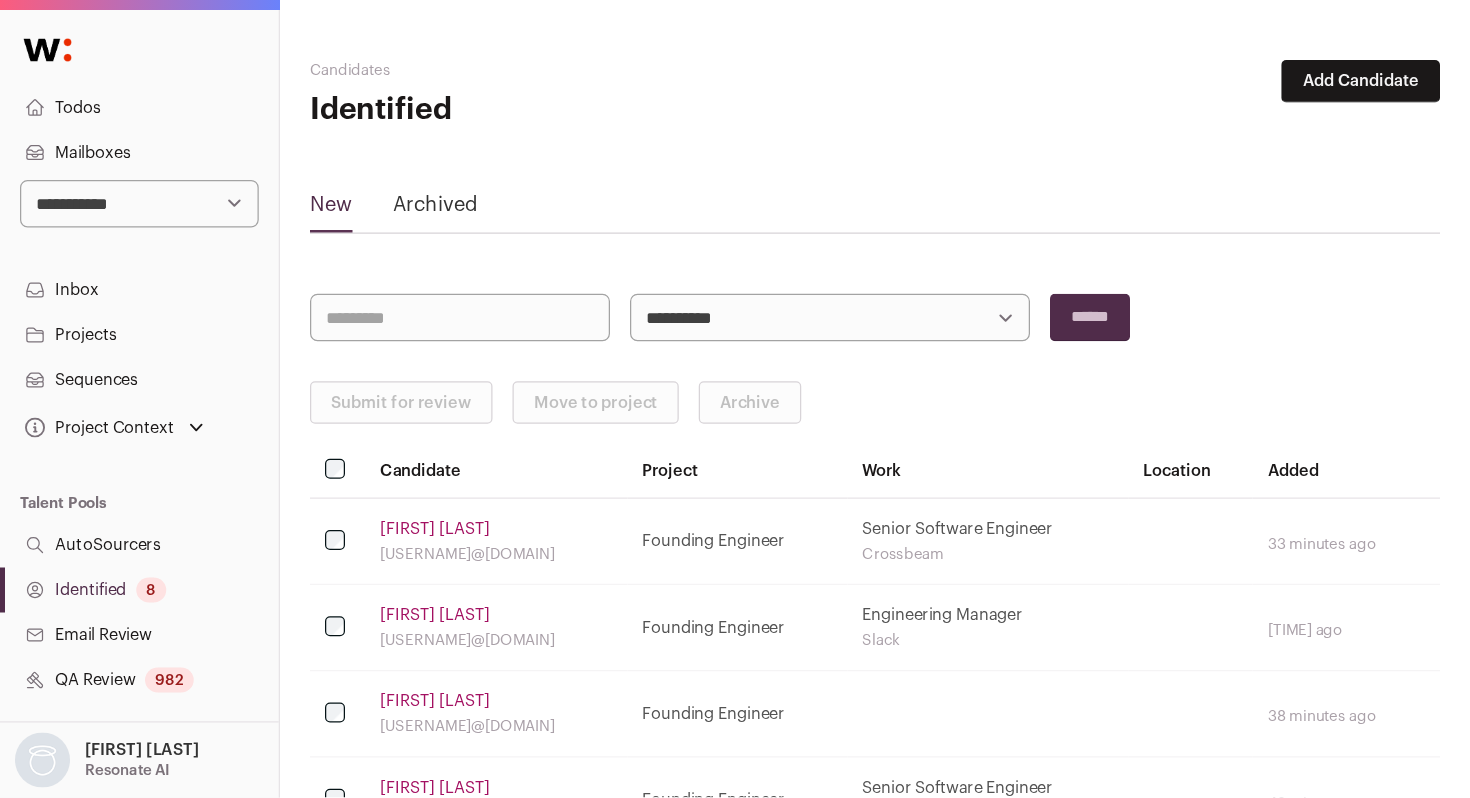 scroll, scrollTop: 0, scrollLeft: 0, axis: both 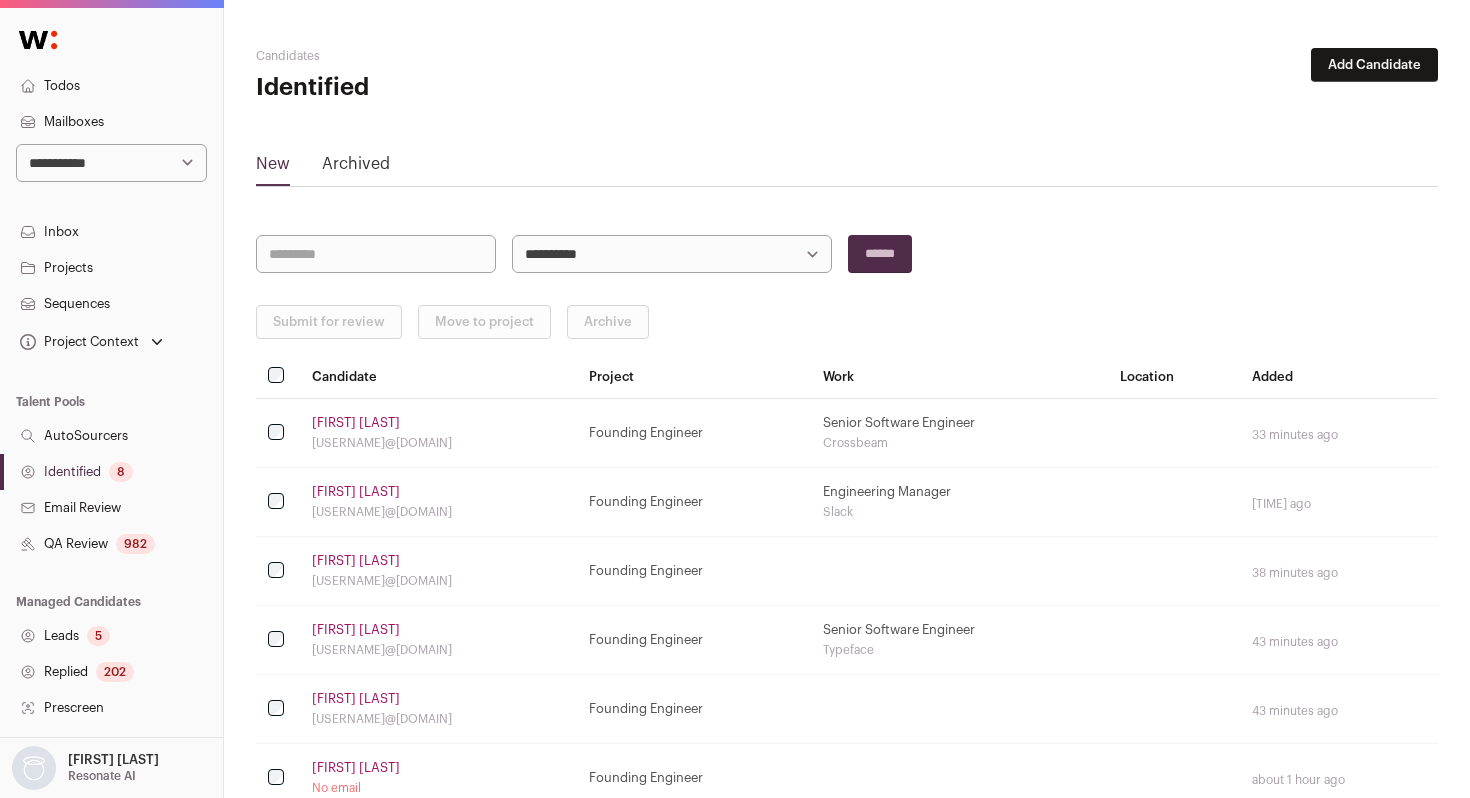 click on "Identified
8" at bounding box center [111, 472] 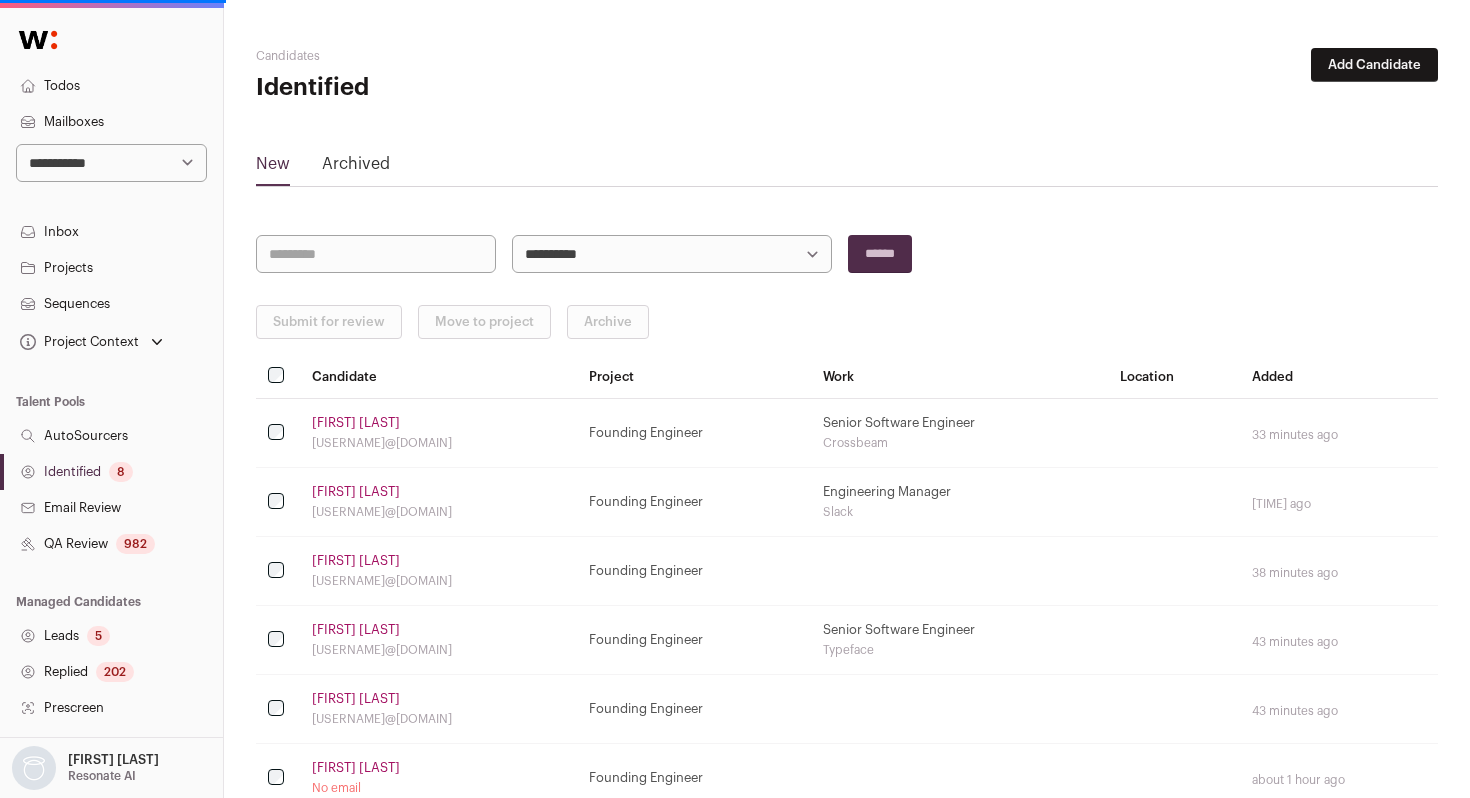 click on "AutoSourcers" at bounding box center (111, 436) 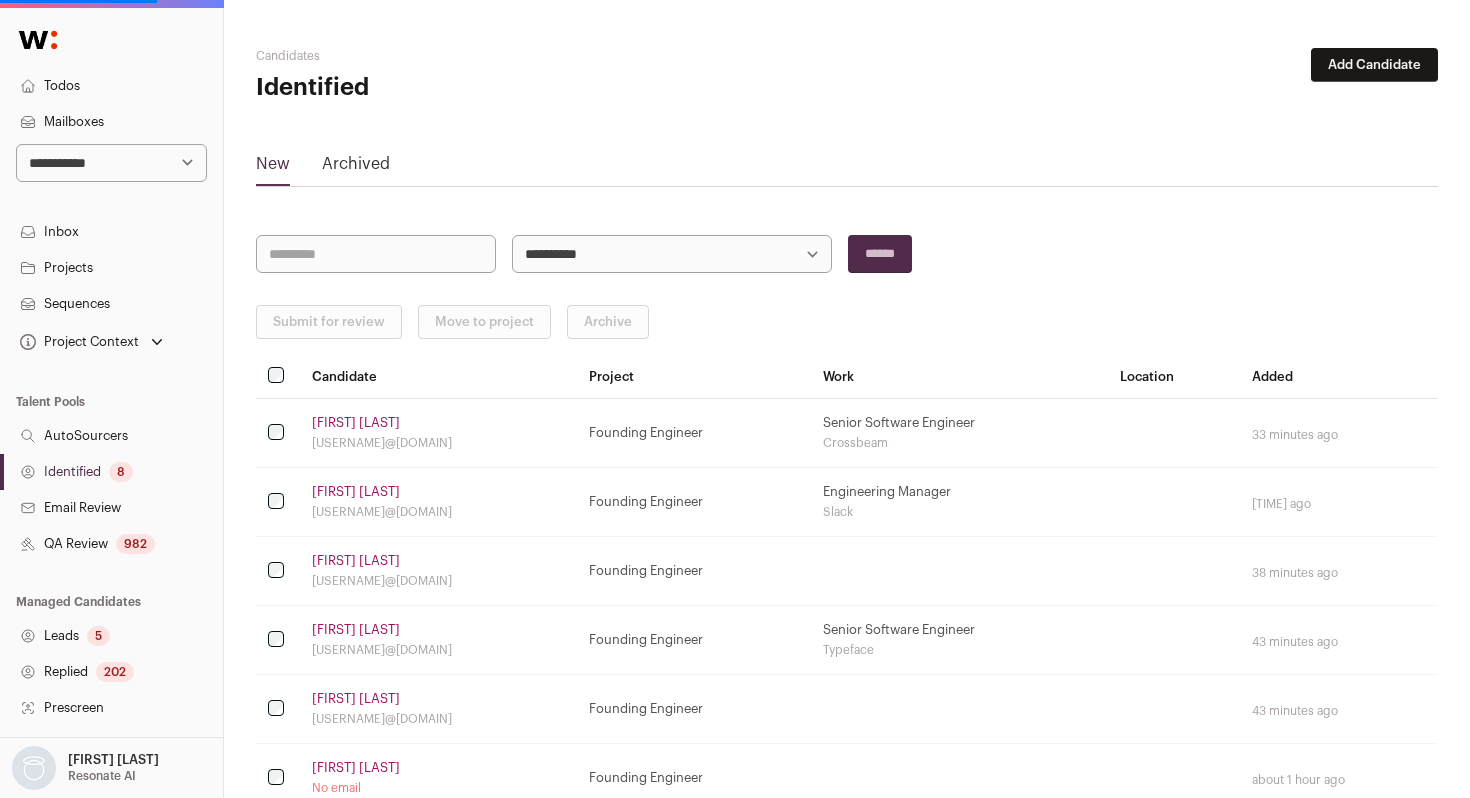 click on "Identified
8" at bounding box center (111, 472) 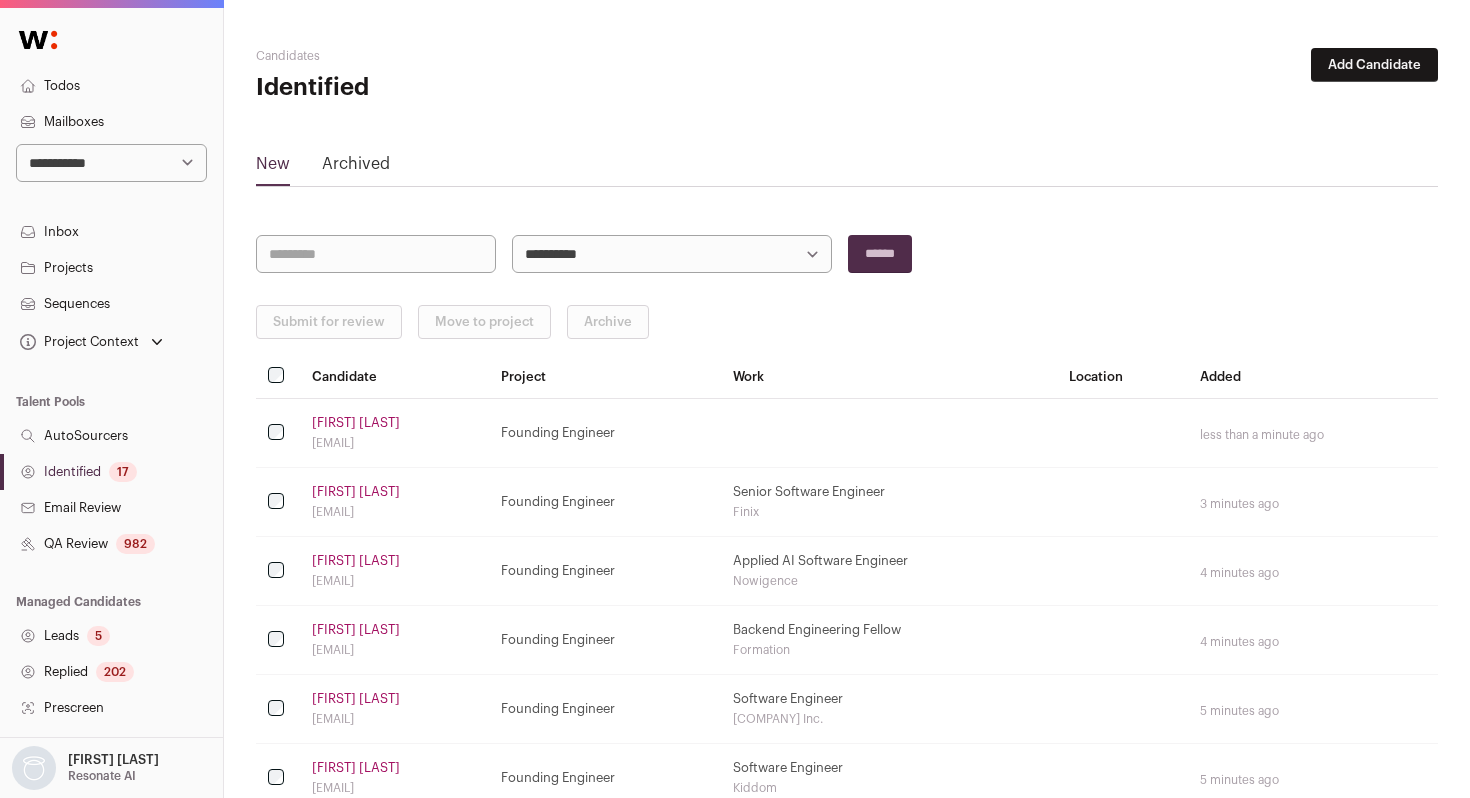 scroll, scrollTop: 0, scrollLeft: 0, axis: both 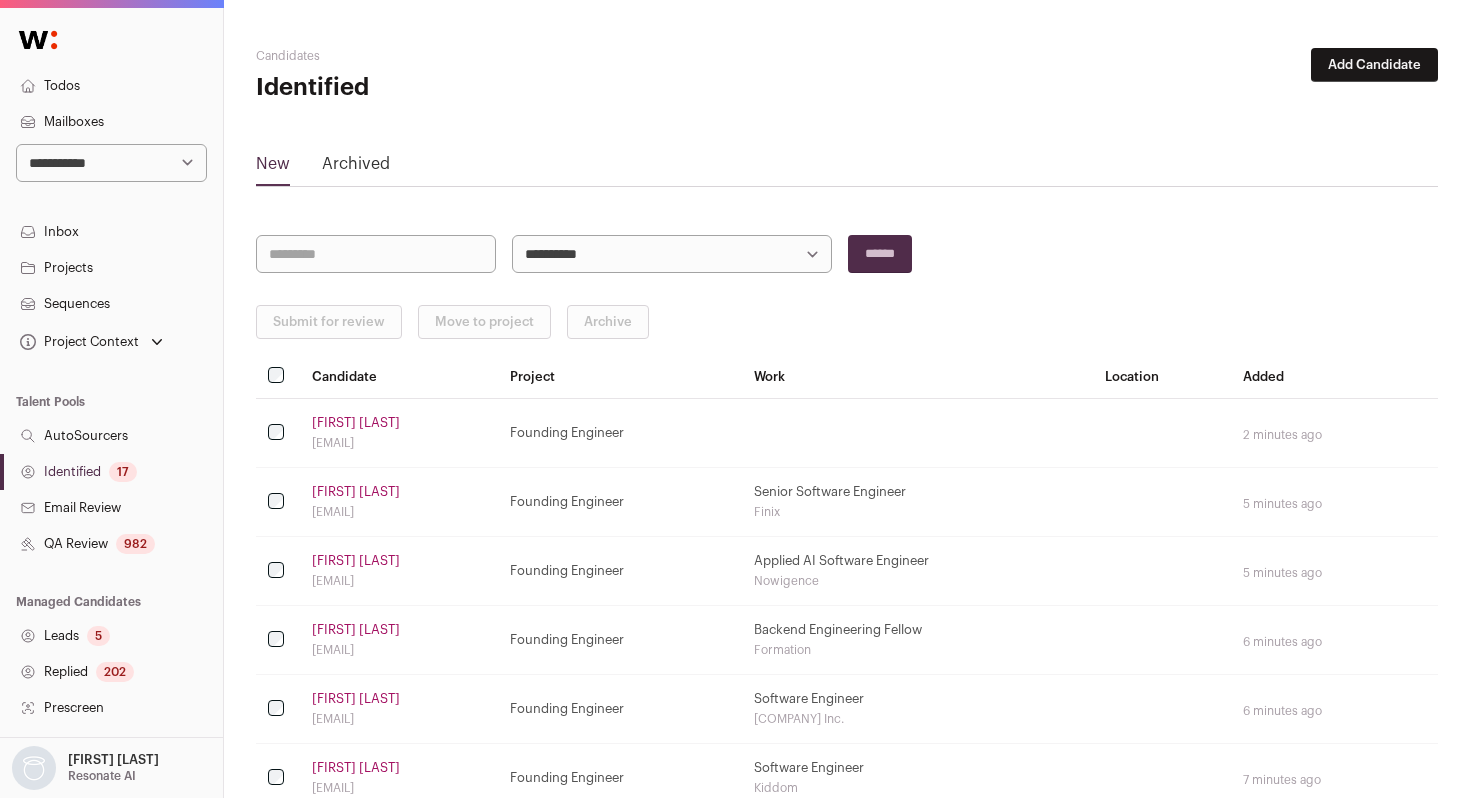 click on "Identified
17" at bounding box center [111, 472] 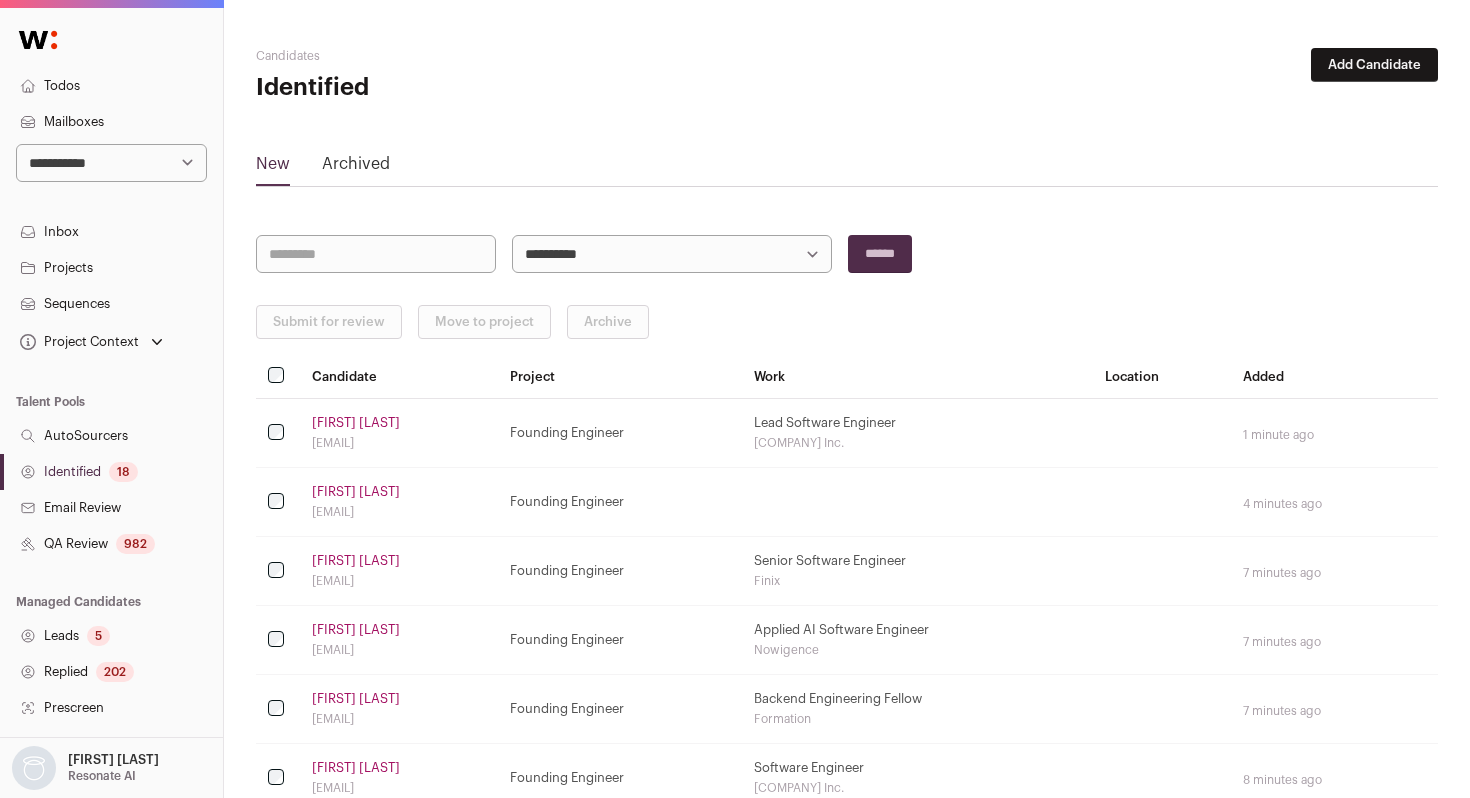 click on "18" at bounding box center (123, 472) 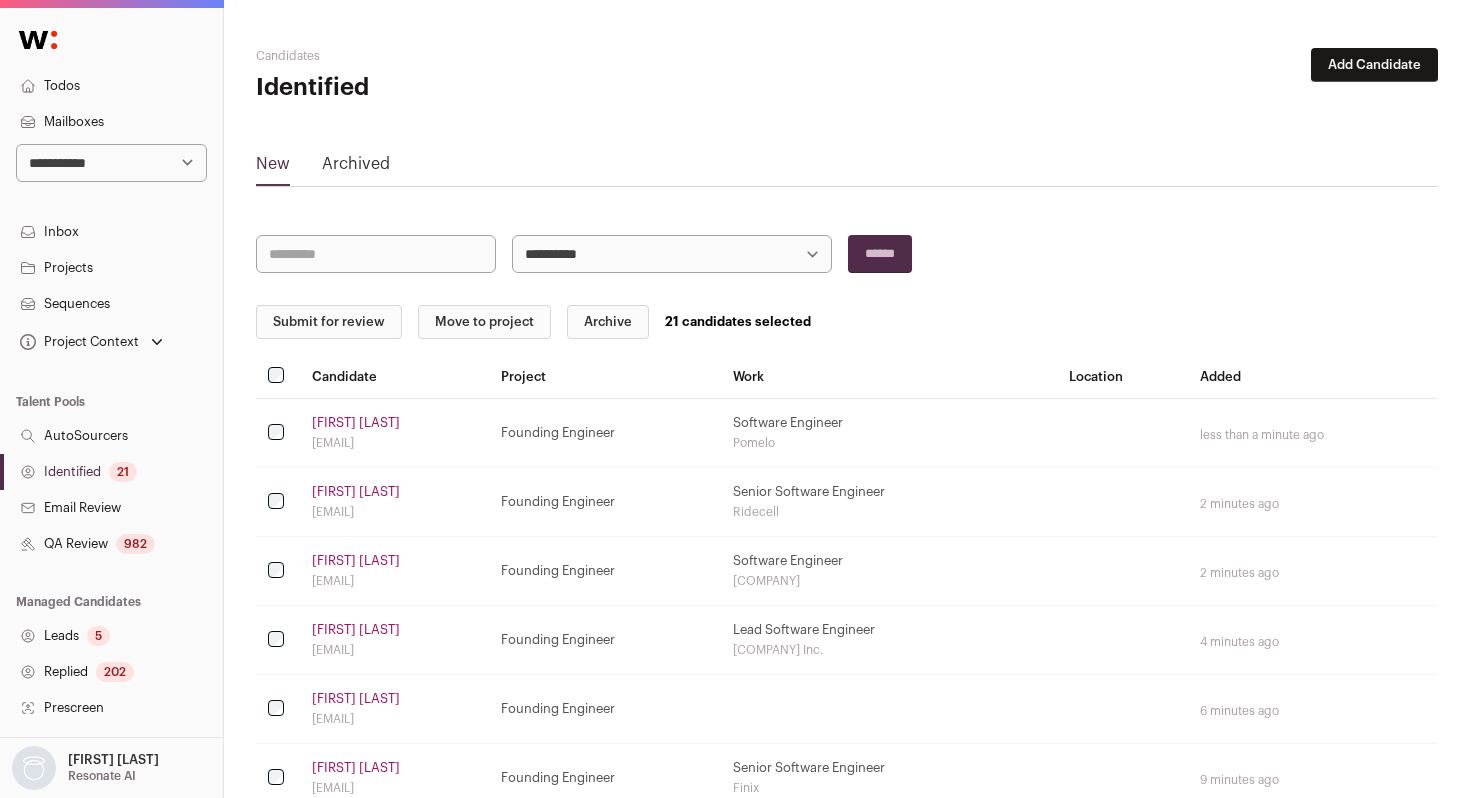 click on "Submit for review" at bounding box center (329, 322) 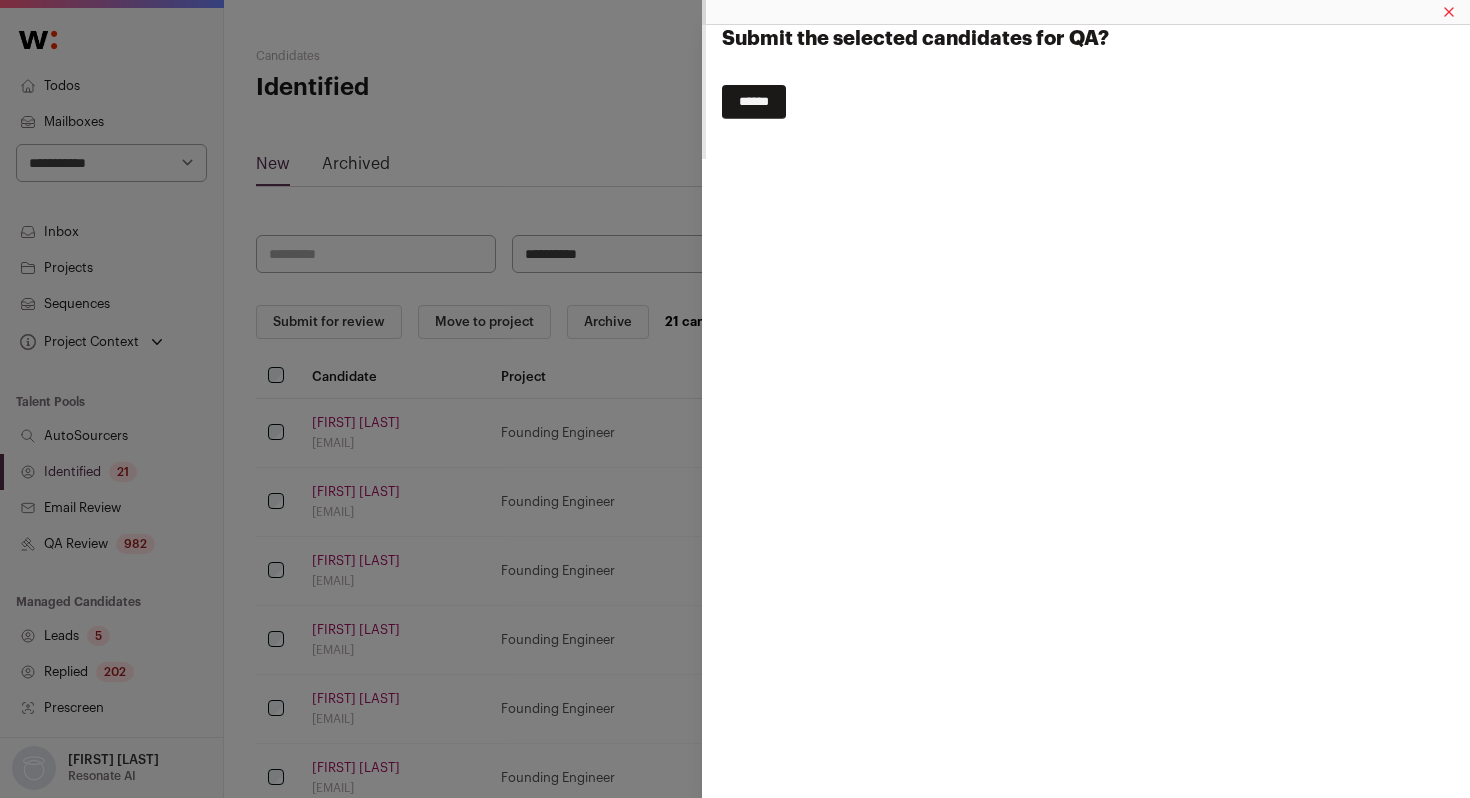 click on "******" at bounding box center [754, 102] 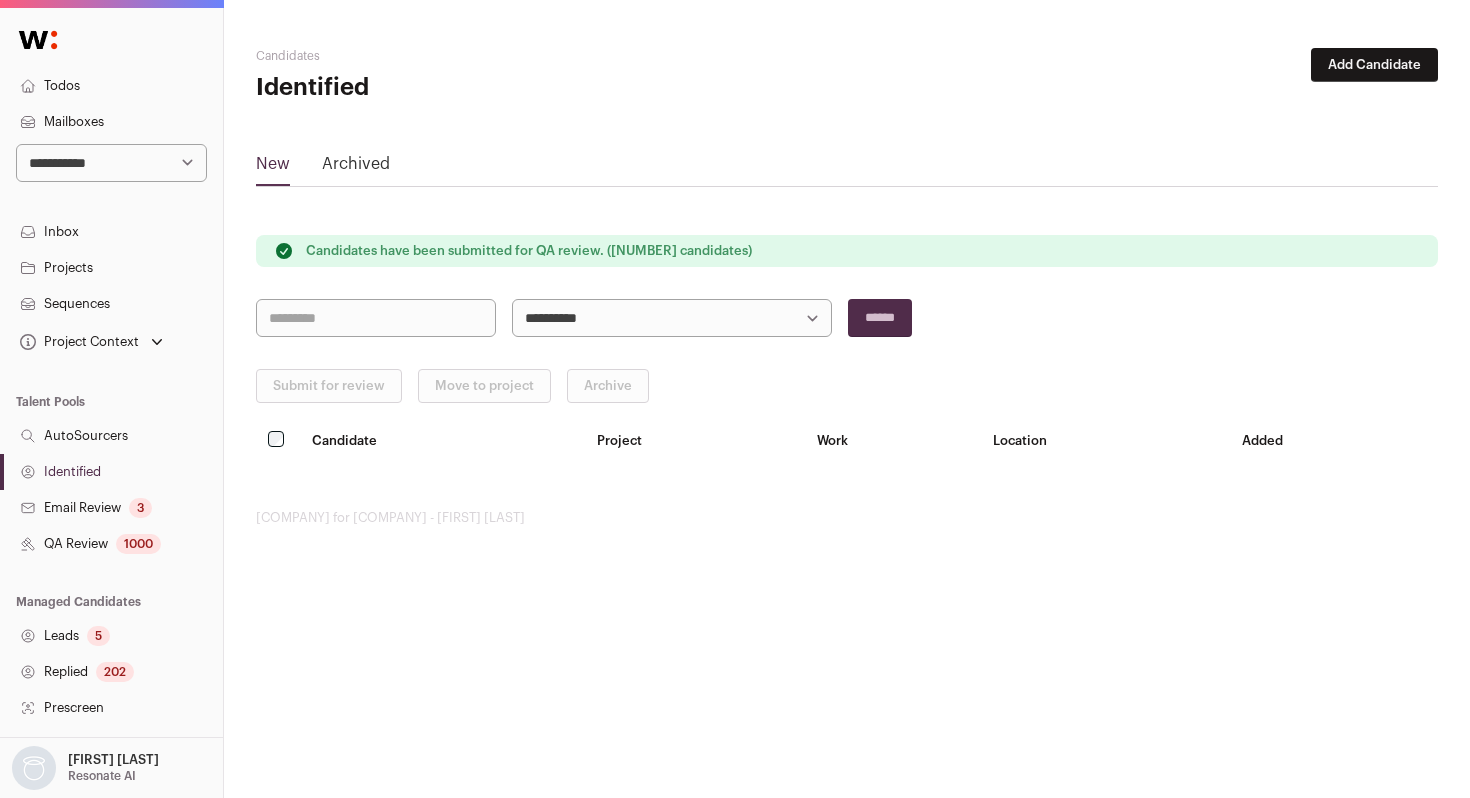 click on "1000" at bounding box center (138, 544) 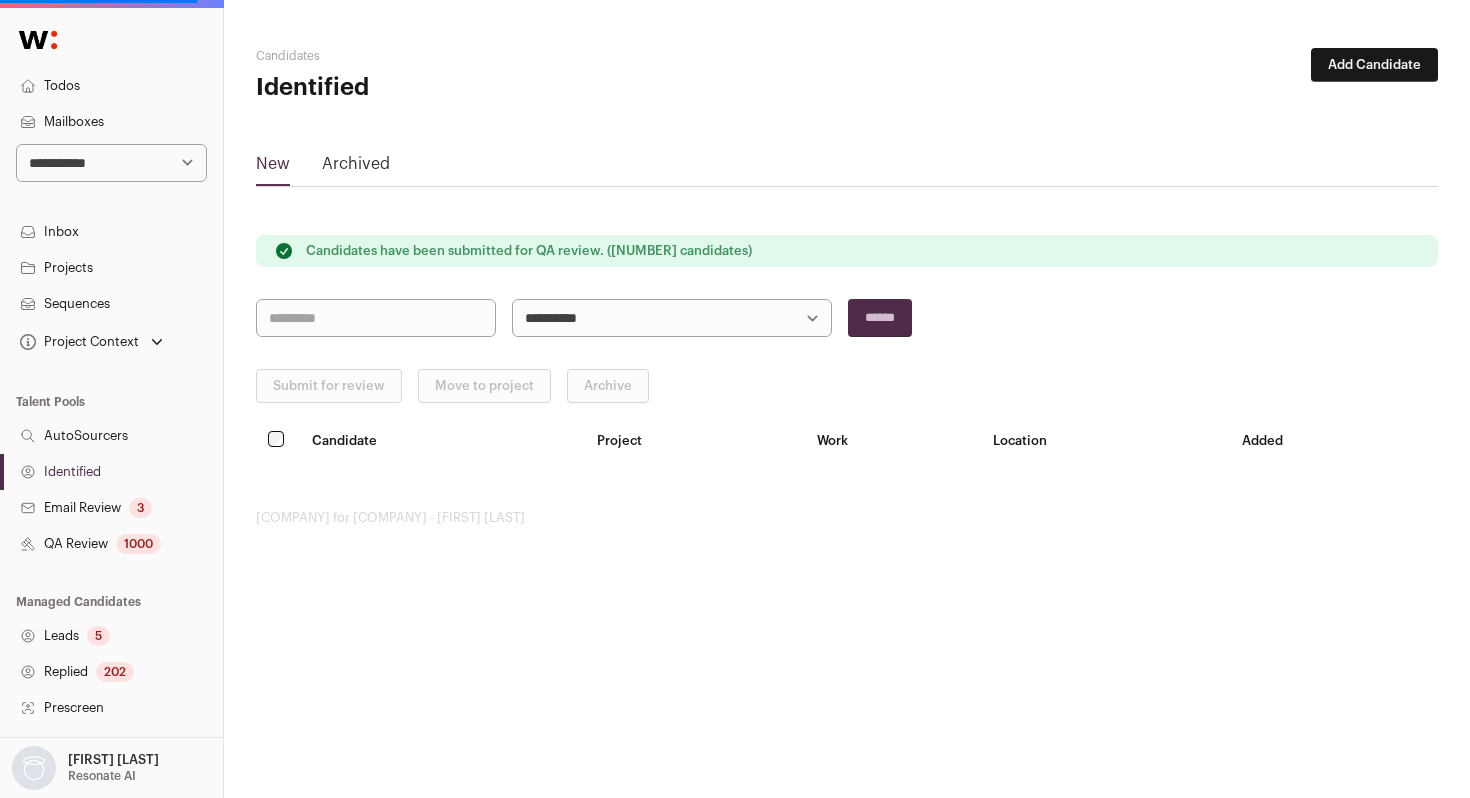 click on "QA Review
1000" at bounding box center [111, 544] 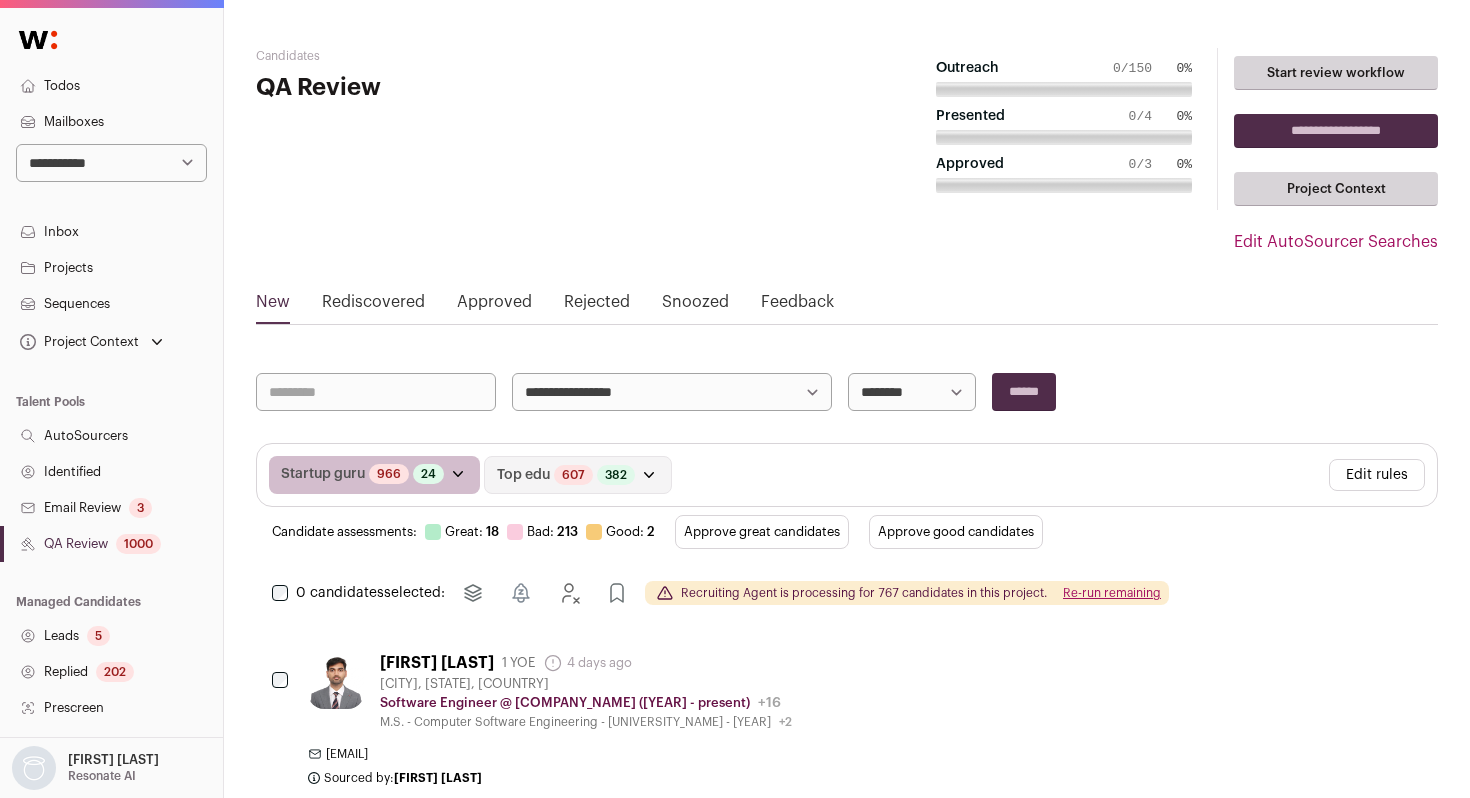 click on "**********" at bounding box center (111, 163) 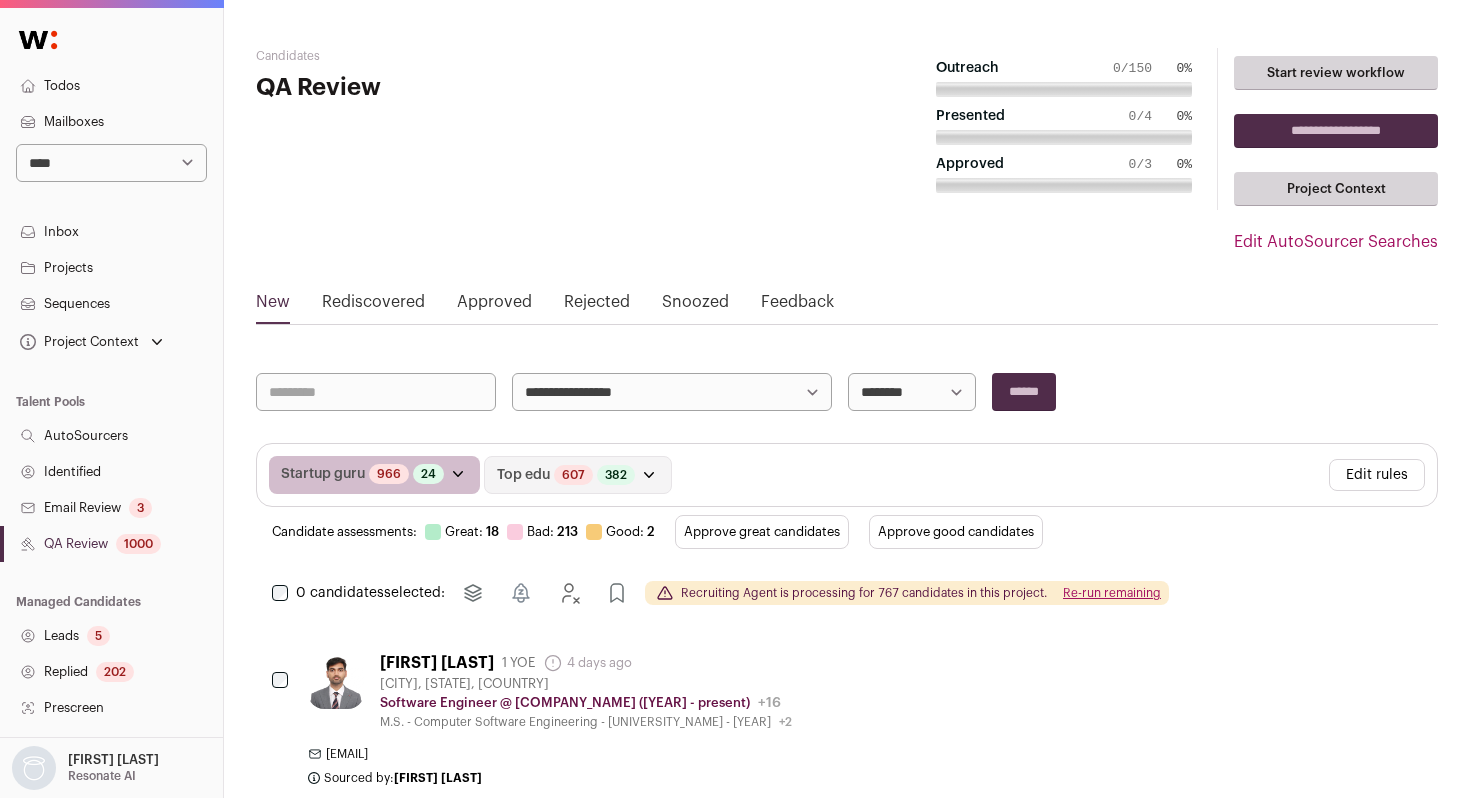 click on "QA Review
1000" at bounding box center [111, 544] 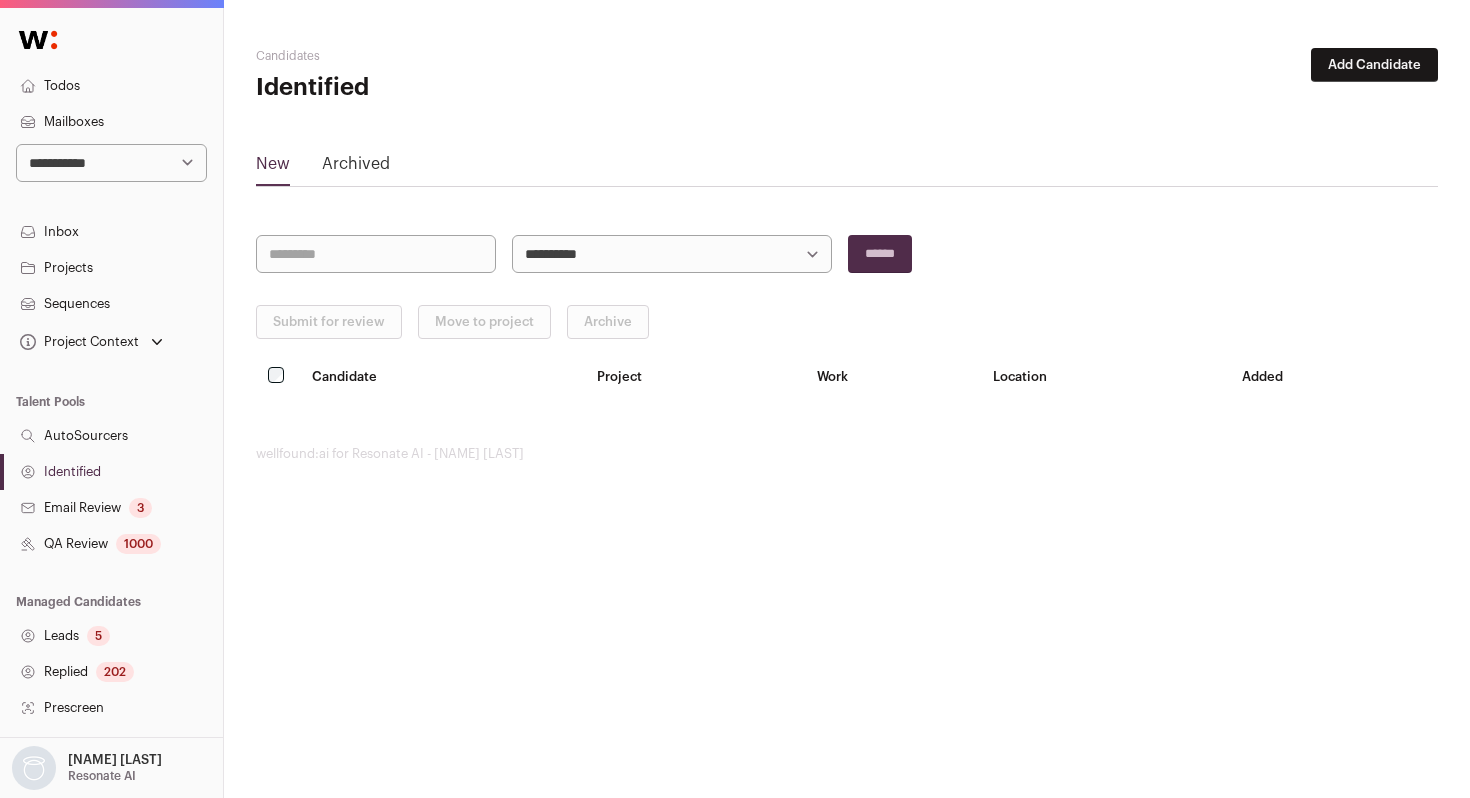 scroll, scrollTop: 0, scrollLeft: 0, axis: both 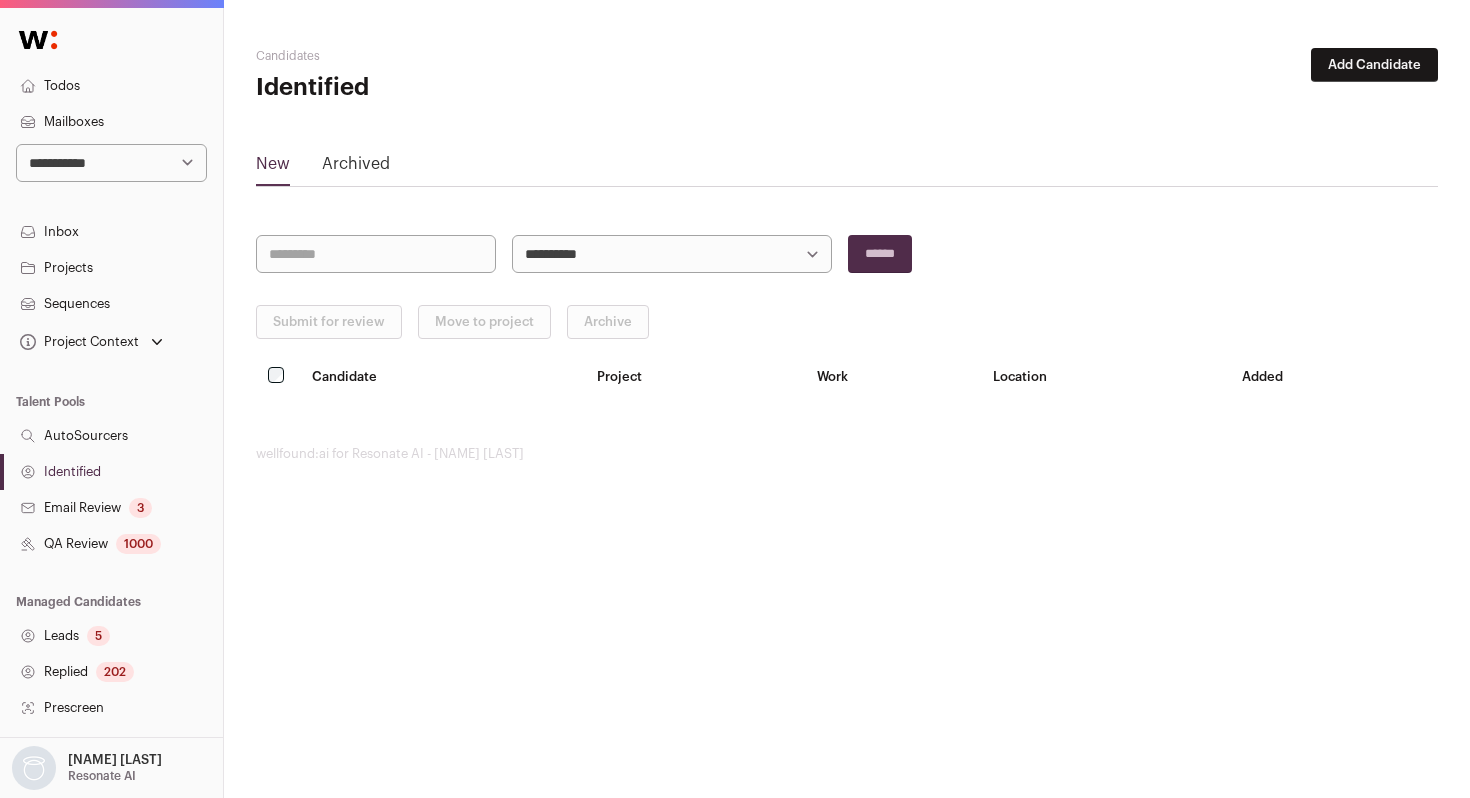 click on "**********" at bounding box center [111, 163] 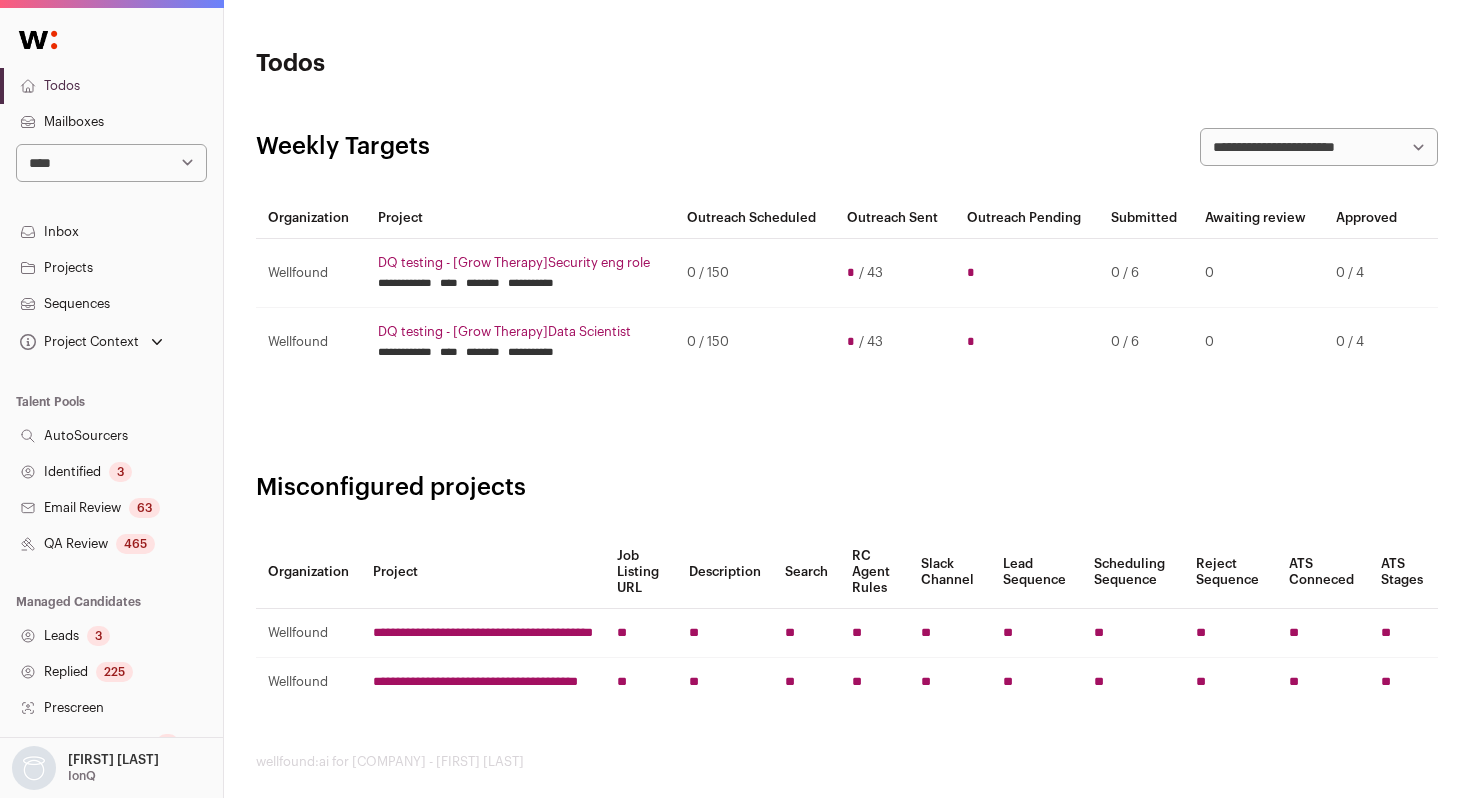 scroll, scrollTop: 0, scrollLeft: 0, axis: both 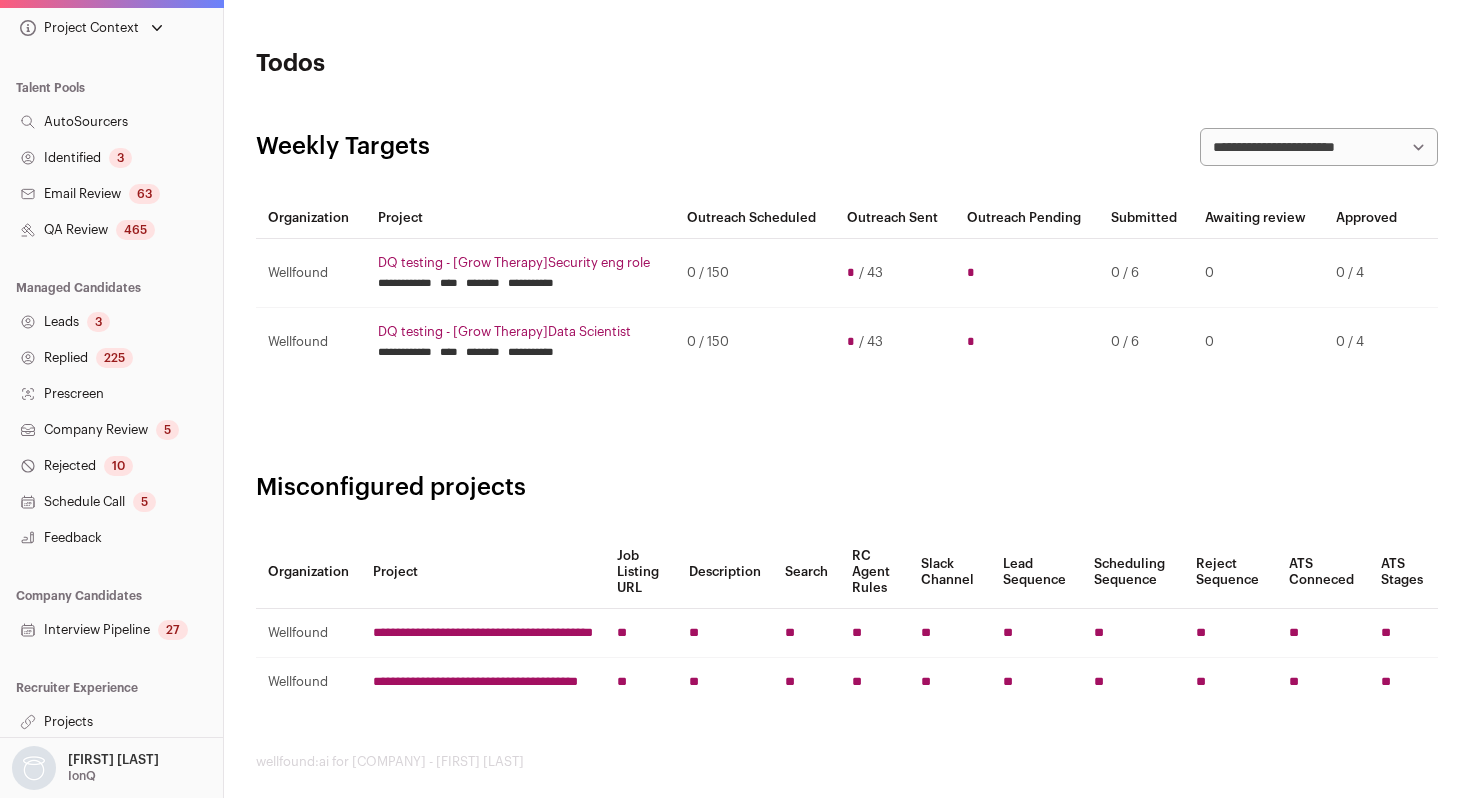 click on "Interview Pipeline
27" at bounding box center (111, 630) 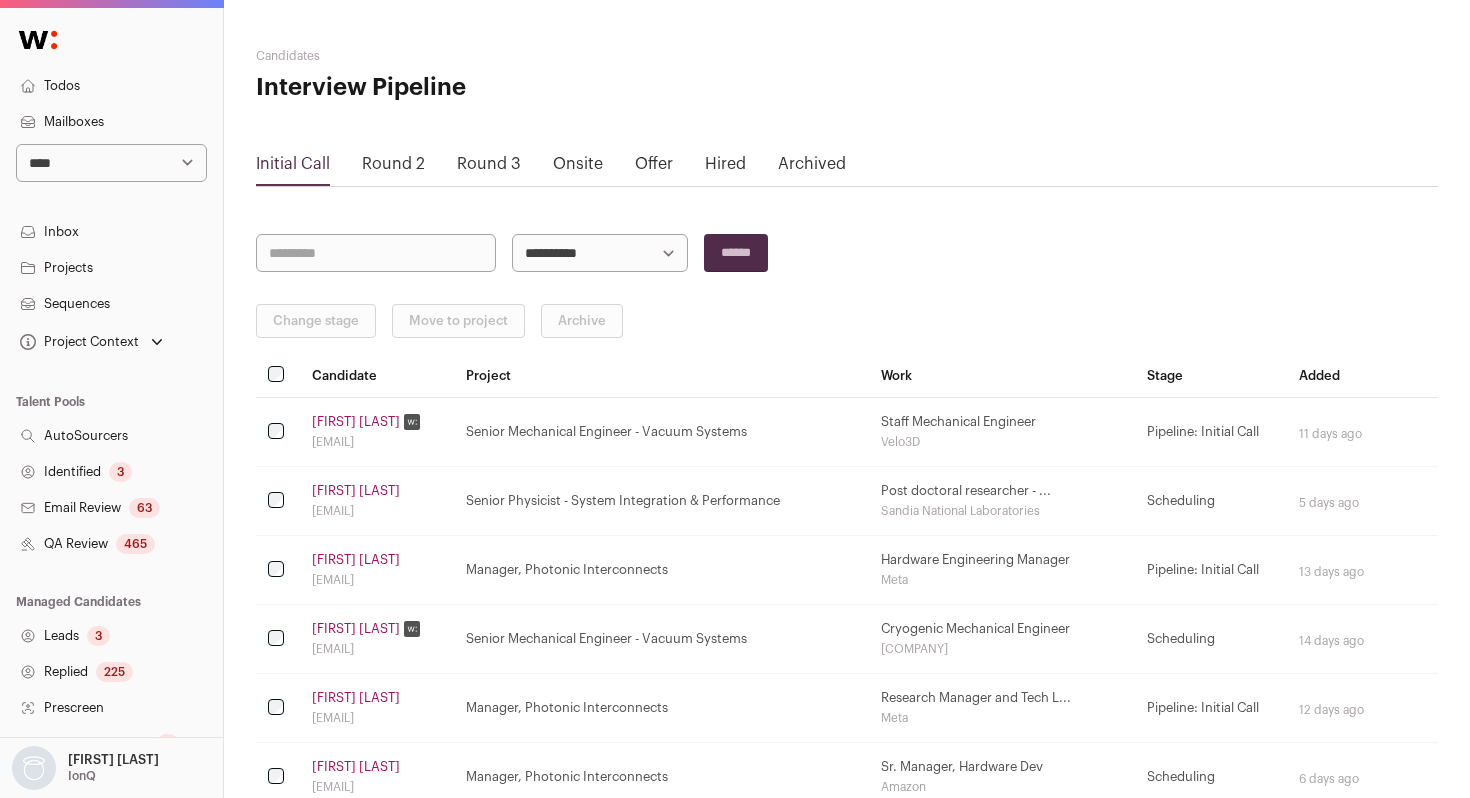click on "Offer" at bounding box center (654, 164) 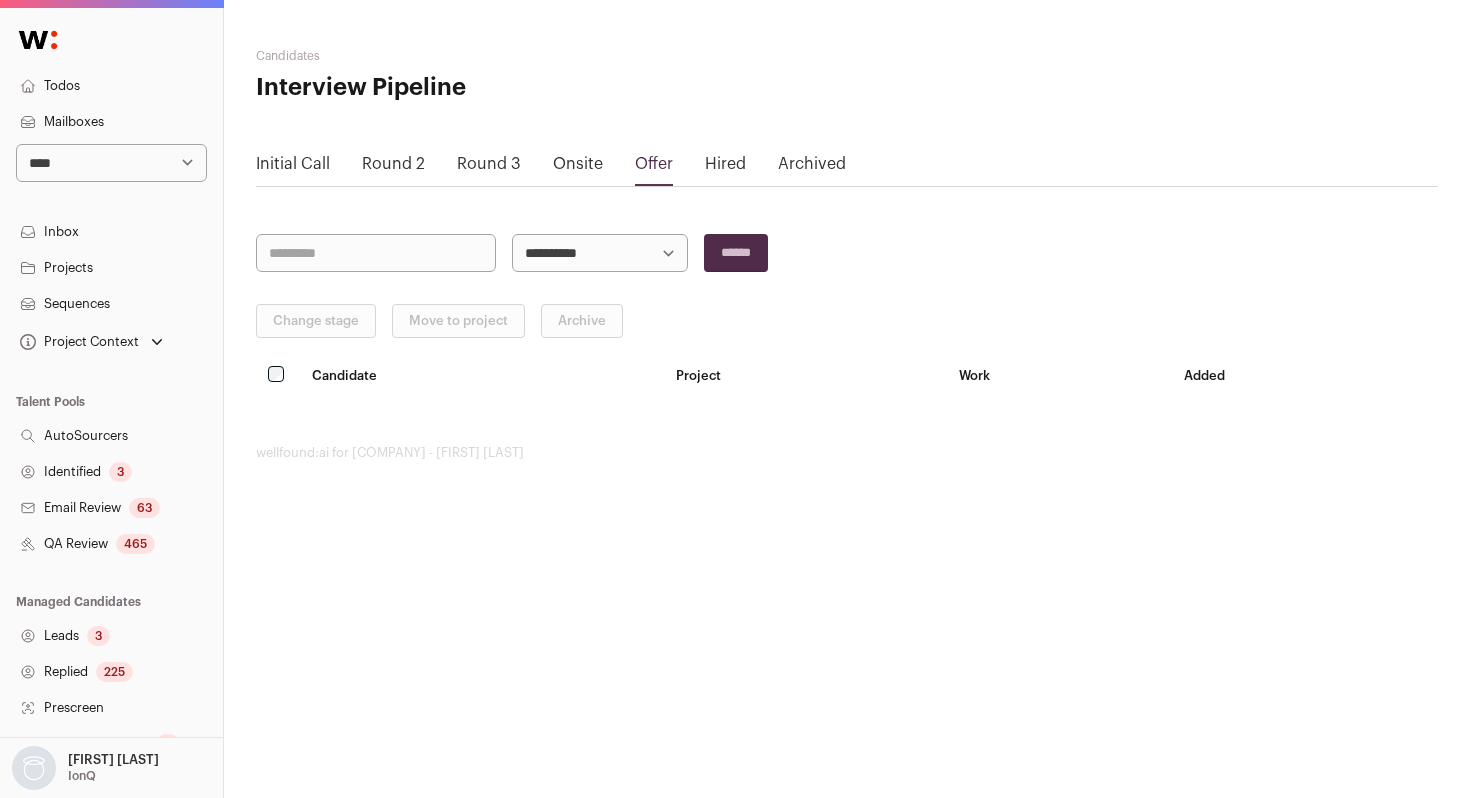 click on "Hired" at bounding box center [725, 164] 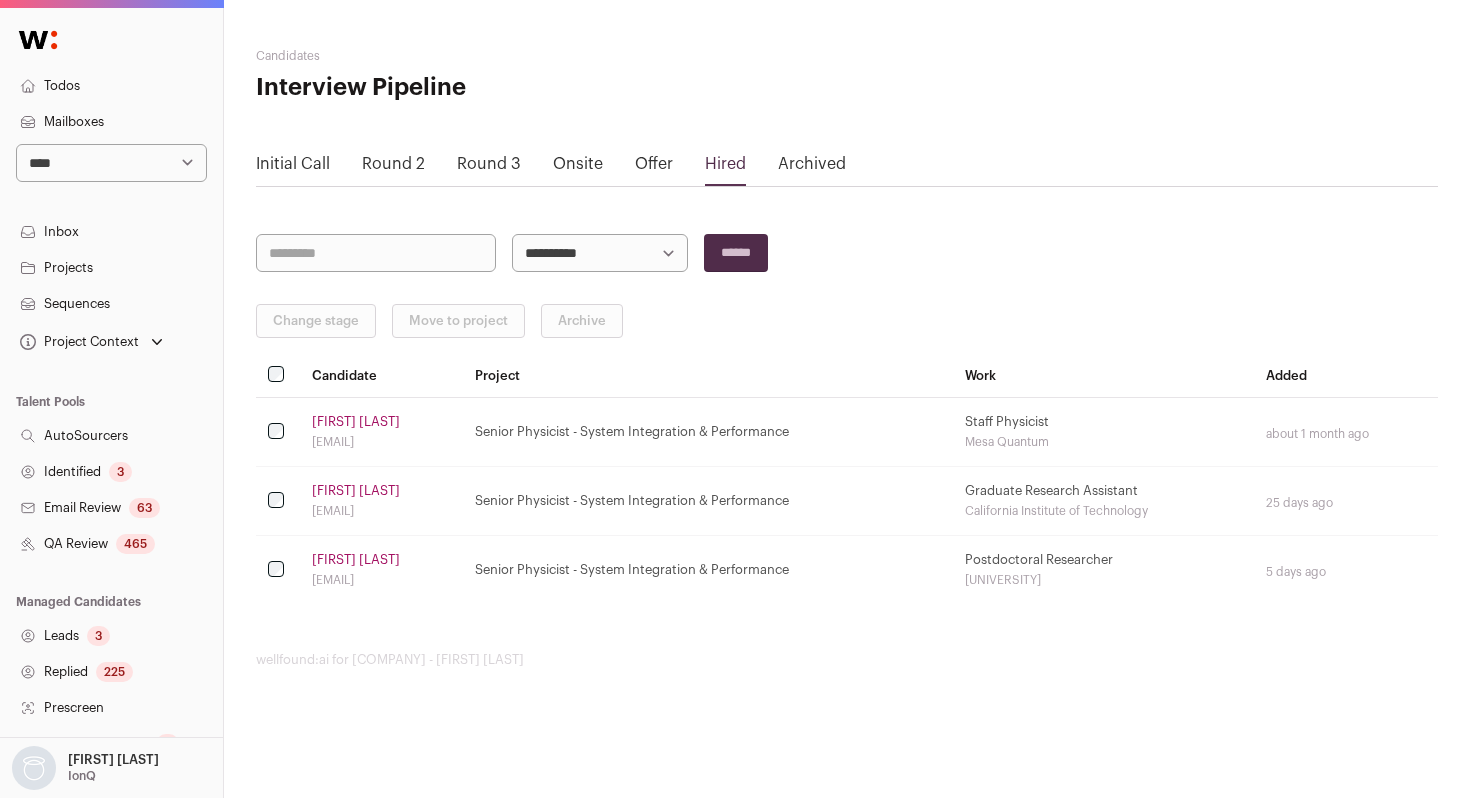 click on "Onsite" at bounding box center (578, 164) 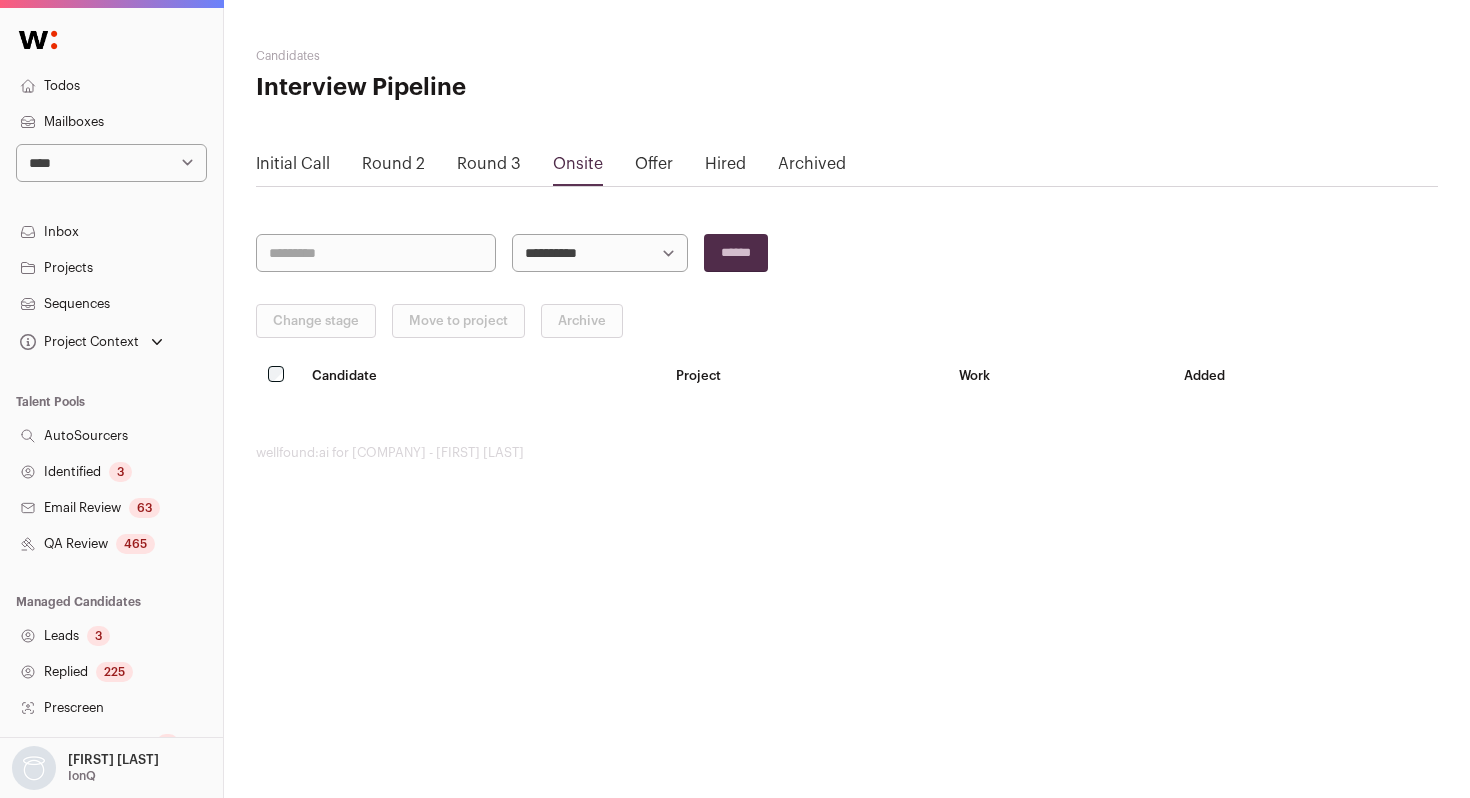 click on "QA Review
465" at bounding box center (111, 544) 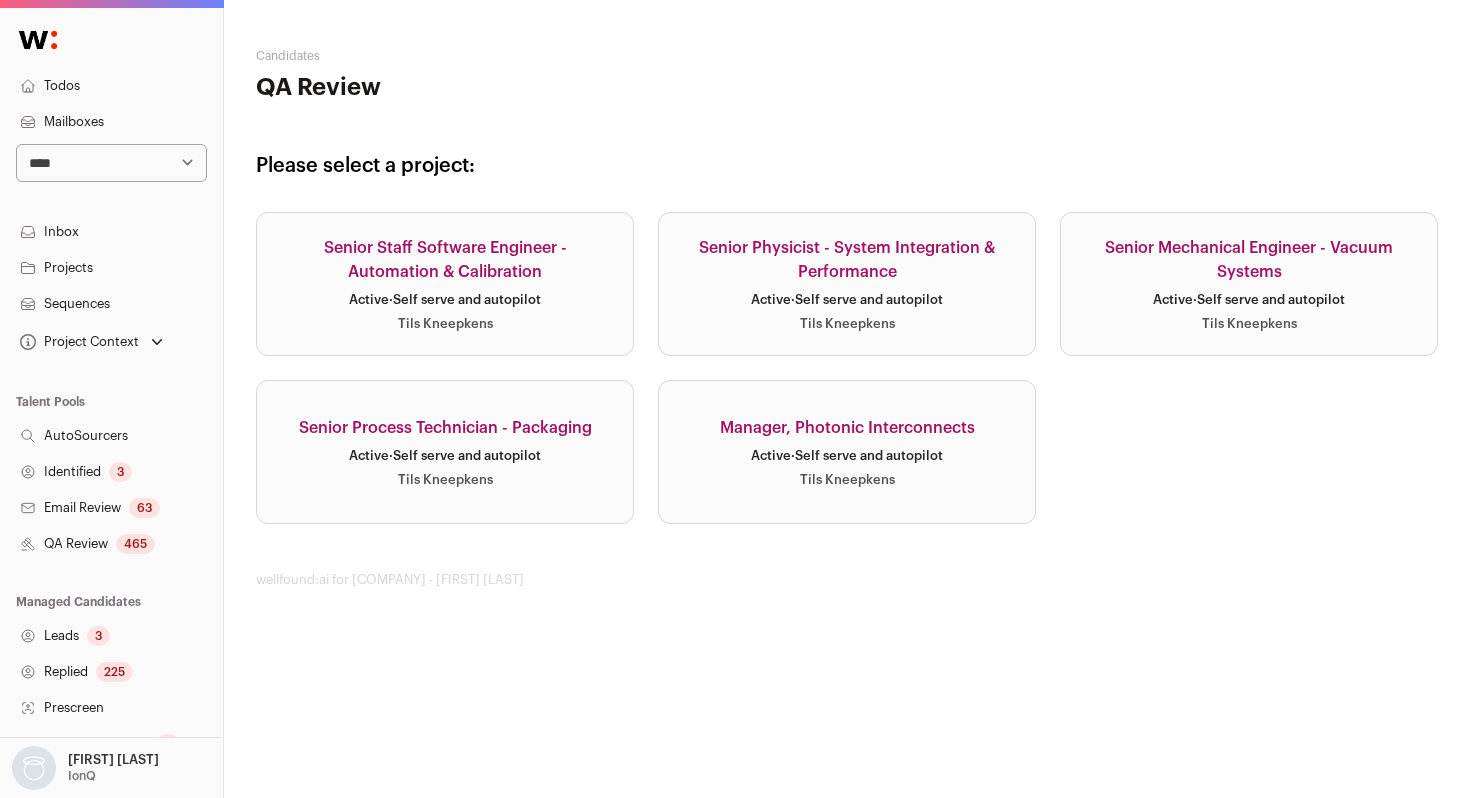click on "Senior Process Technician - Packaging
Active
·
Self serve and autopilot
[LAST] [LAST]" at bounding box center [445, 452] 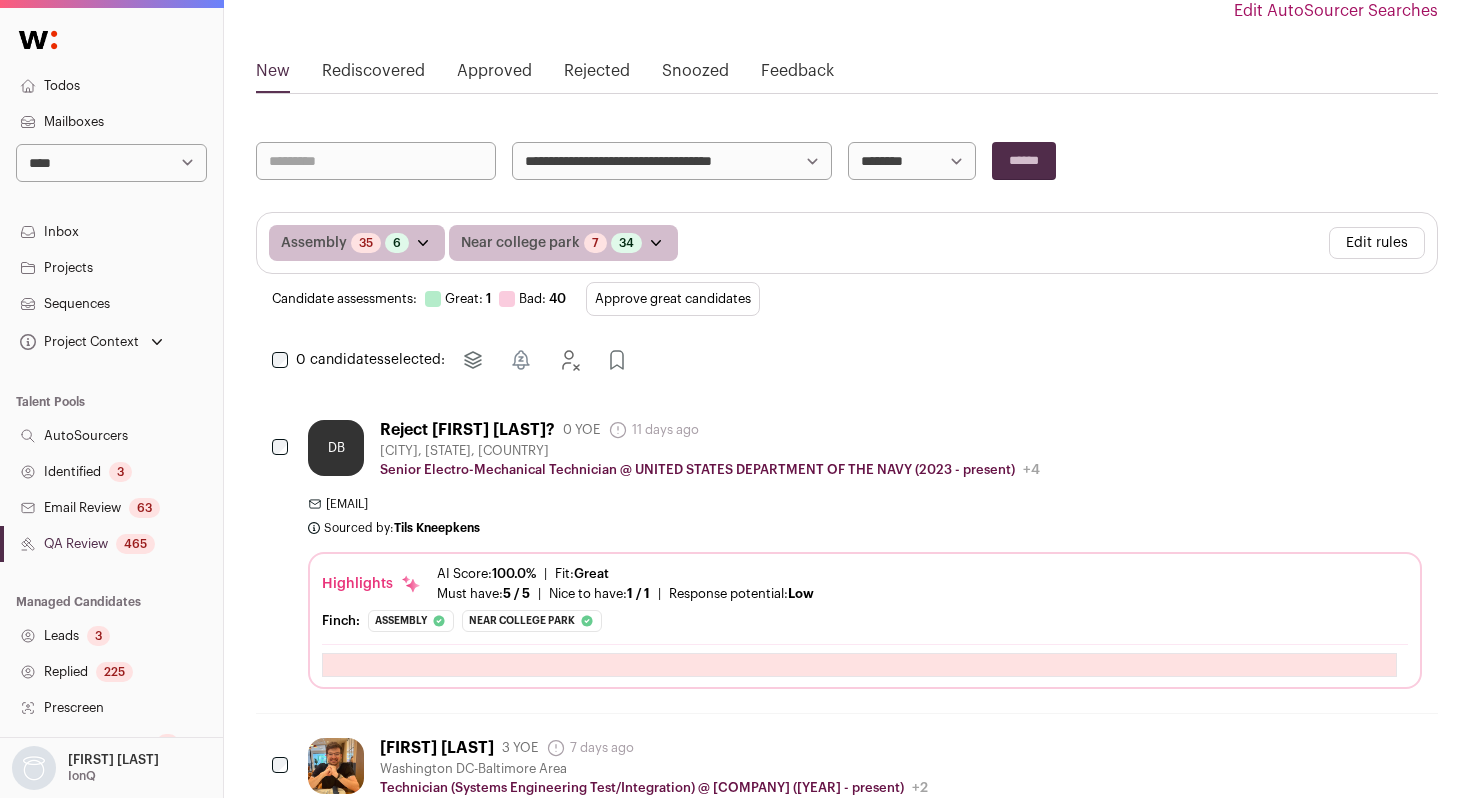 scroll, scrollTop: 0, scrollLeft: 0, axis: both 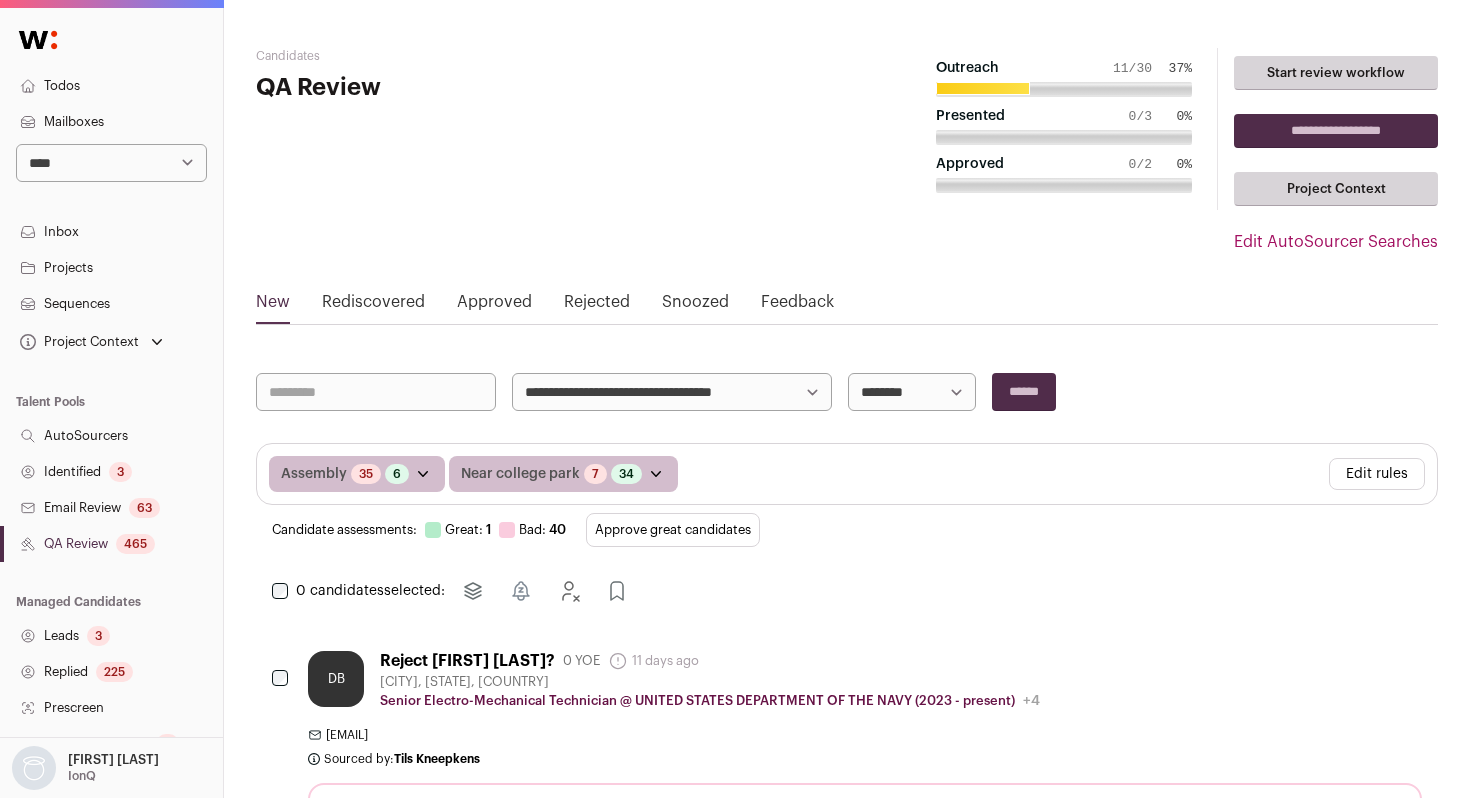 click on "Approved" at bounding box center [494, 306] 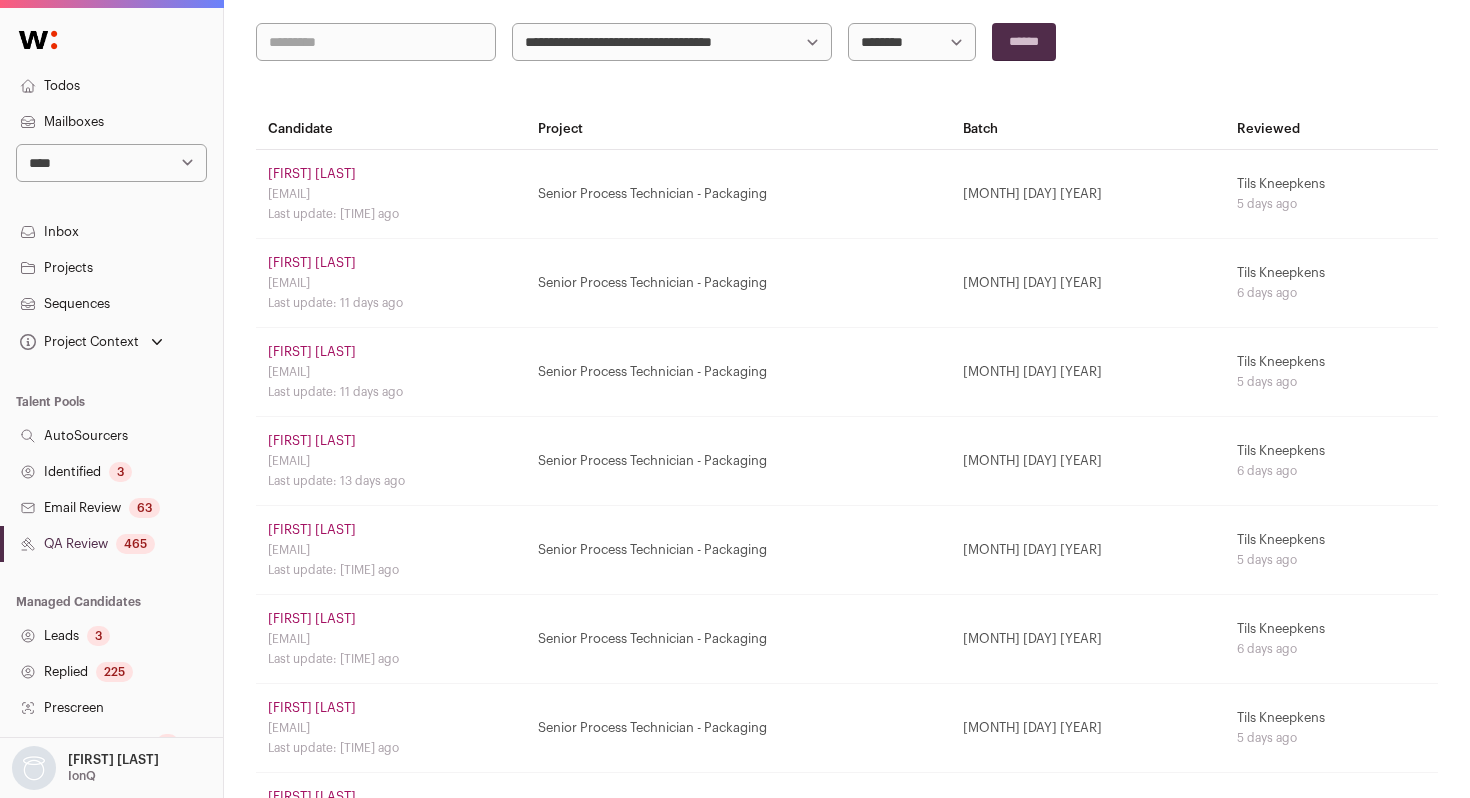scroll, scrollTop: 0, scrollLeft: 0, axis: both 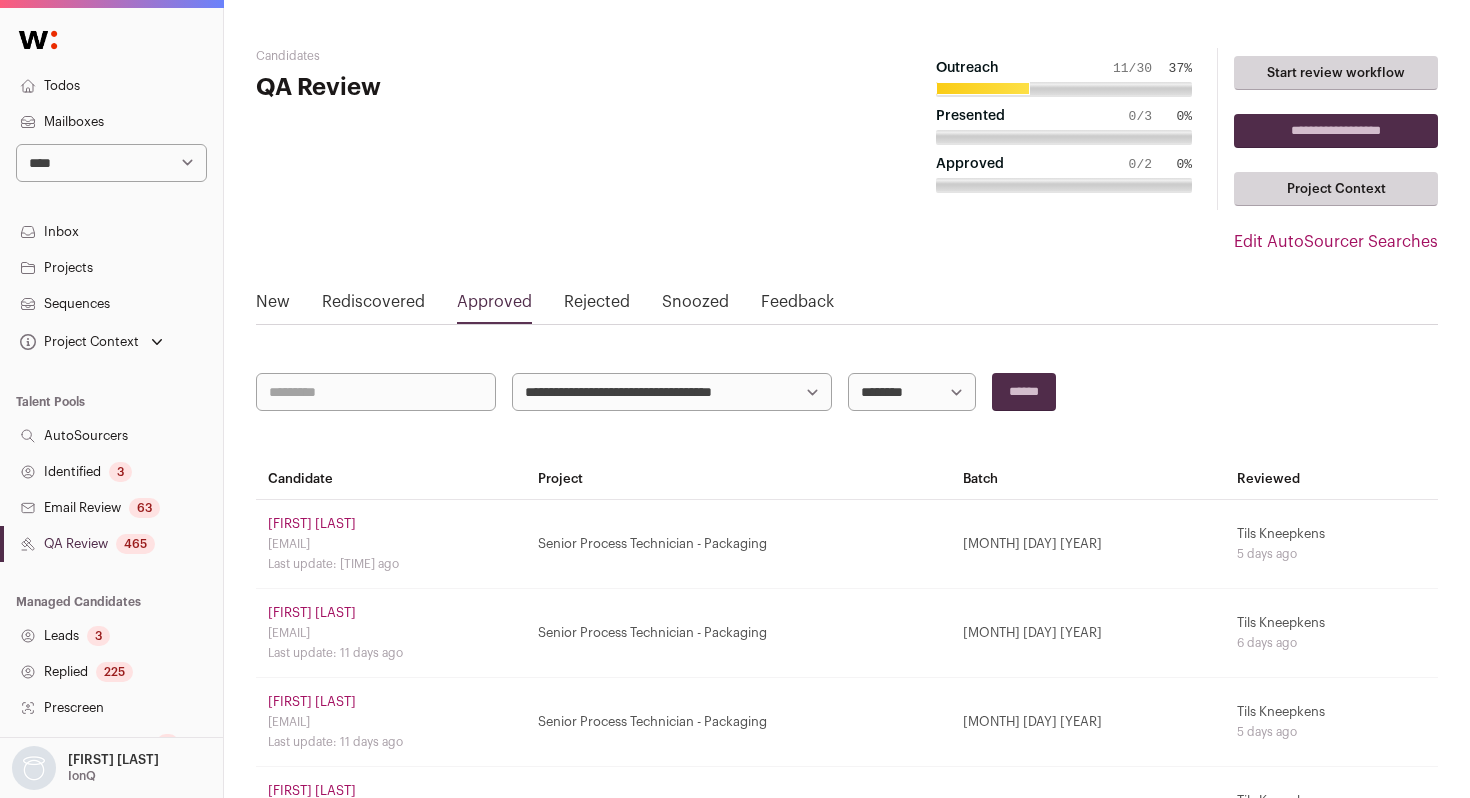 click on "[FIRST] [LAST]" at bounding box center (312, 524) 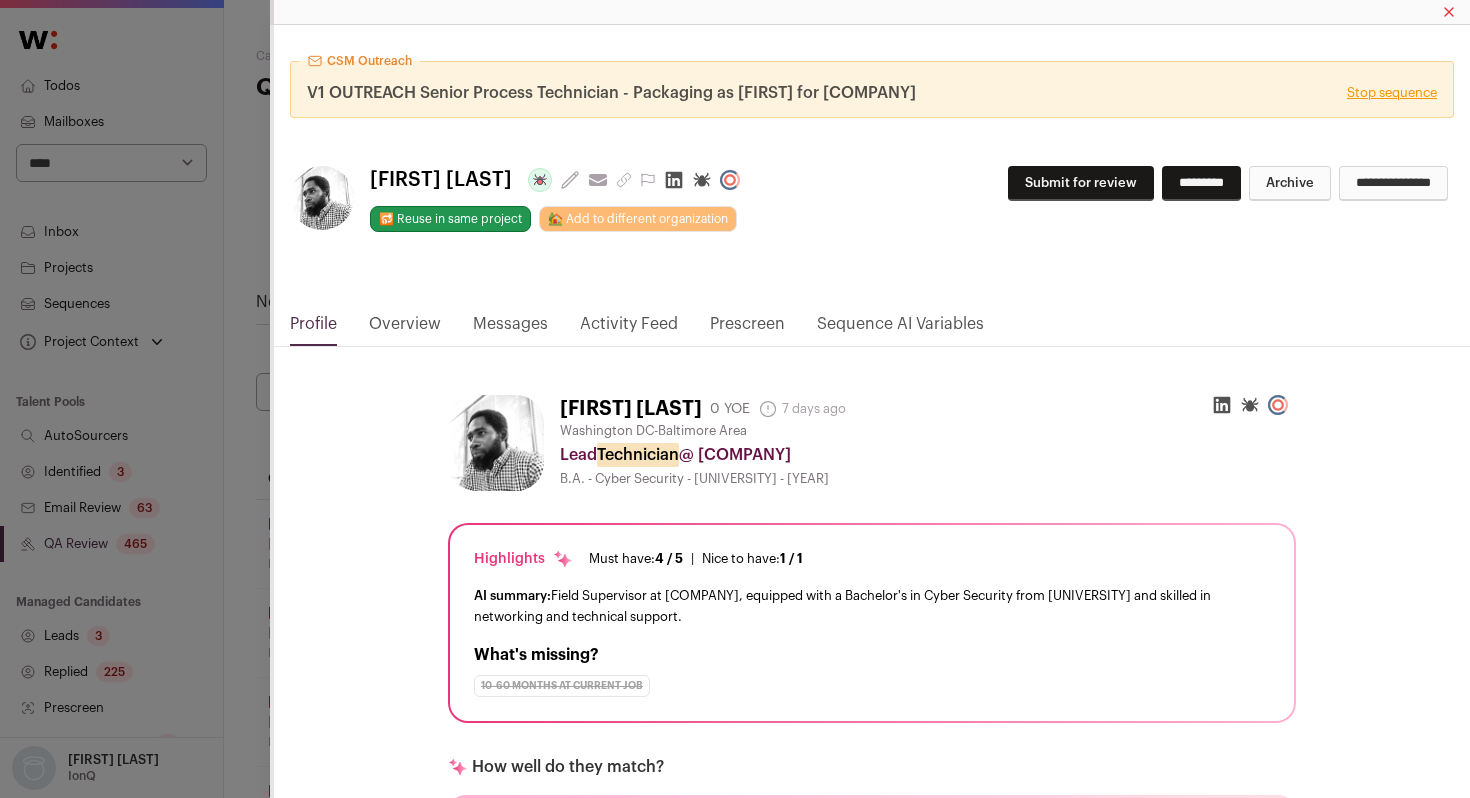 click on "Activity Feed" at bounding box center (629, 329) 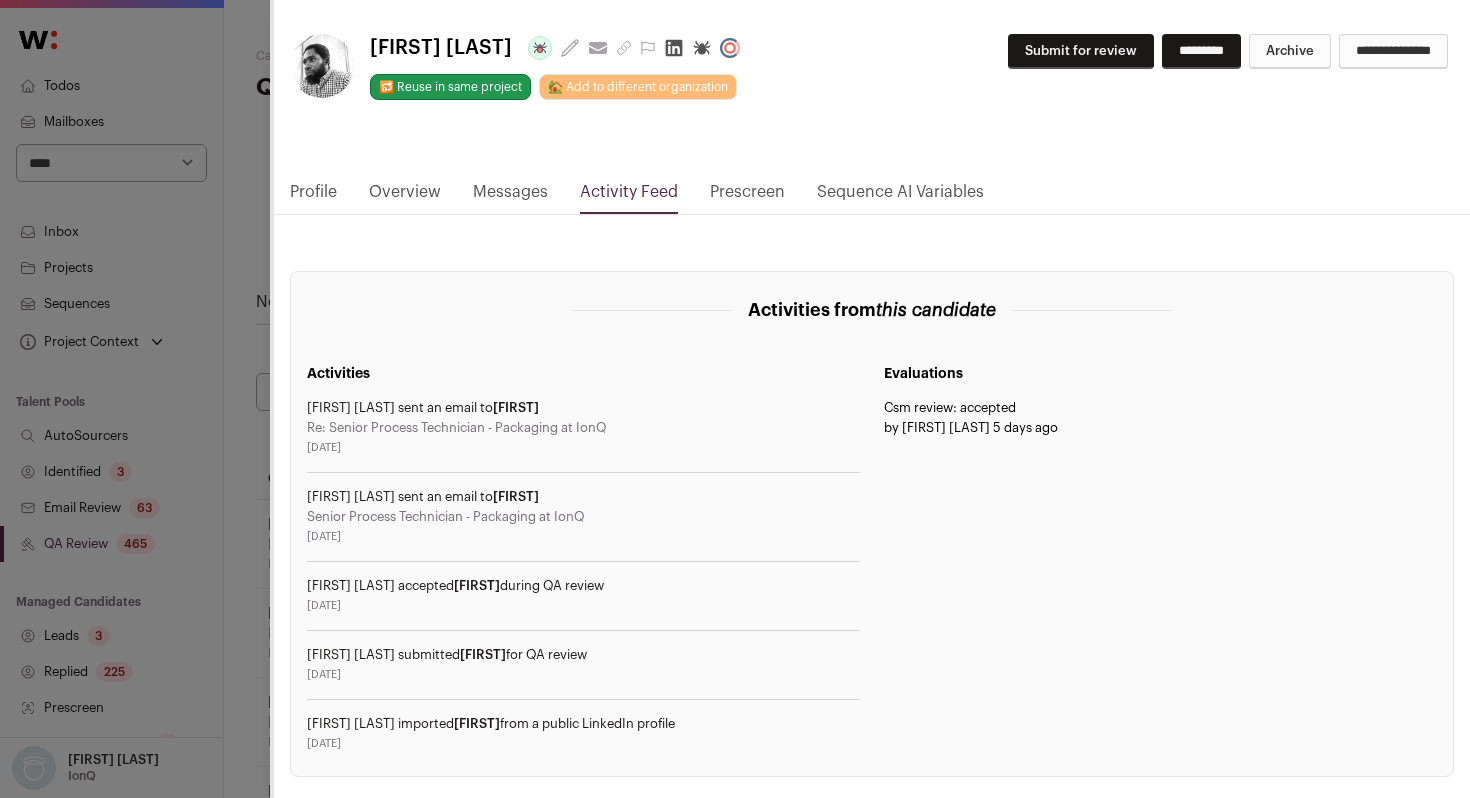 scroll, scrollTop: 272, scrollLeft: 0, axis: vertical 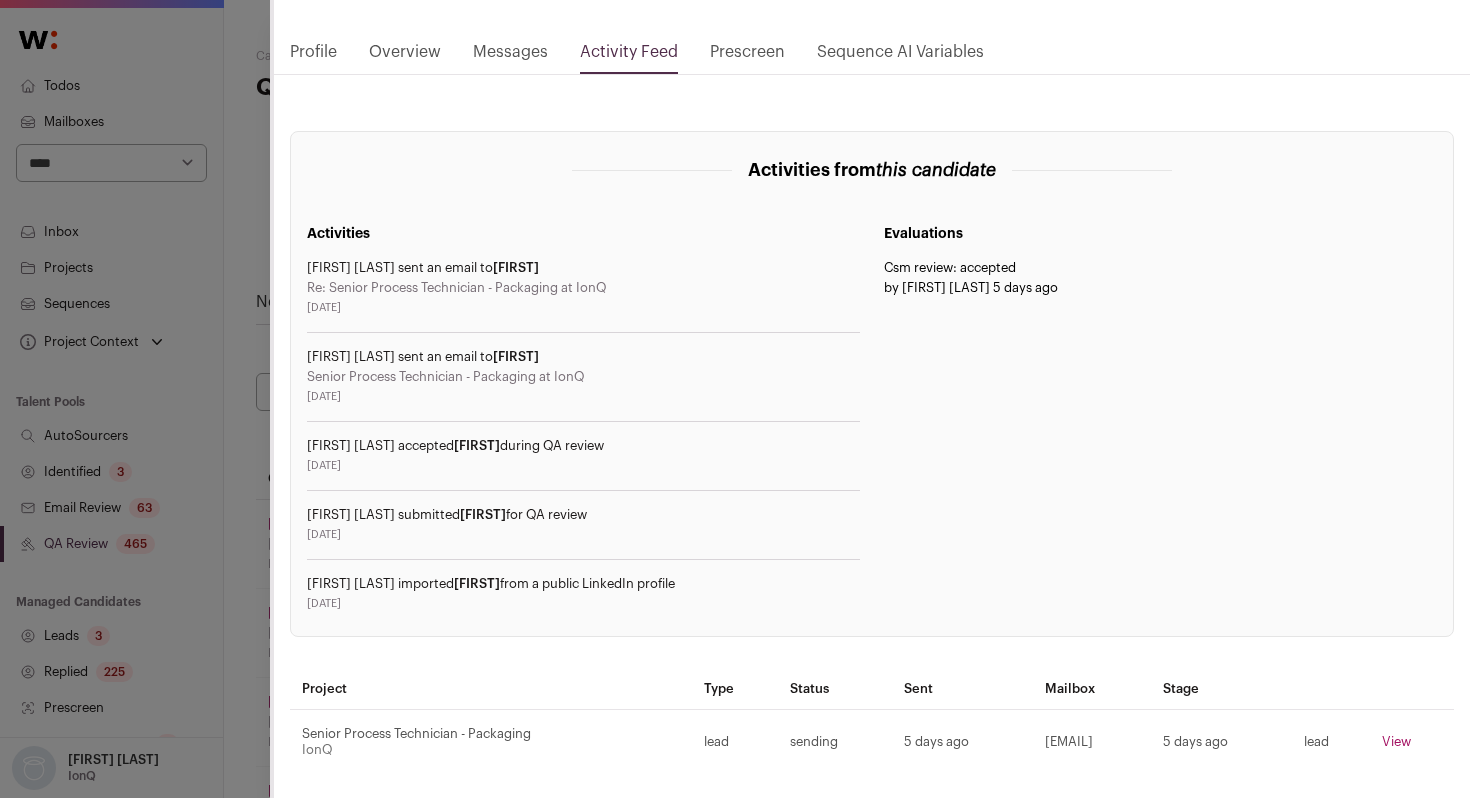 click on "CSM Outreach
V1 OUTREACH Senior Process Technician - Packaging as Tils for Cyrus
Stop sequence
[FIRST] [LAST]
Last update:  7 days ago
View most recent conversation in Front
🔂 Reuse in same project" at bounding box center [0, 0] 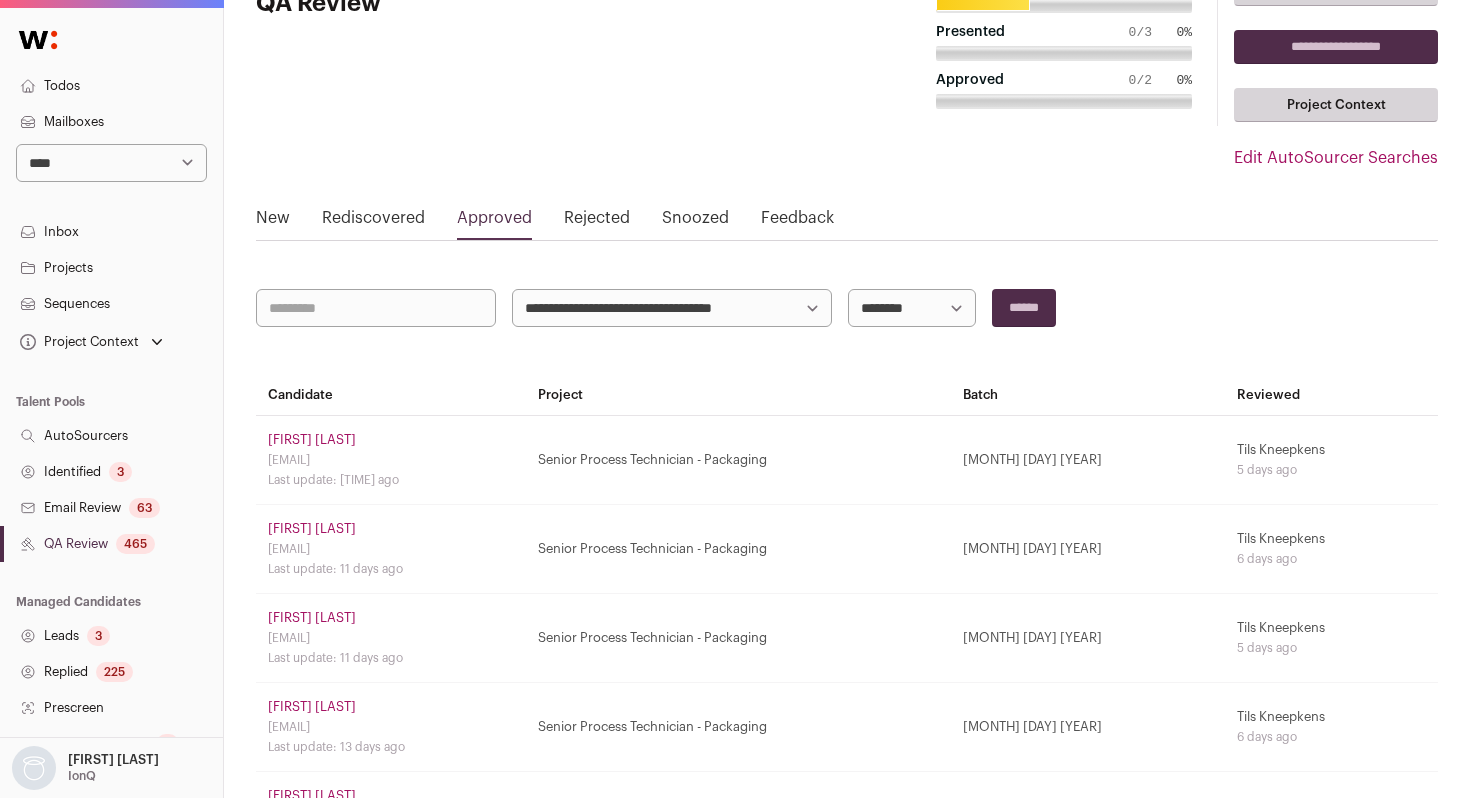 scroll, scrollTop: 88, scrollLeft: 0, axis: vertical 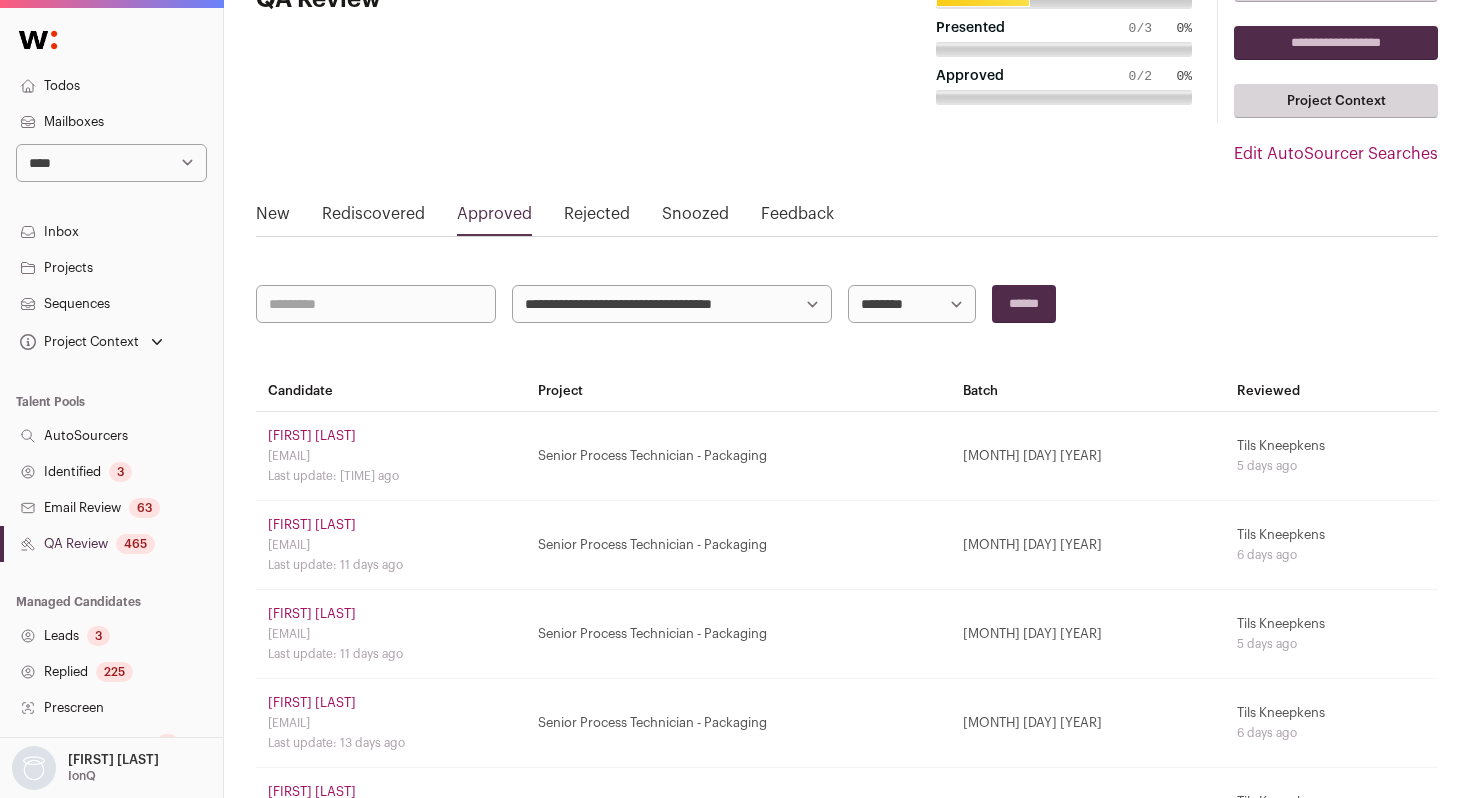 click on "[FIRST] [LAST]" at bounding box center (312, 525) 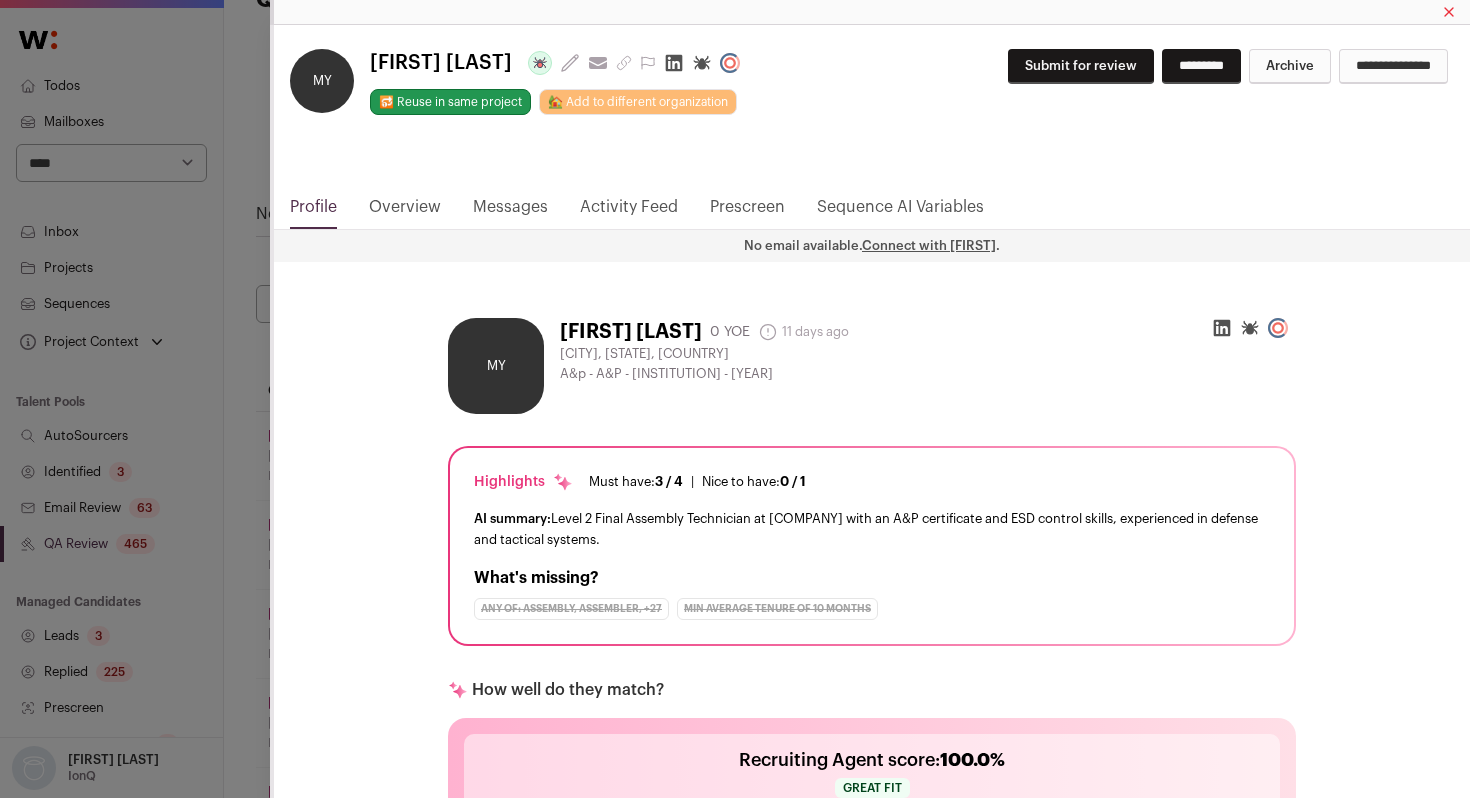 click on "Activity Feed" at bounding box center [629, 212] 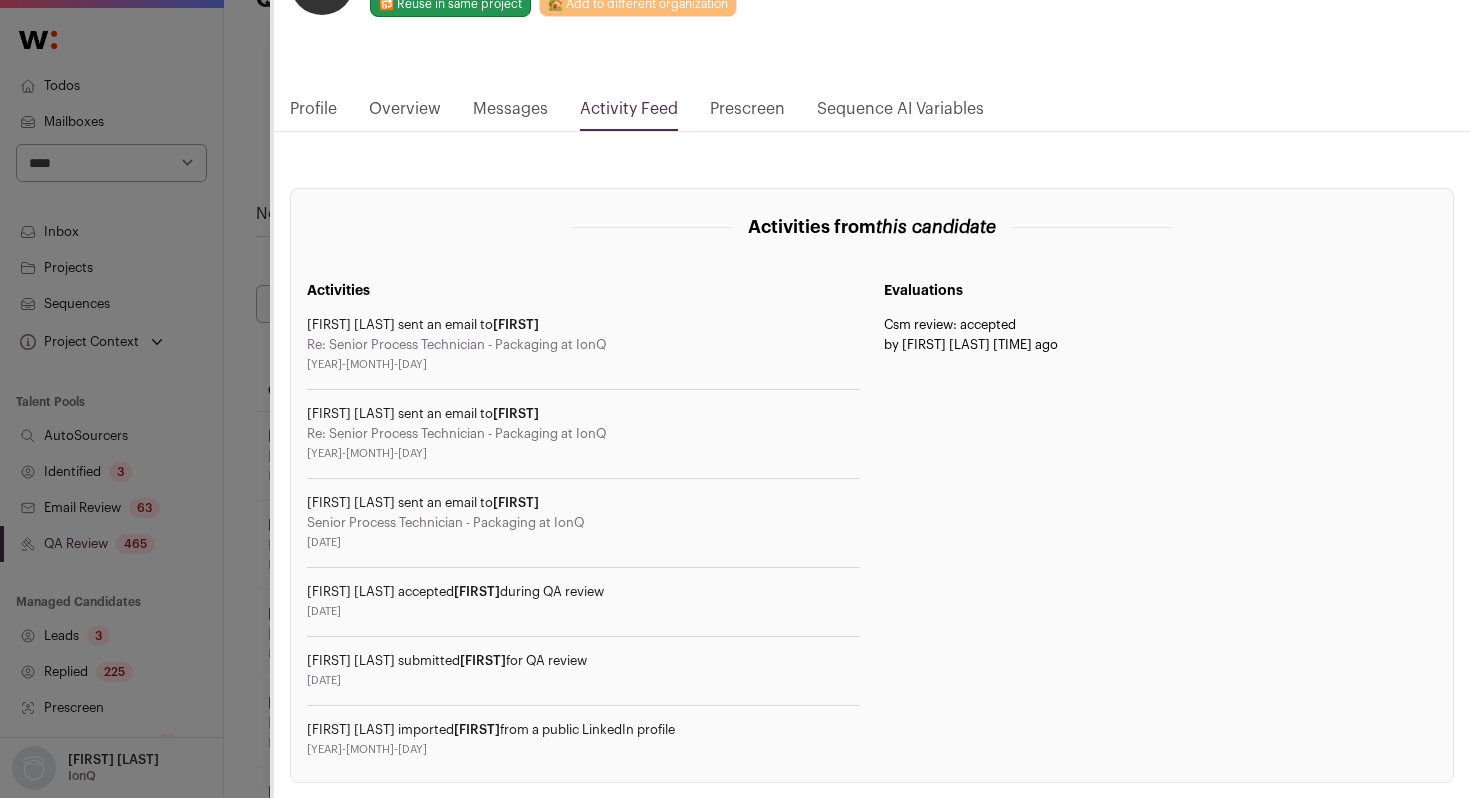 scroll, scrollTop: 244, scrollLeft: 0, axis: vertical 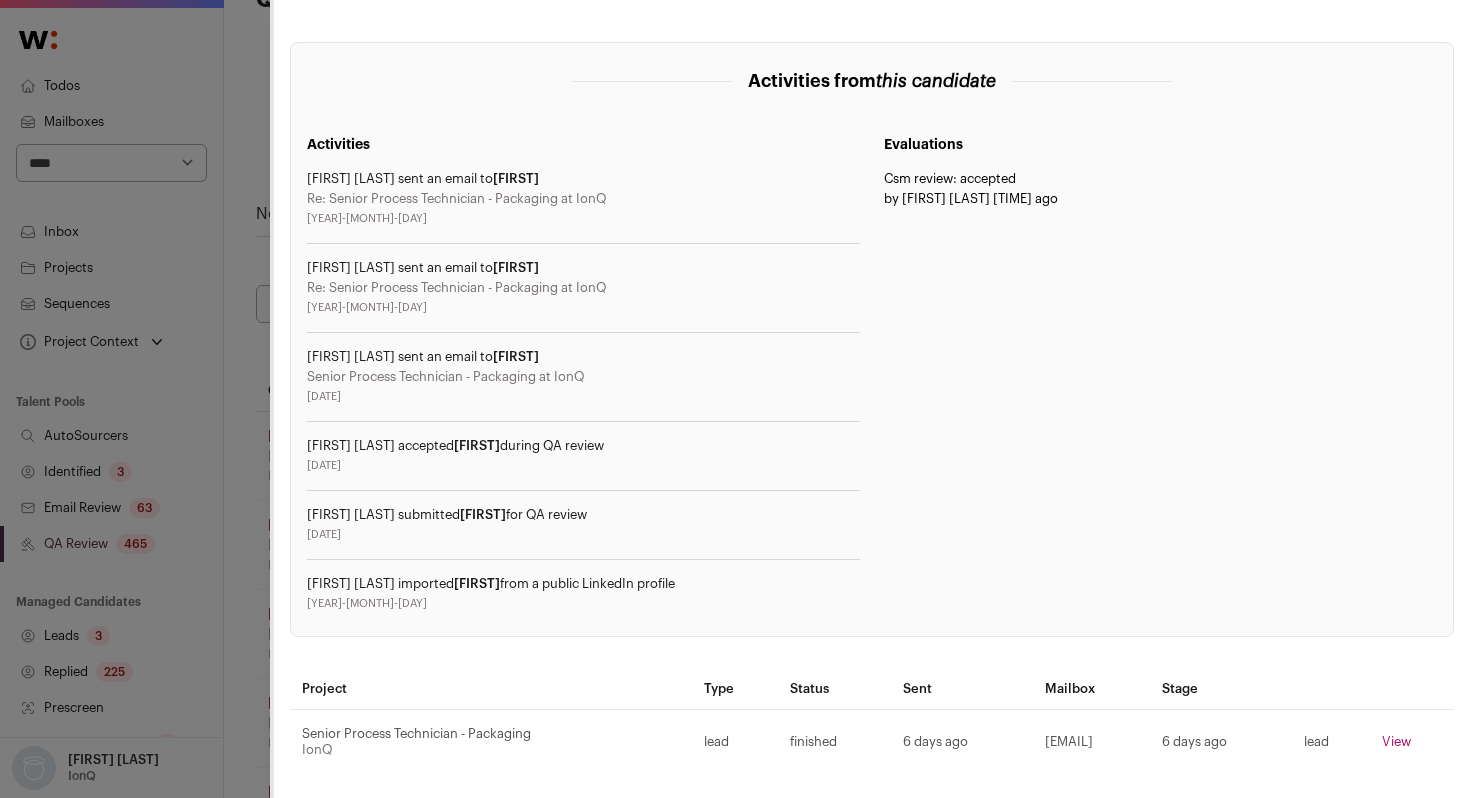 click on "MY
[FIRST] [LAST]
Last update:  [NUMBER] days ago
View most recent conversation in Front
🔂 Reuse in same project
🏡 Add to different organization
Submit for review" at bounding box center (0, 0) 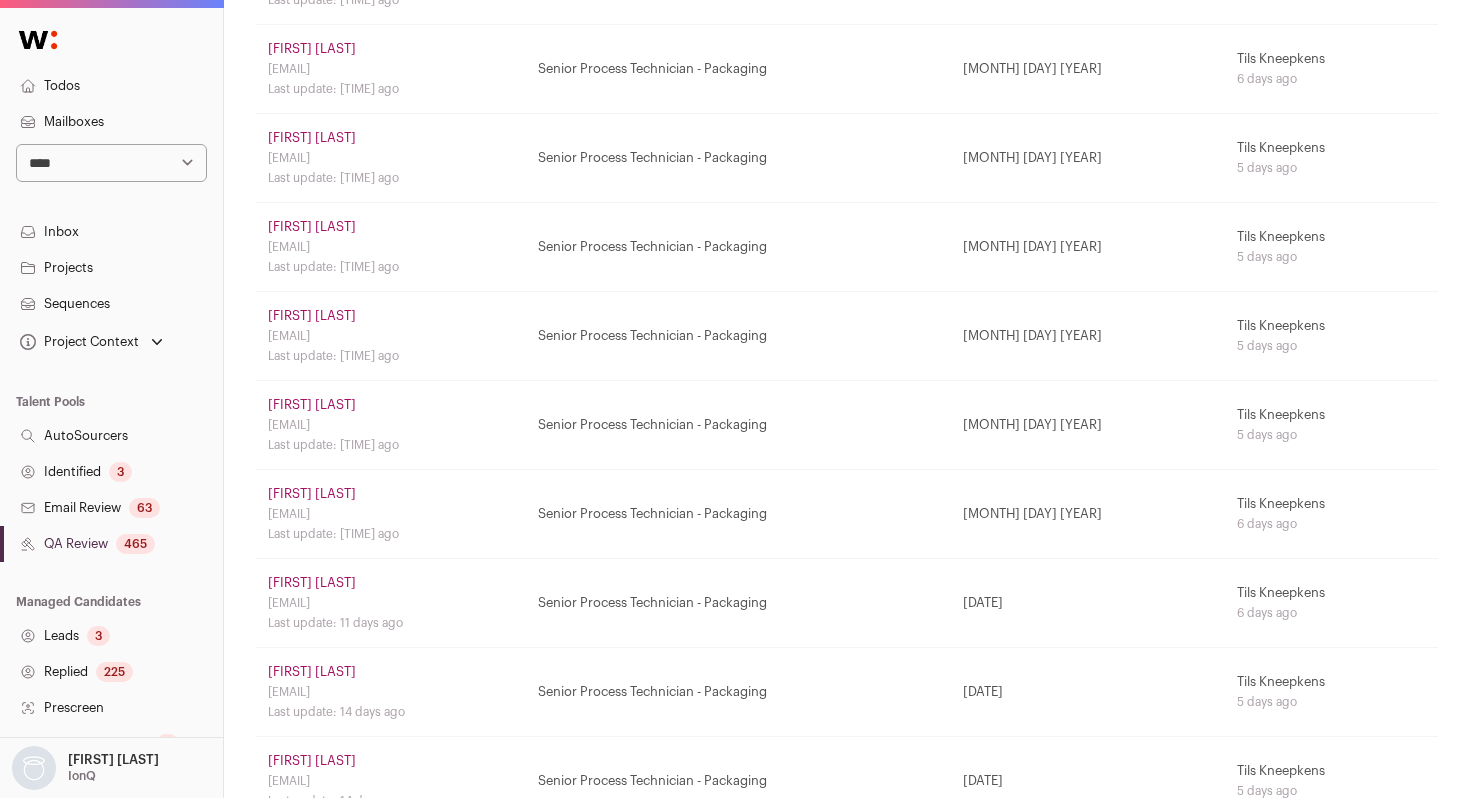 scroll, scrollTop: 963, scrollLeft: 0, axis: vertical 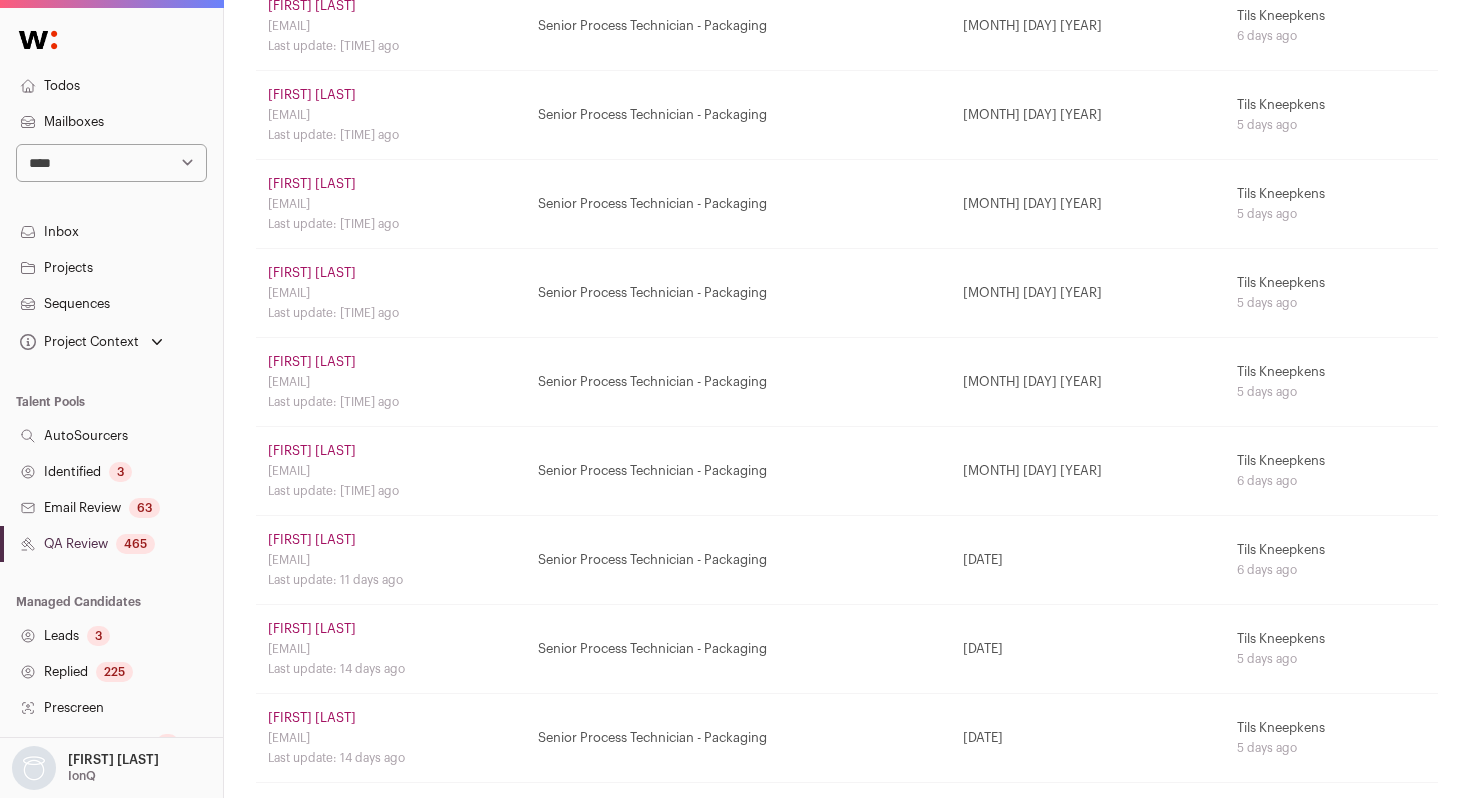 click on "[FIRST] [LAST]" at bounding box center [312, 540] 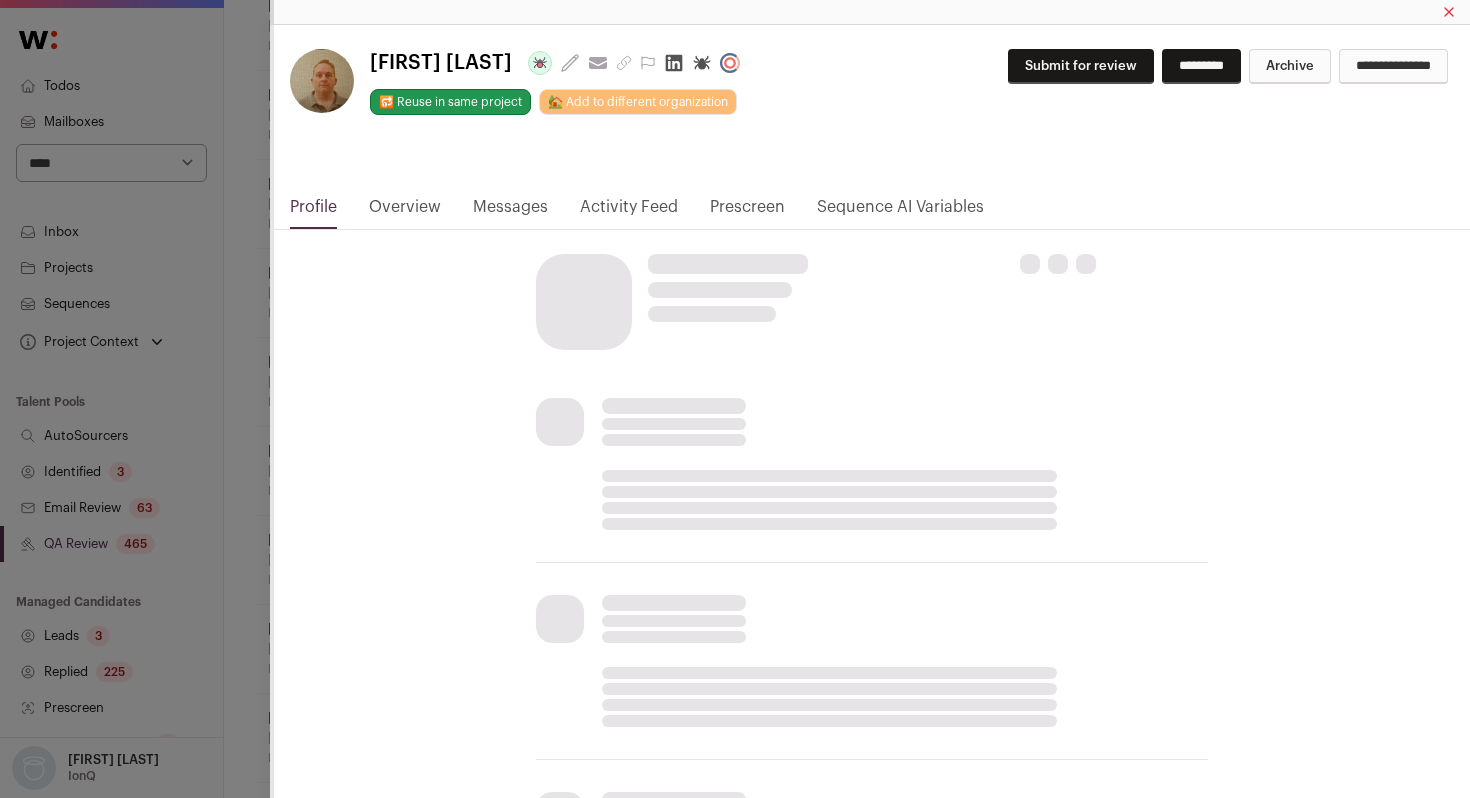 click on "Activity Feed" at bounding box center [629, 212] 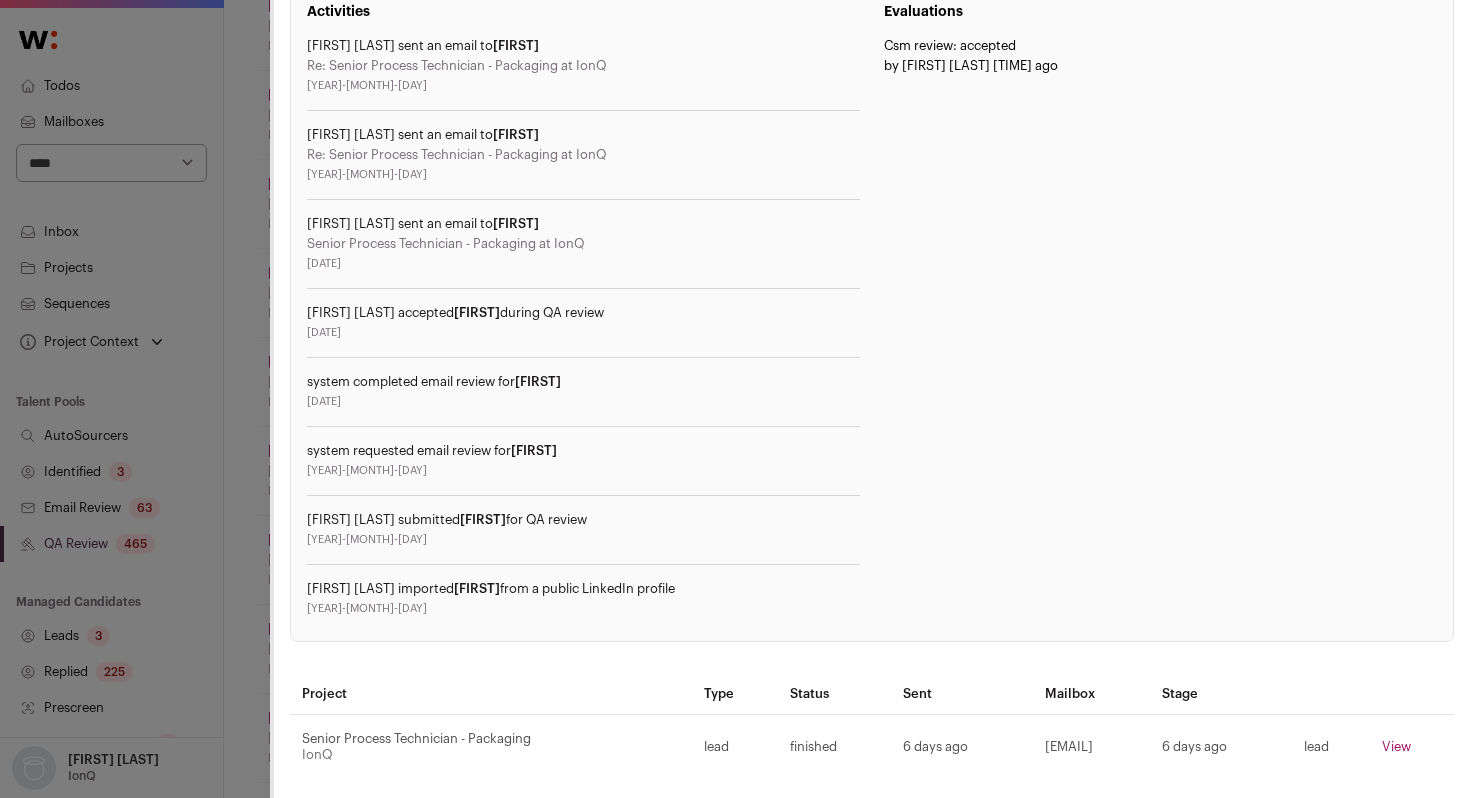 scroll, scrollTop: 380, scrollLeft: 0, axis: vertical 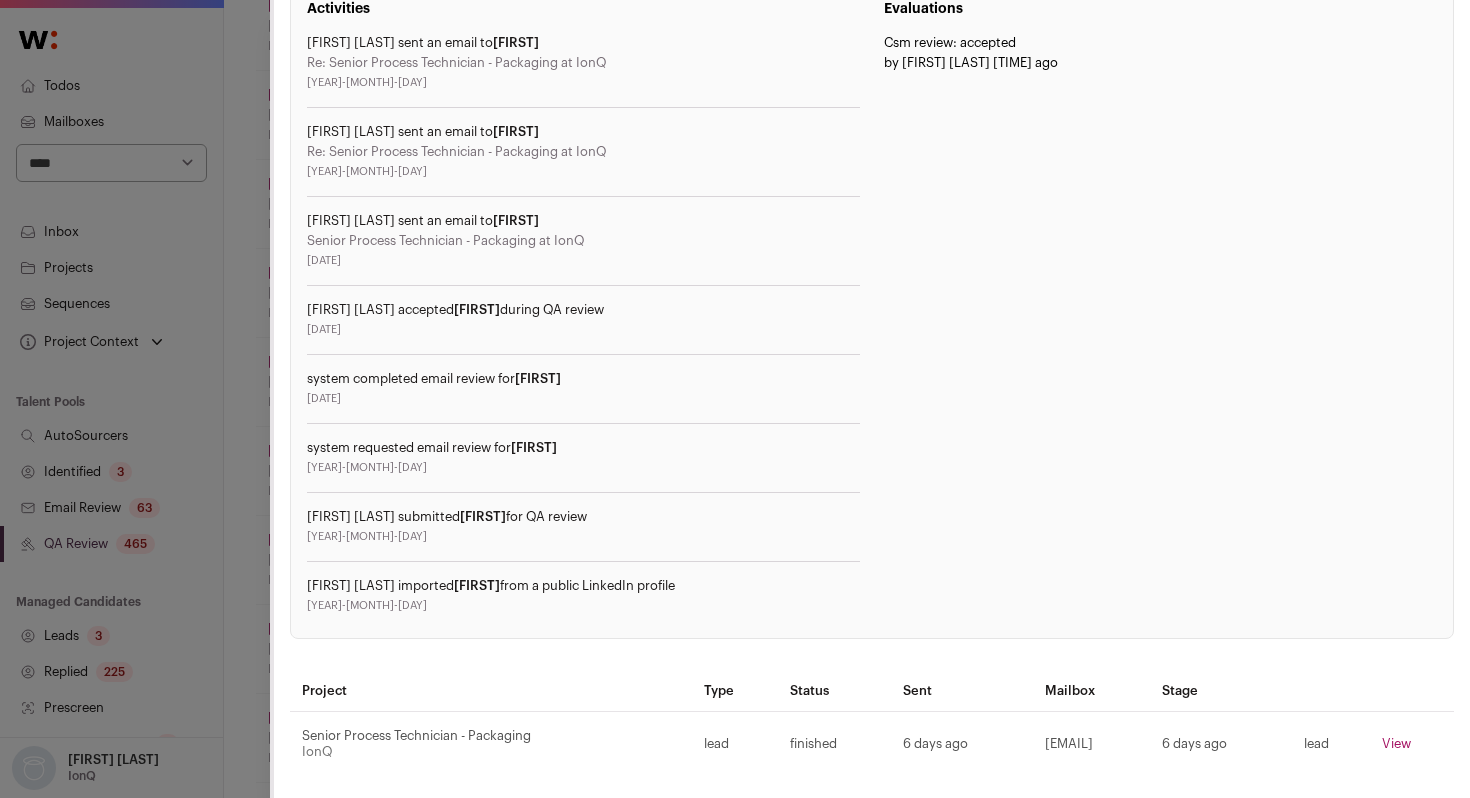 click on "Andrew Gray
Last update:  11 days ago
View most recent conversation in Front
🔂 Reuse in same project
🏡 Add to different organization
Submit for review" at bounding box center (0, 0) 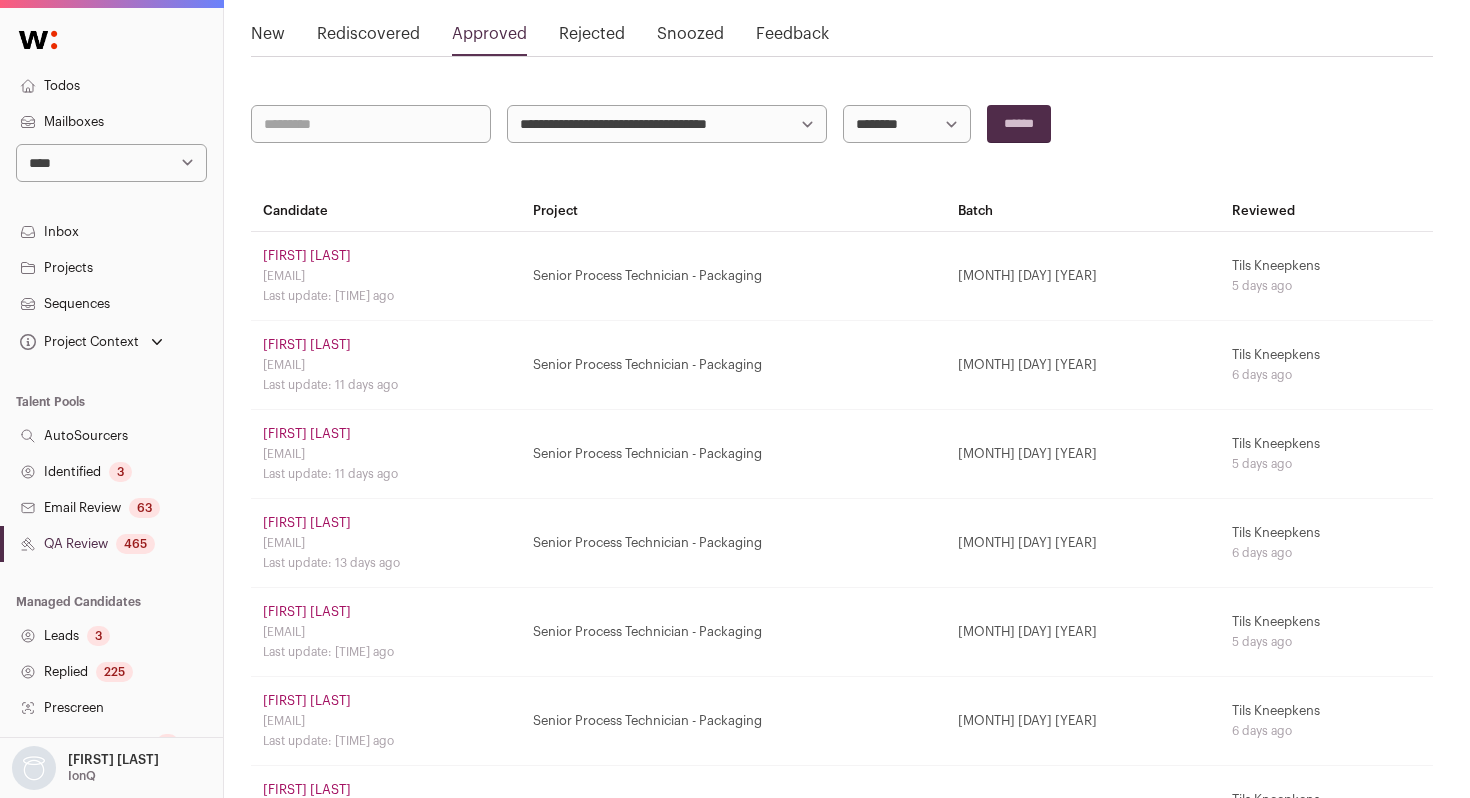 scroll, scrollTop: 0, scrollLeft: 5, axis: horizontal 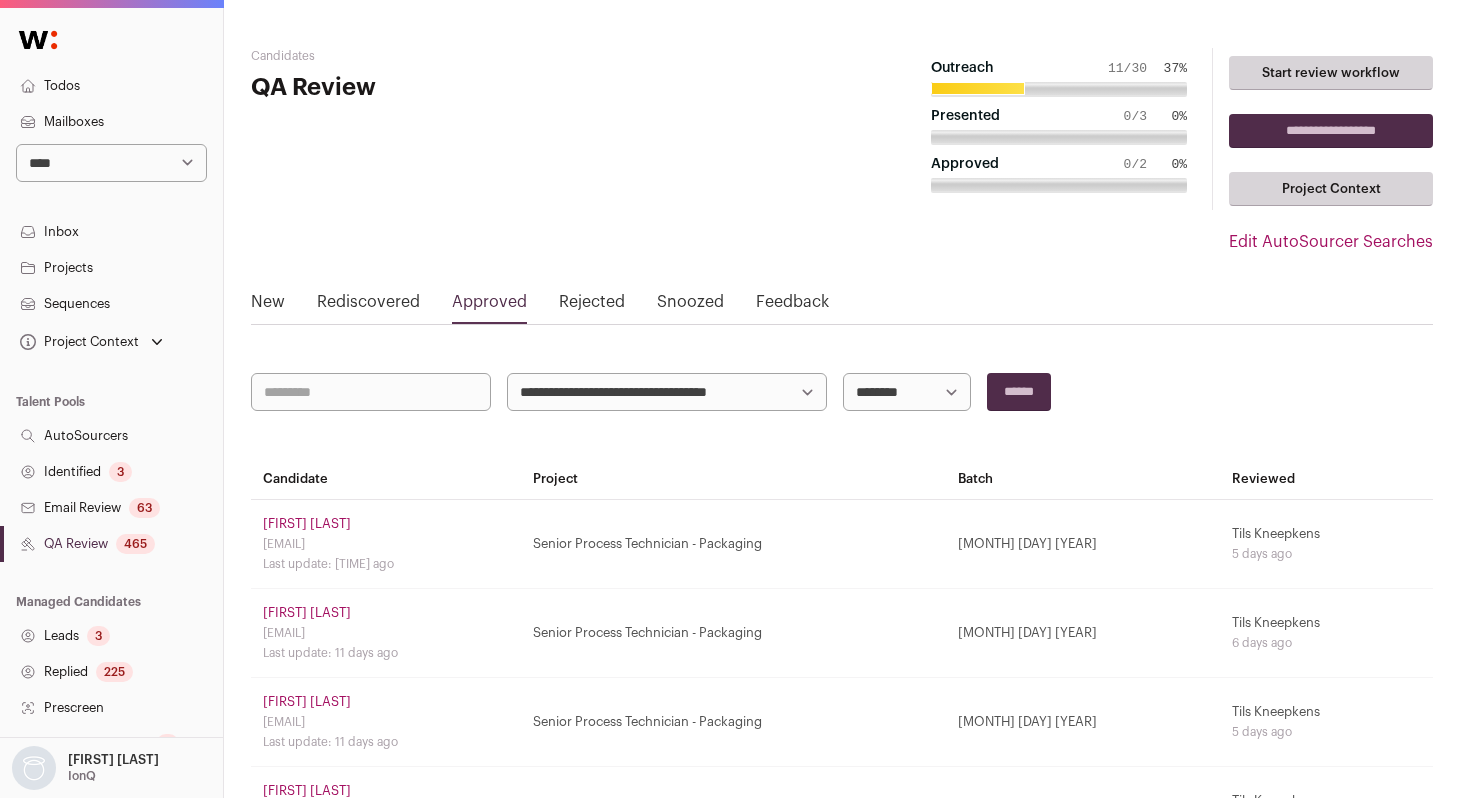 click on "Rejected" at bounding box center (592, 306) 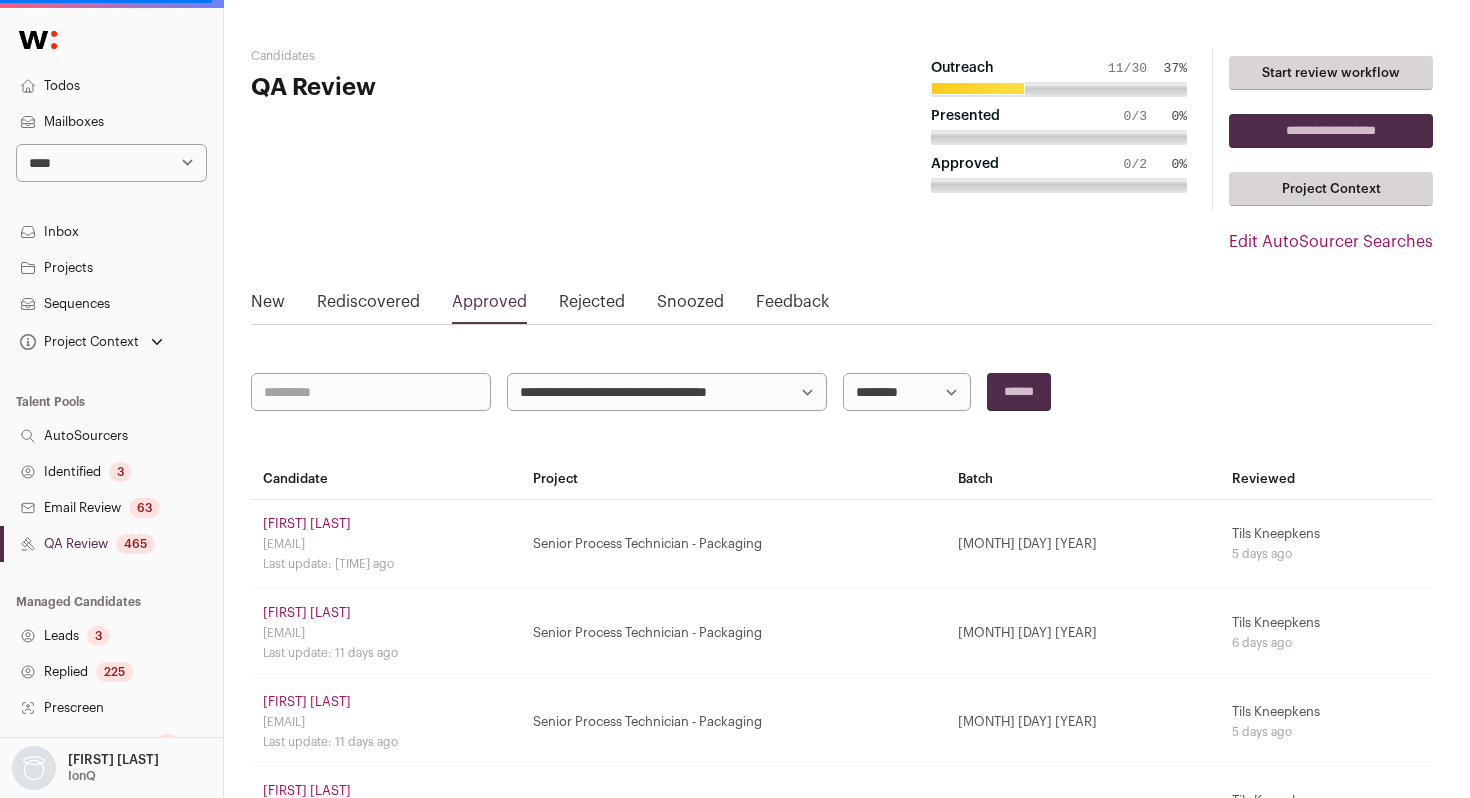 click on "Rejected" at bounding box center (592, 306) 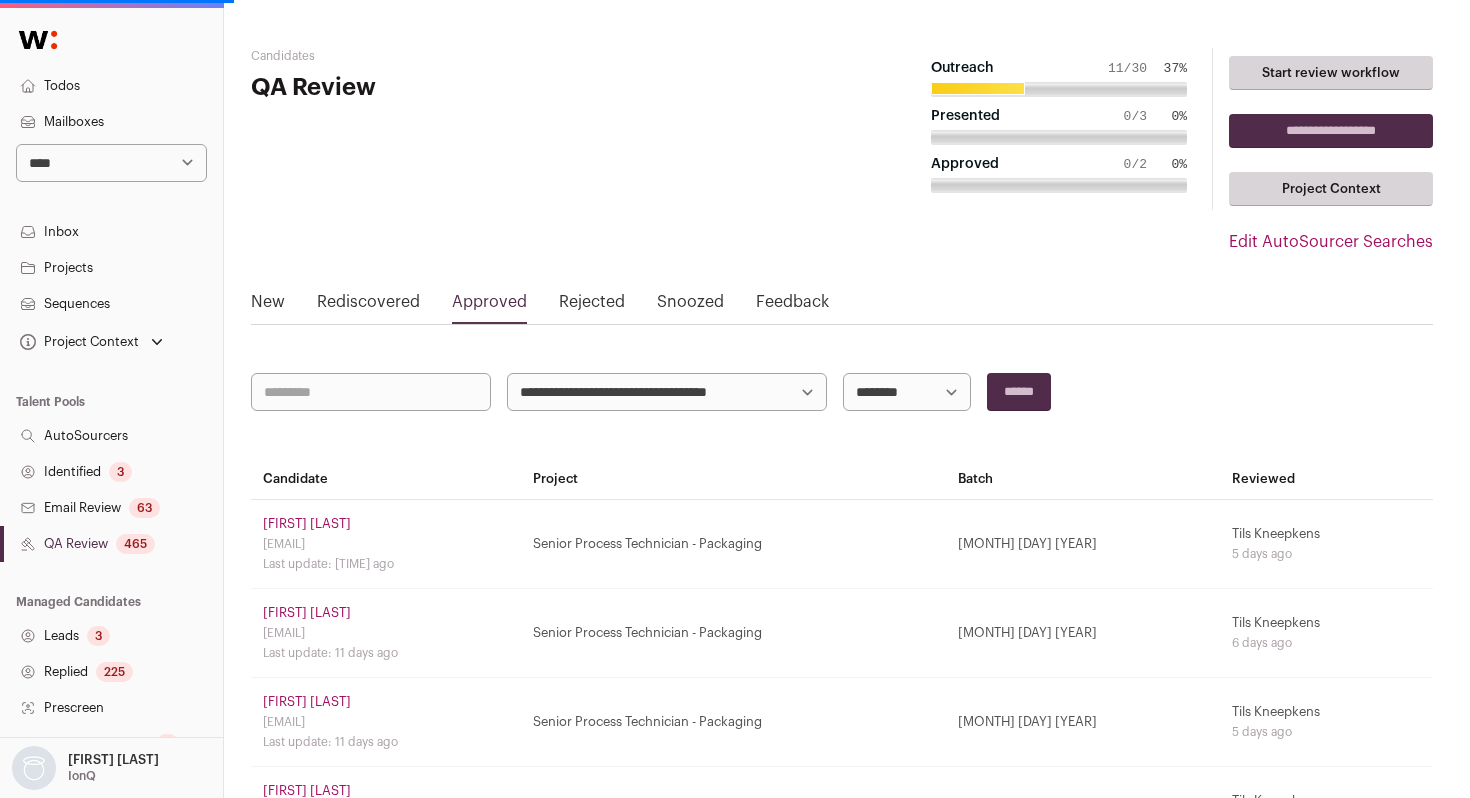 click on "Rejected" at bounding box center (592, 306) 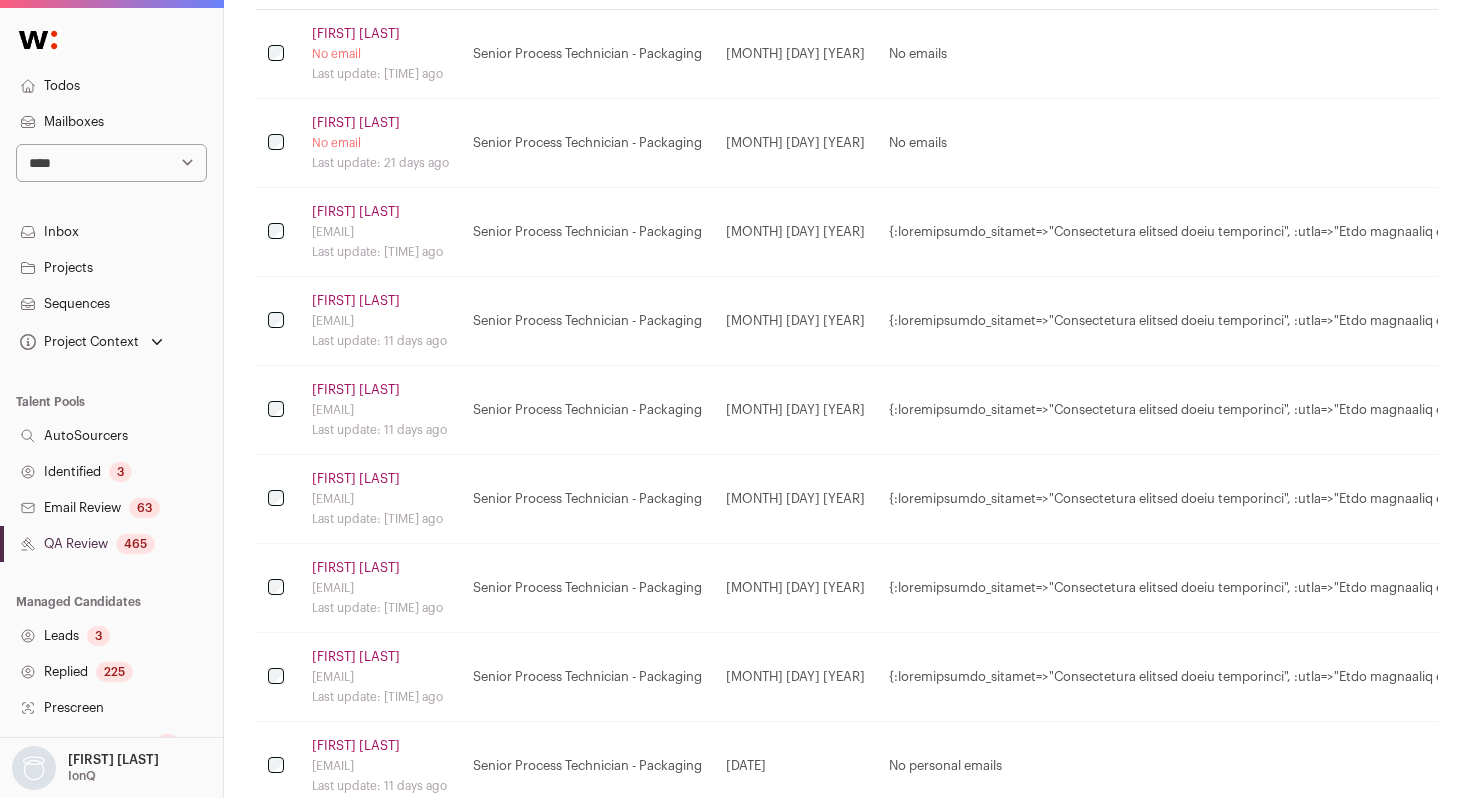 scroll, scrollTop: 311, scrollLeft: 0, axis: vertical 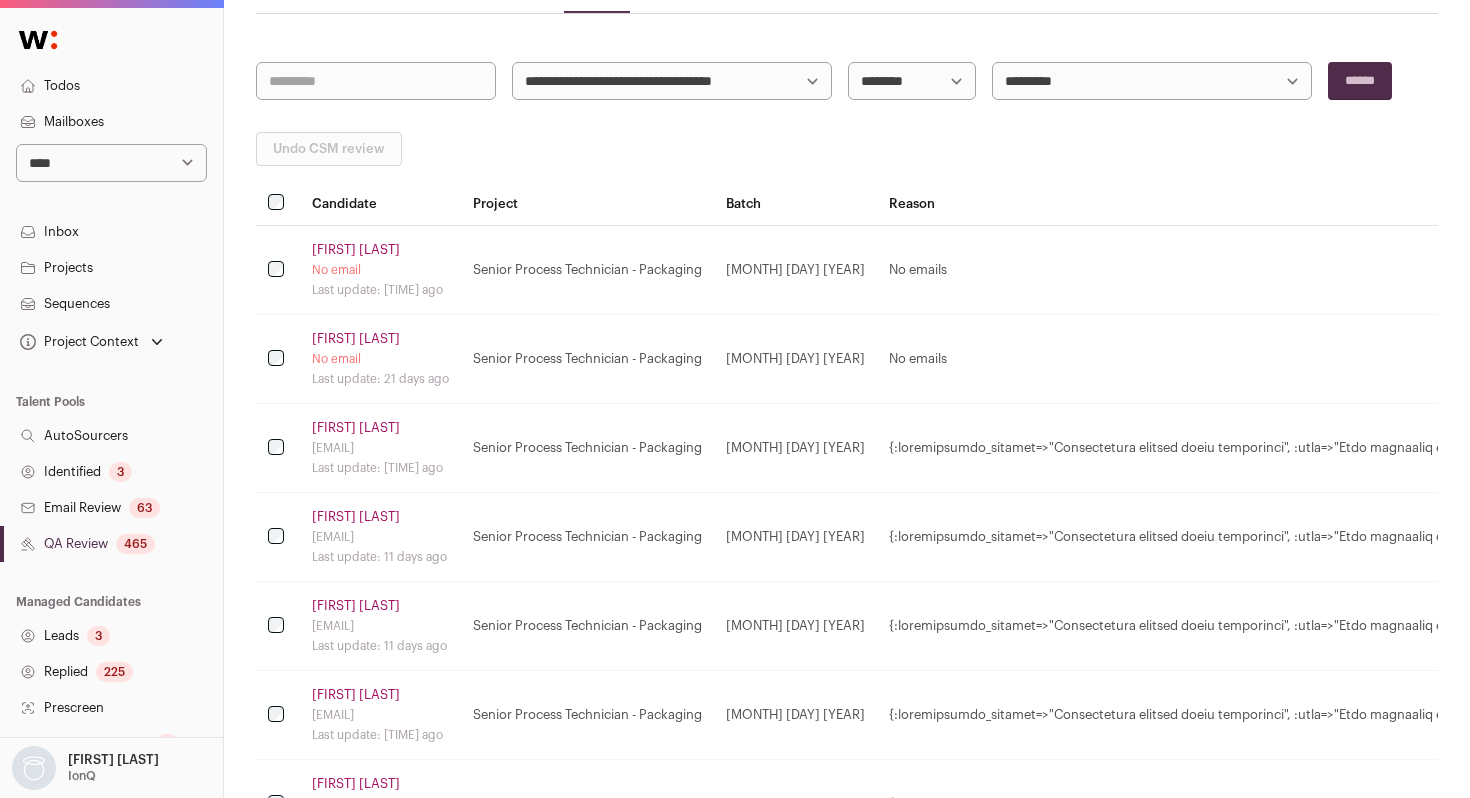 click on "QA Review
465" at bounding box center (111, 544) 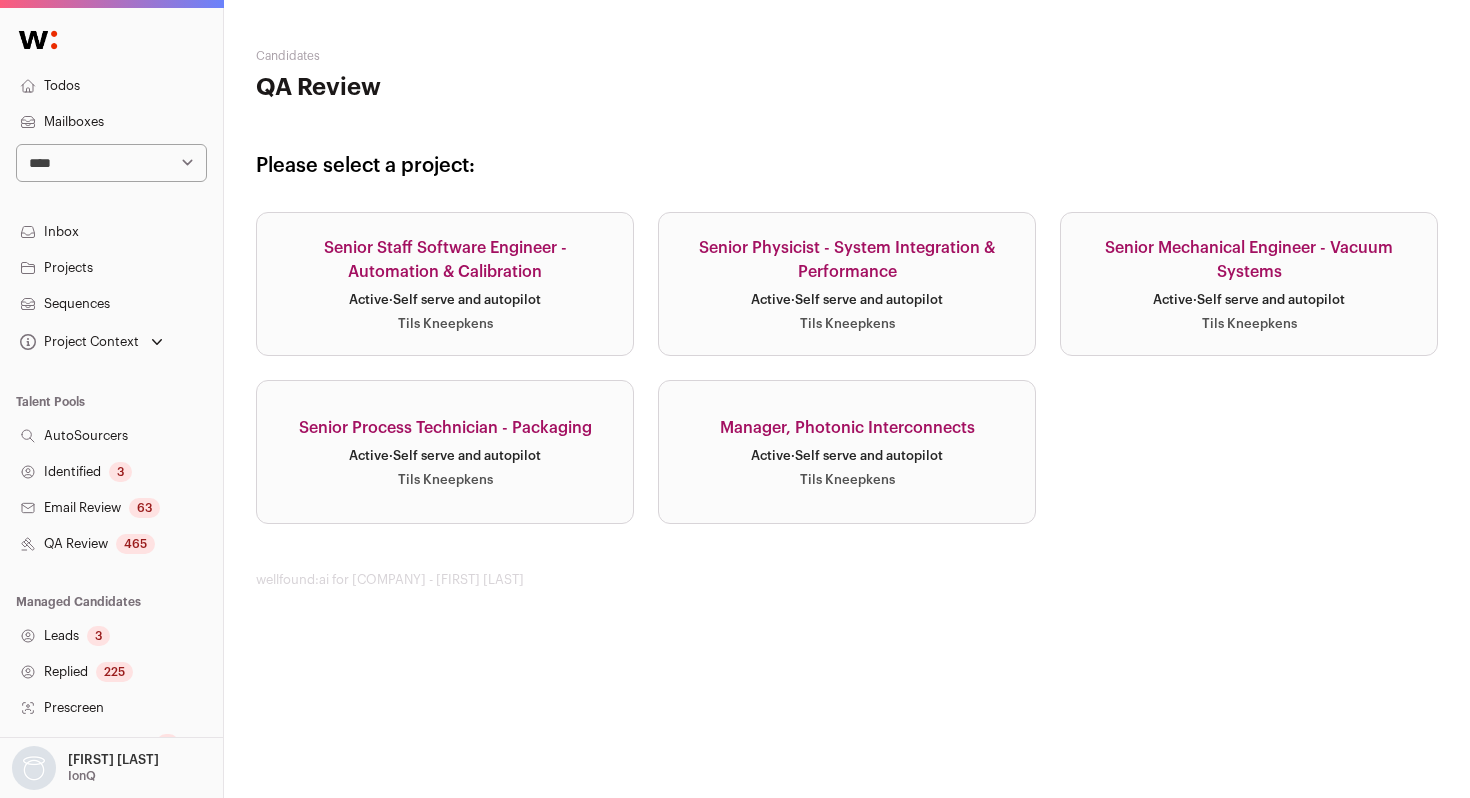 click on "Active
·
Self serve and autopilot" at bounding box center [445, 456] 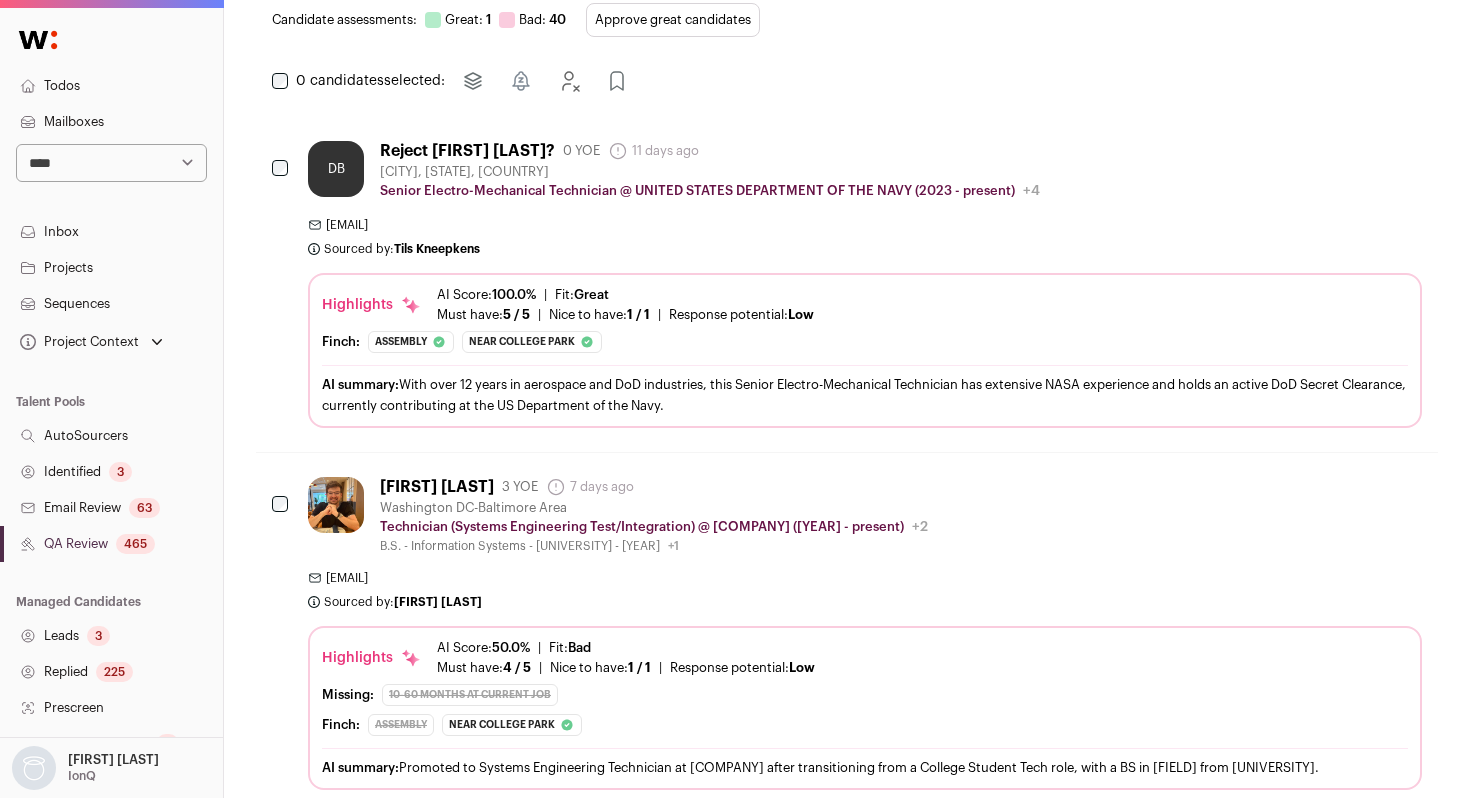 scroll, scrollTop: 513, scrollLeft: 0, axis: vertical 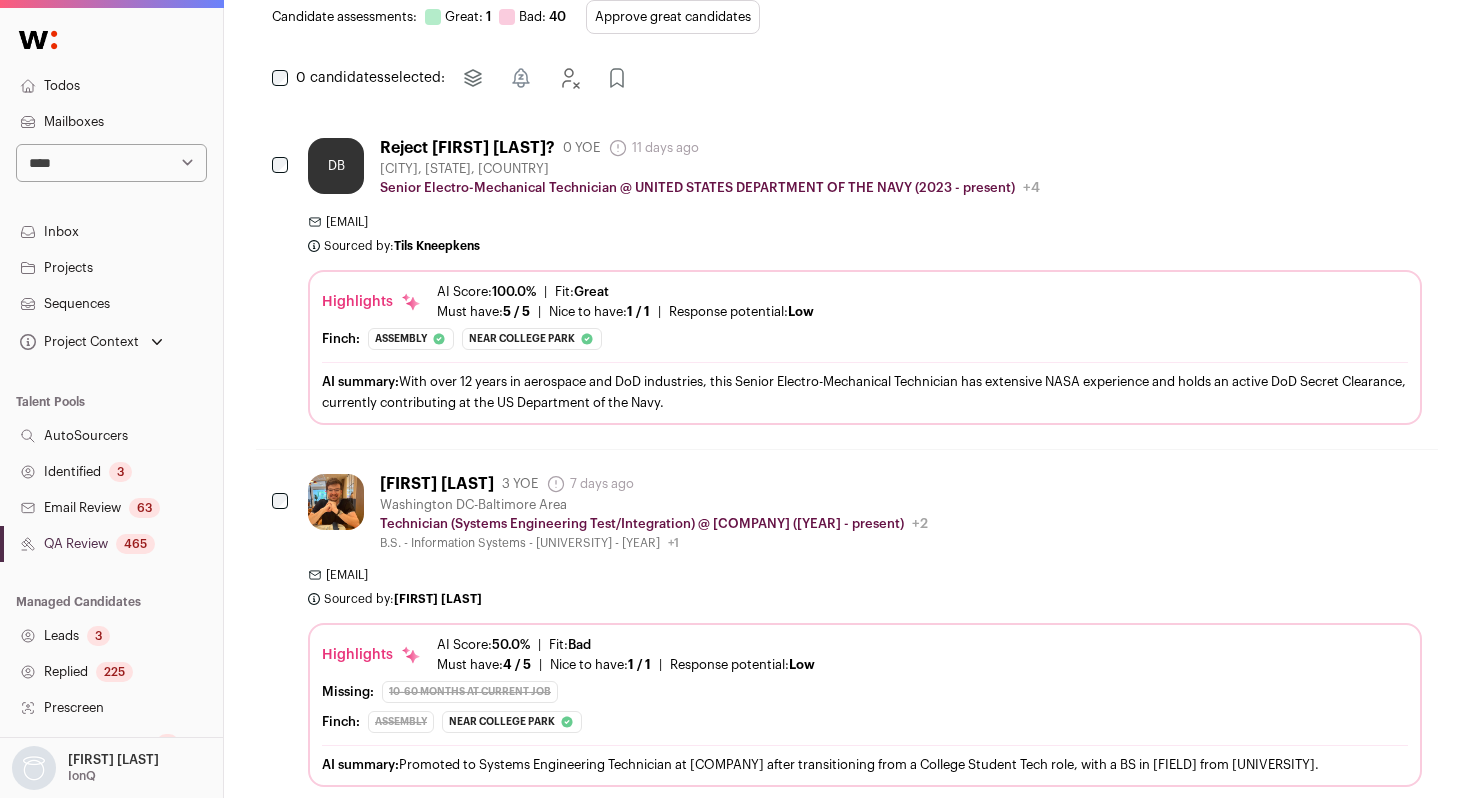 click on "Identified
3" at bounding box center [111, 472] 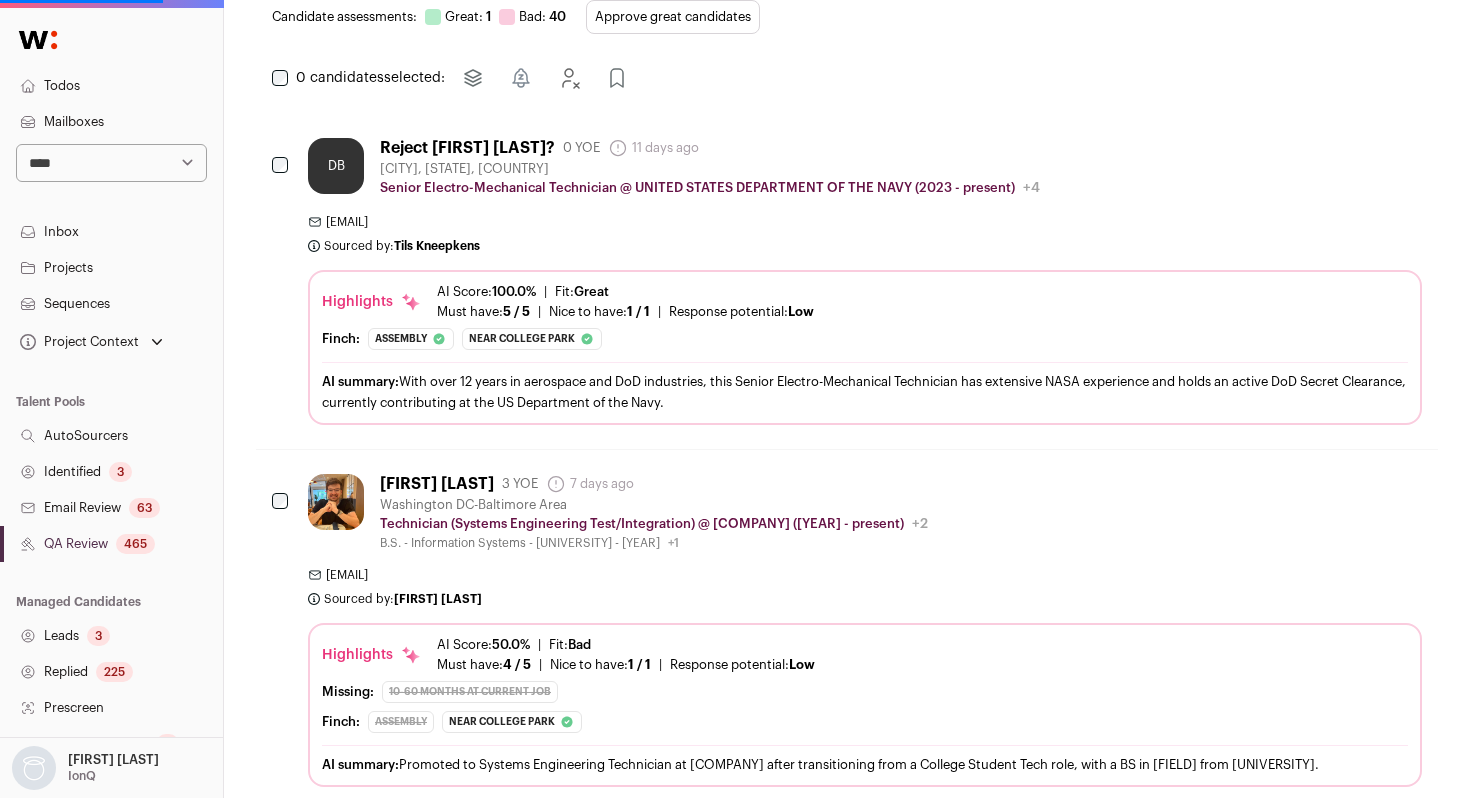 scroll, scrollTop: 0, scrollLeft: 0, axis: both 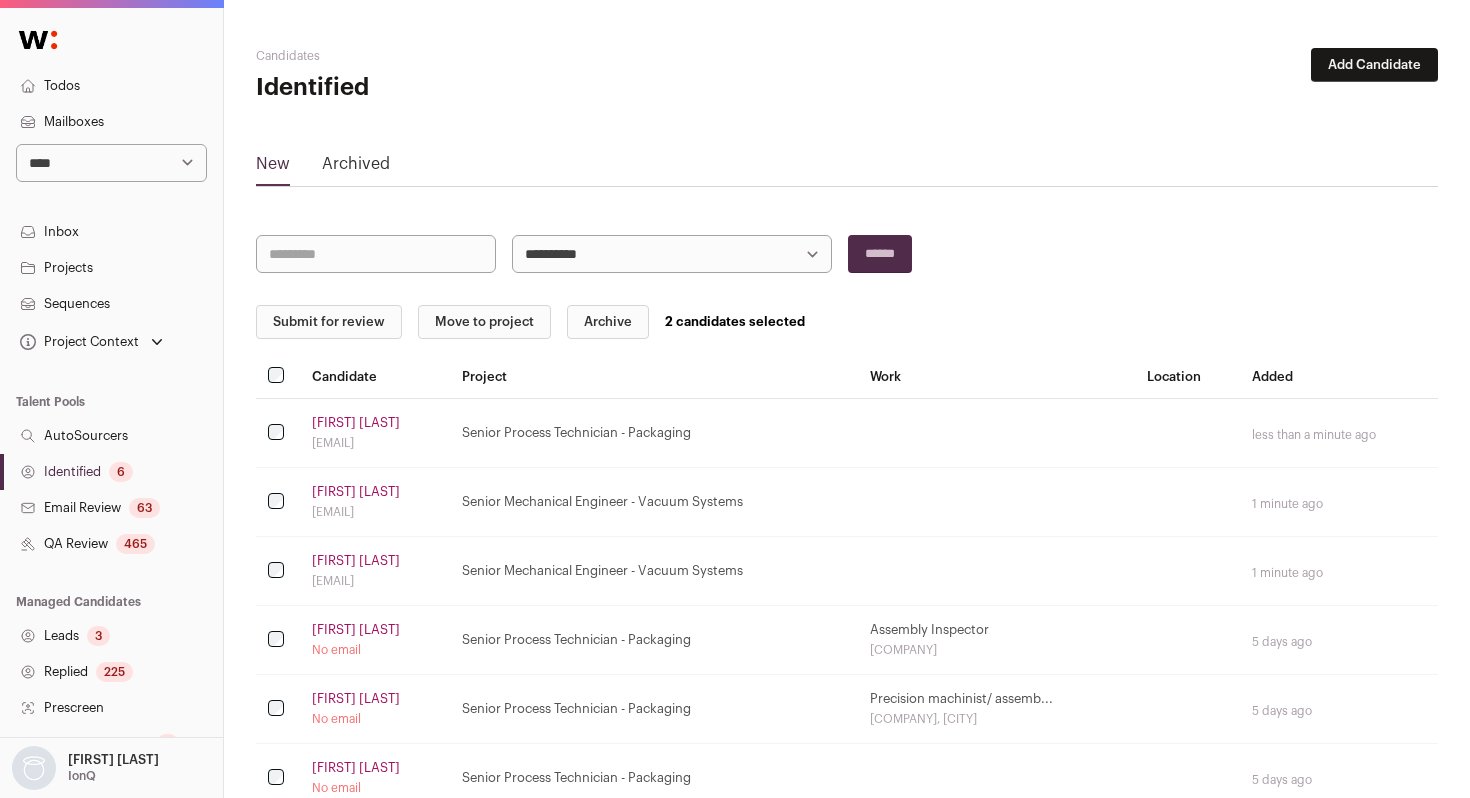 click on "Move to project" at bounding box center (484, 322) 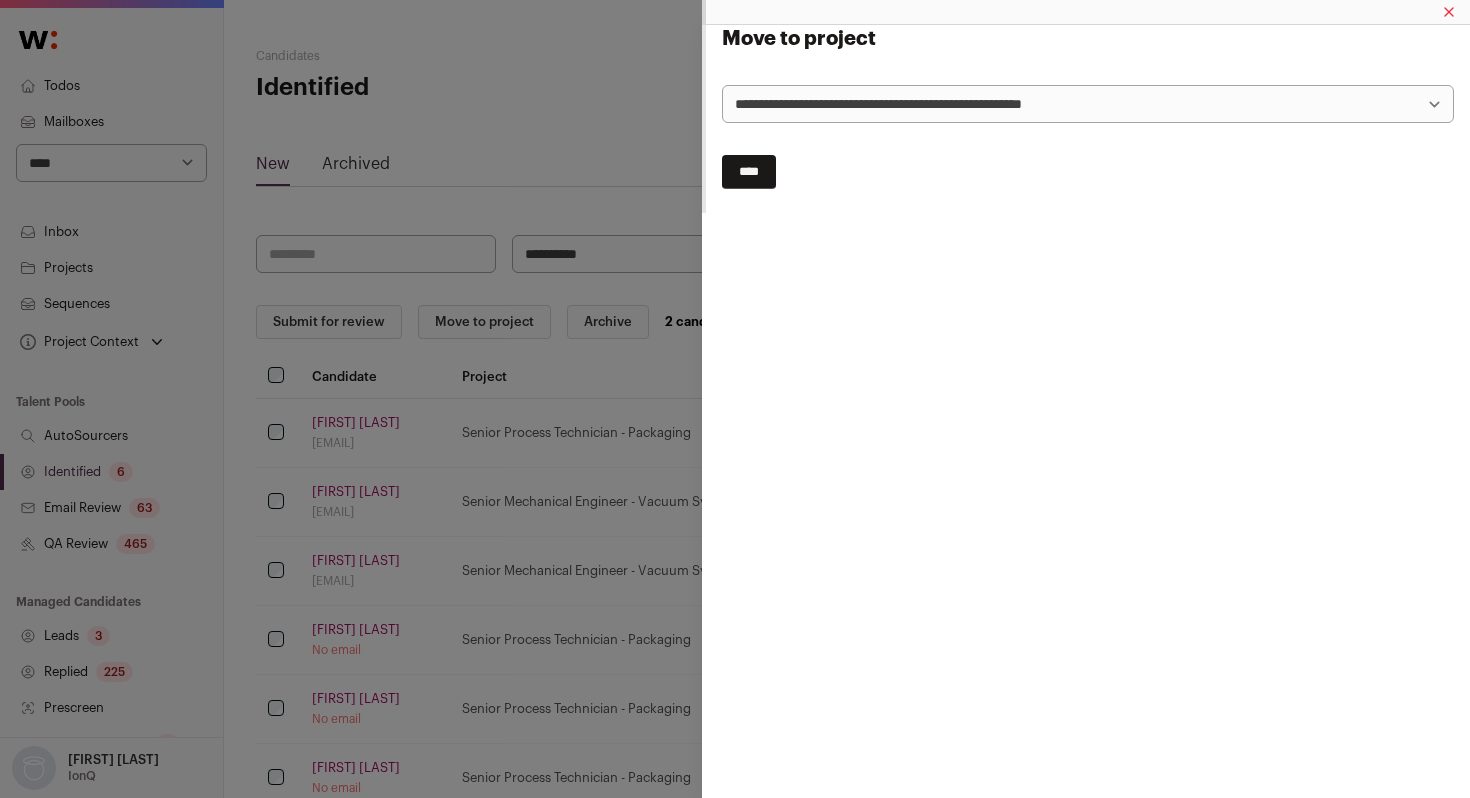 click on "**********" at bounding box center [1088, 104] 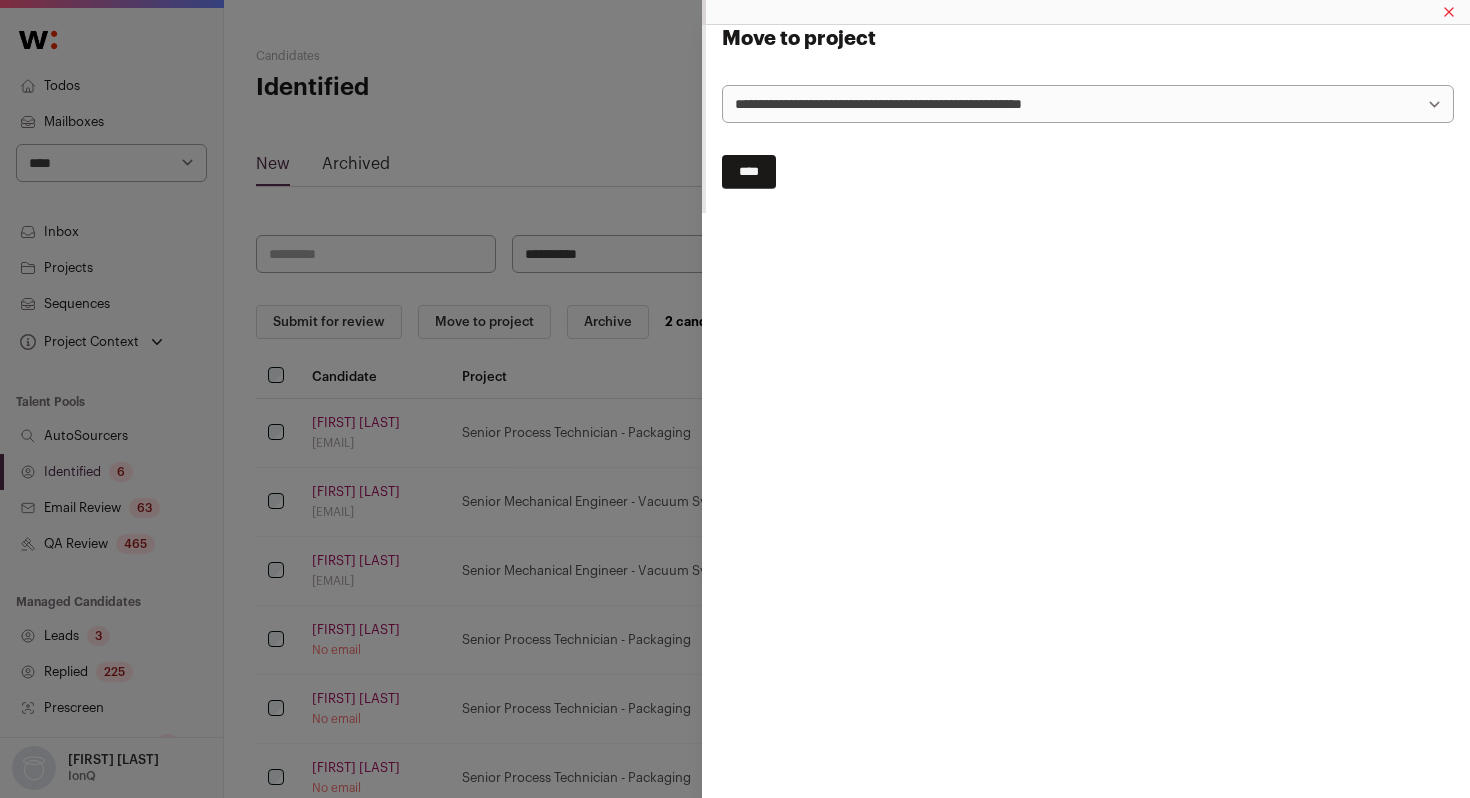 select on "*****" 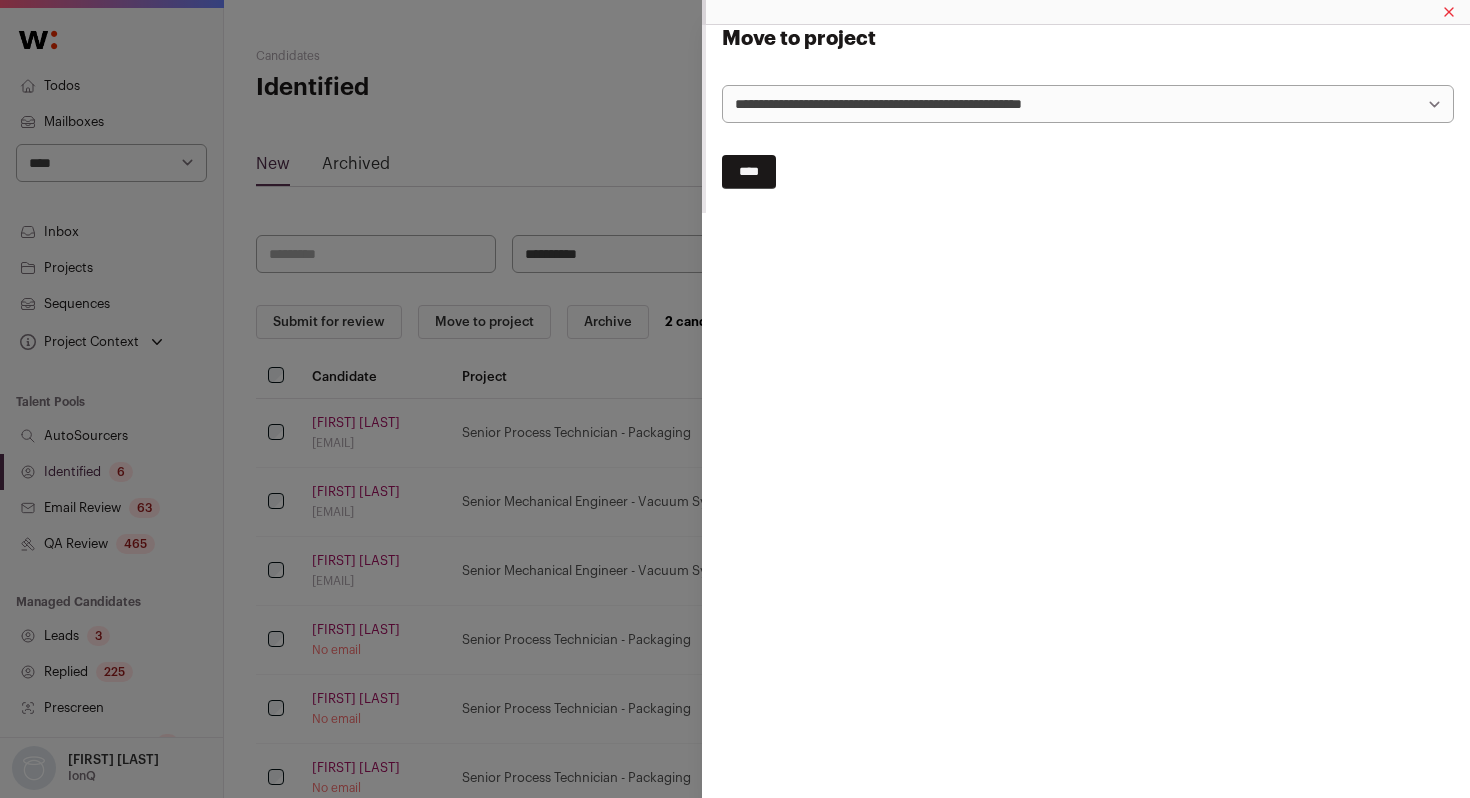 click on "****" at bounding box center (749, 172) 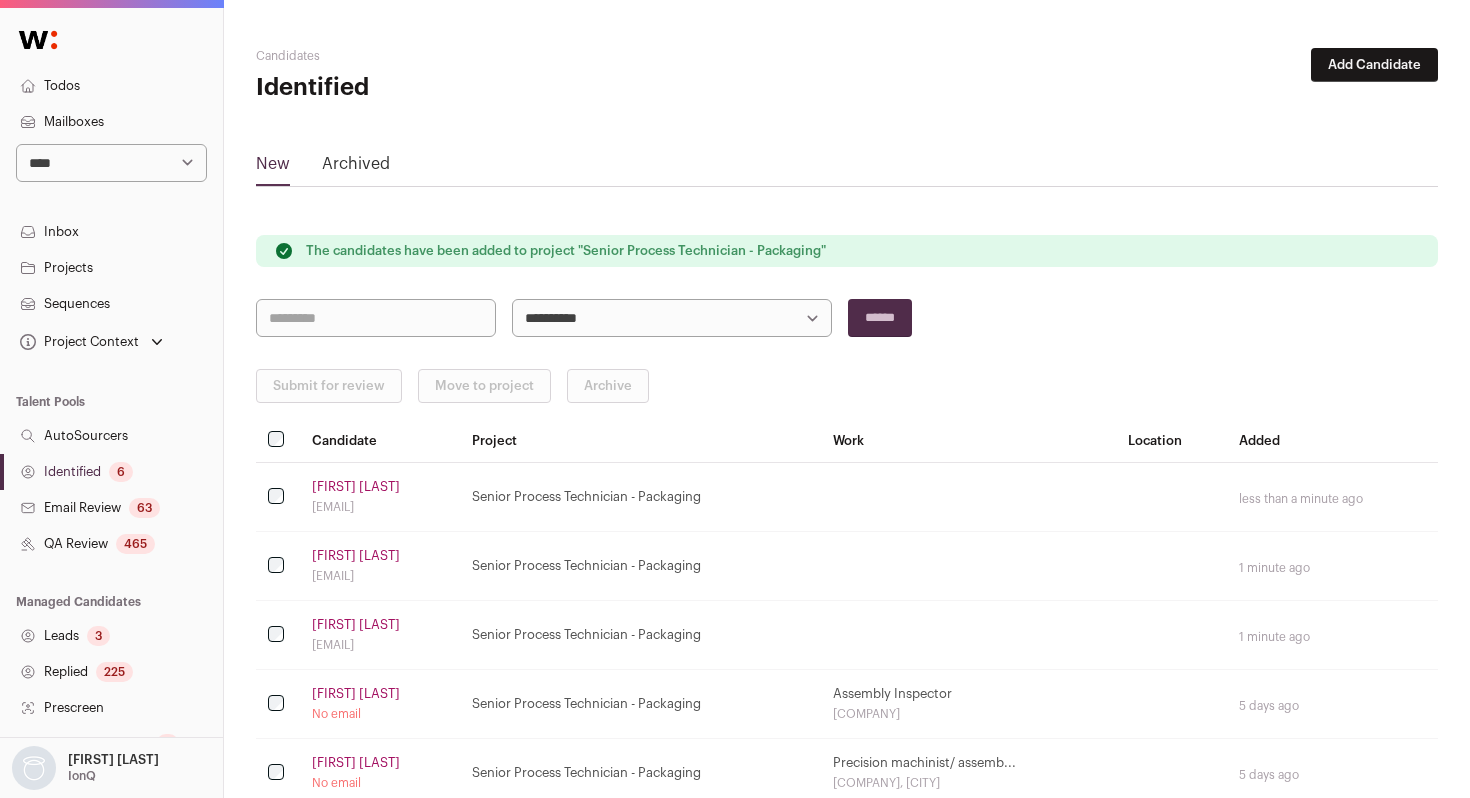 click on "**********" at bounding box center (672, 318) 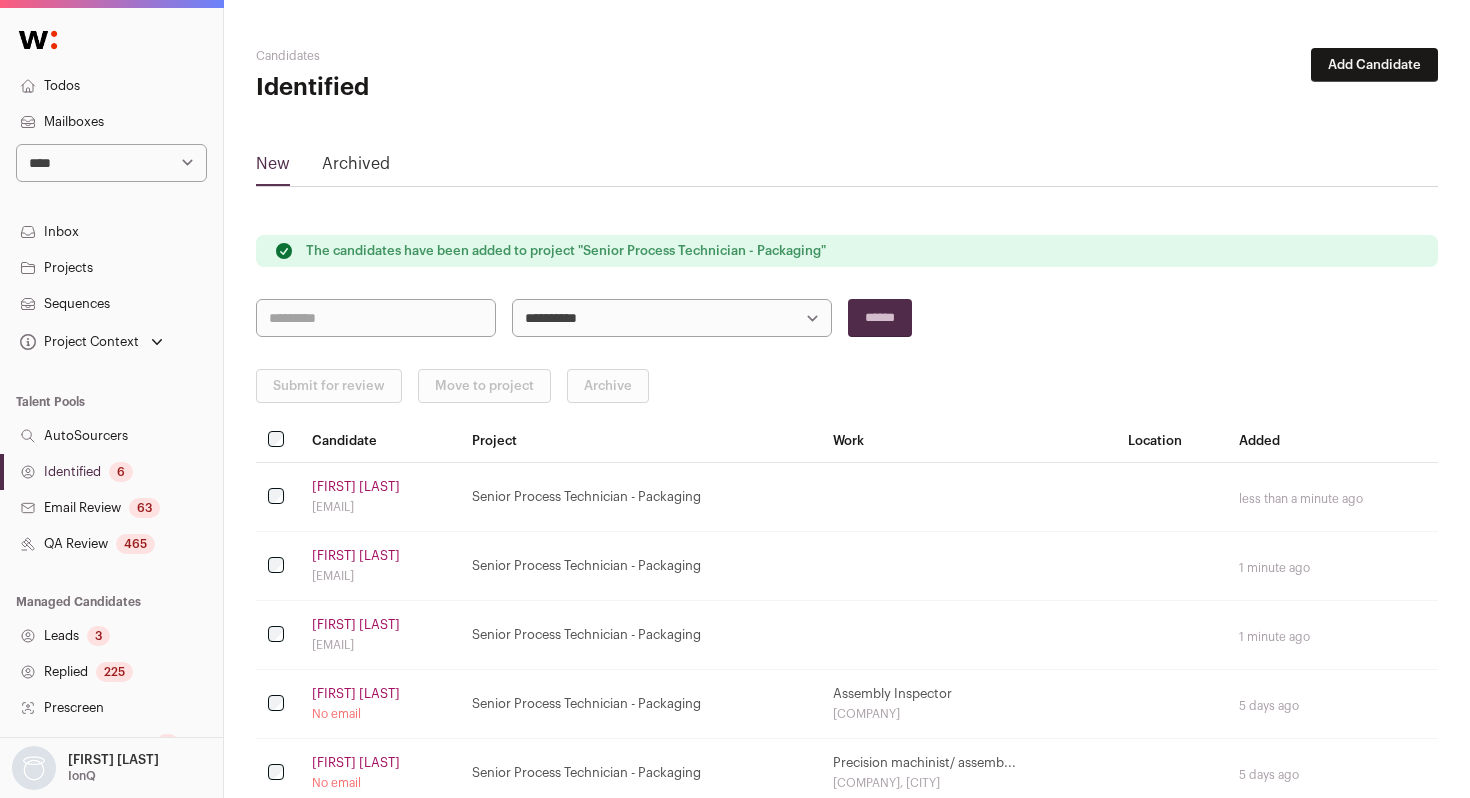 select on "*****" 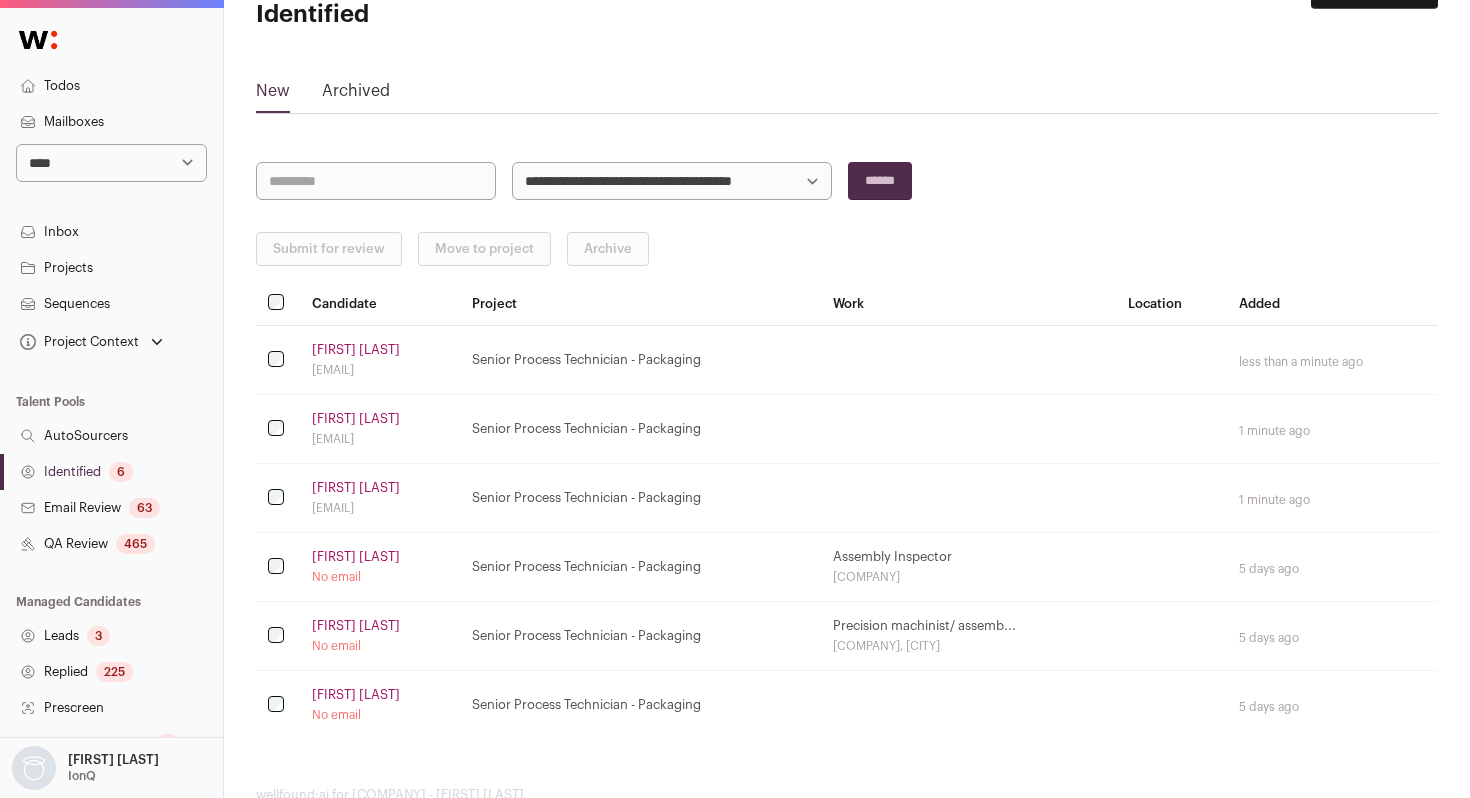 scroll, scrollTop: 126, scrollLeft: 0, axis: vertical 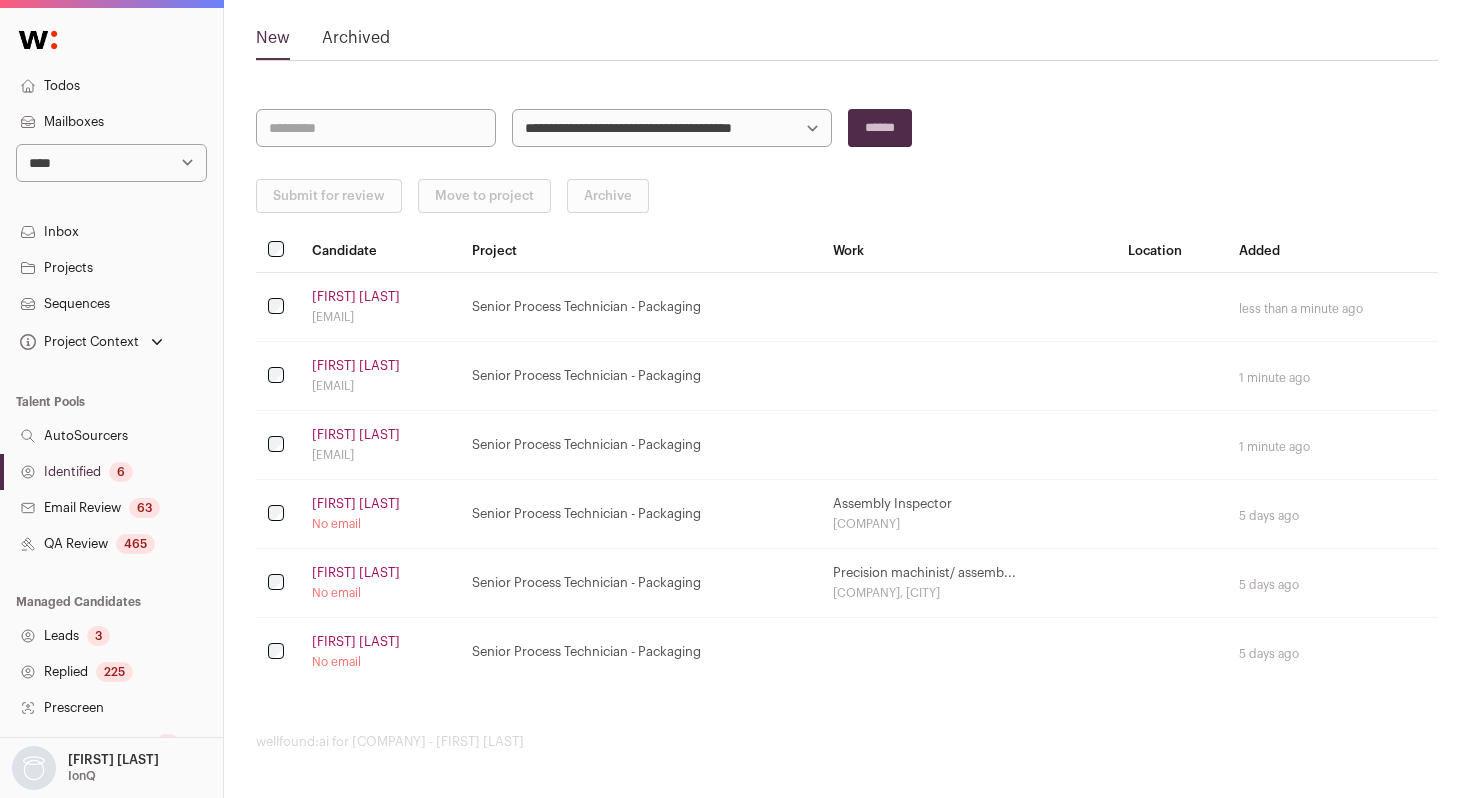 click on "[FIRST] [LAST]" at bounding box center [356, 504] 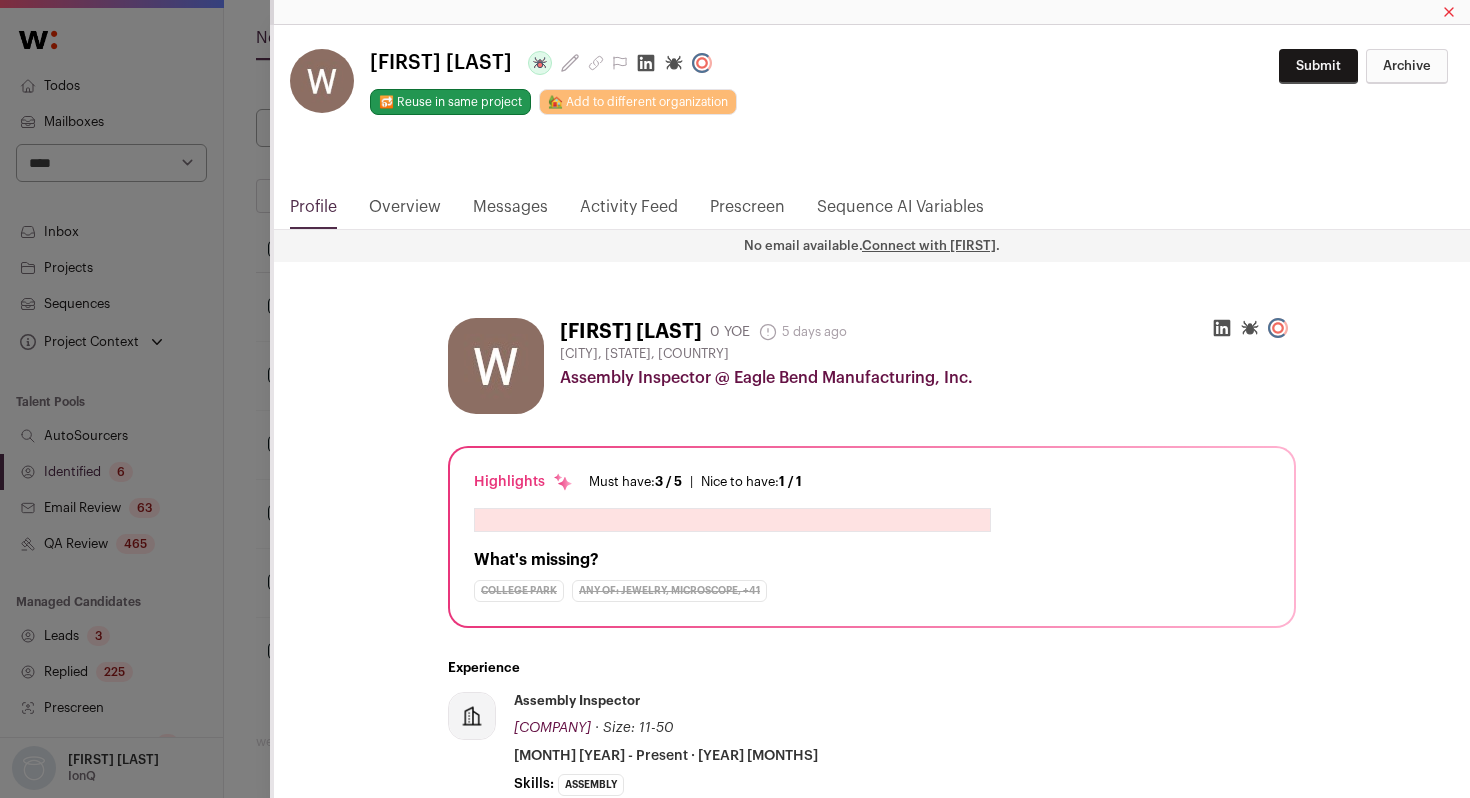 click on "Activity Feed" at bounding box center (629, 212) 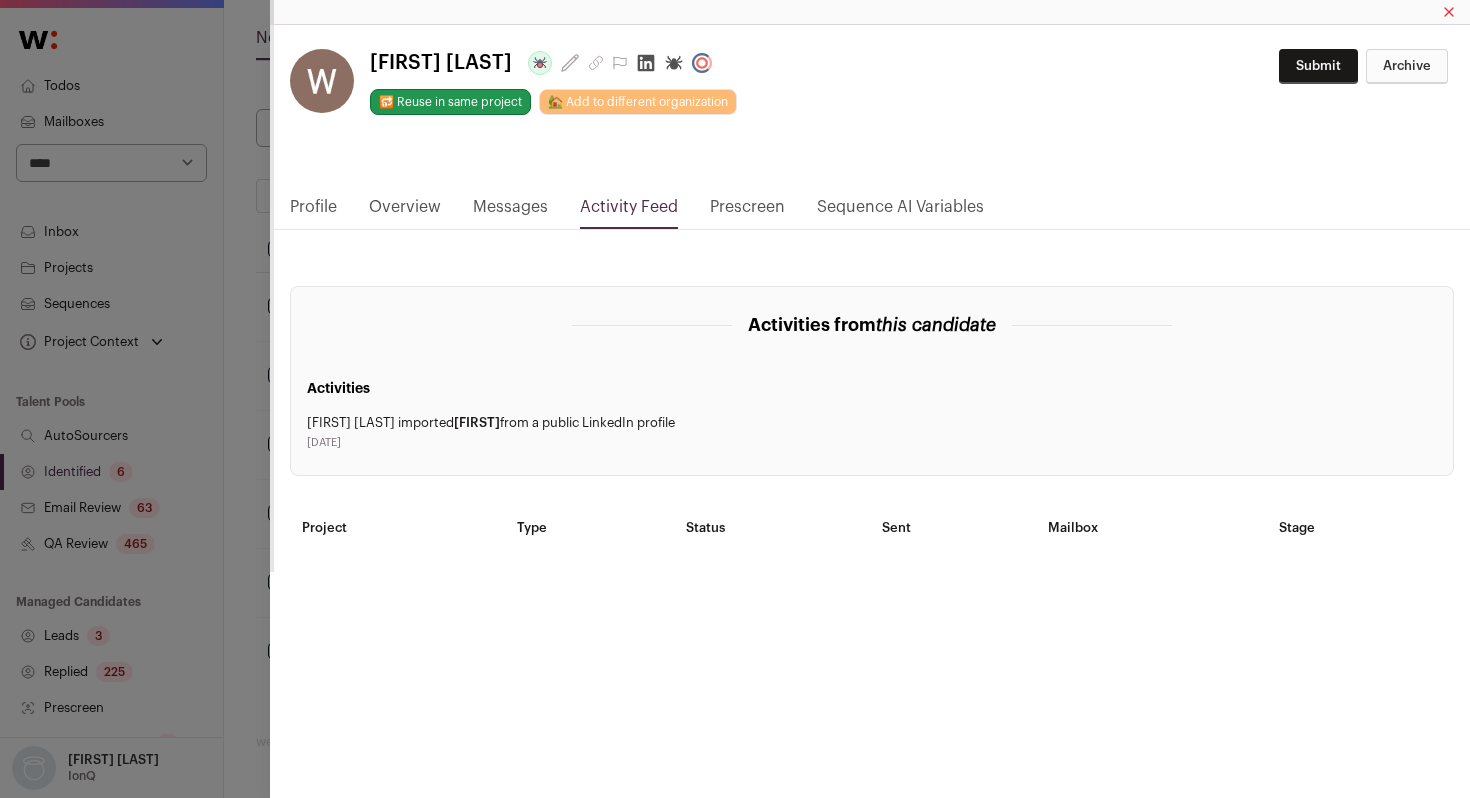 click on "Profile" at bounding box center (313, 212) 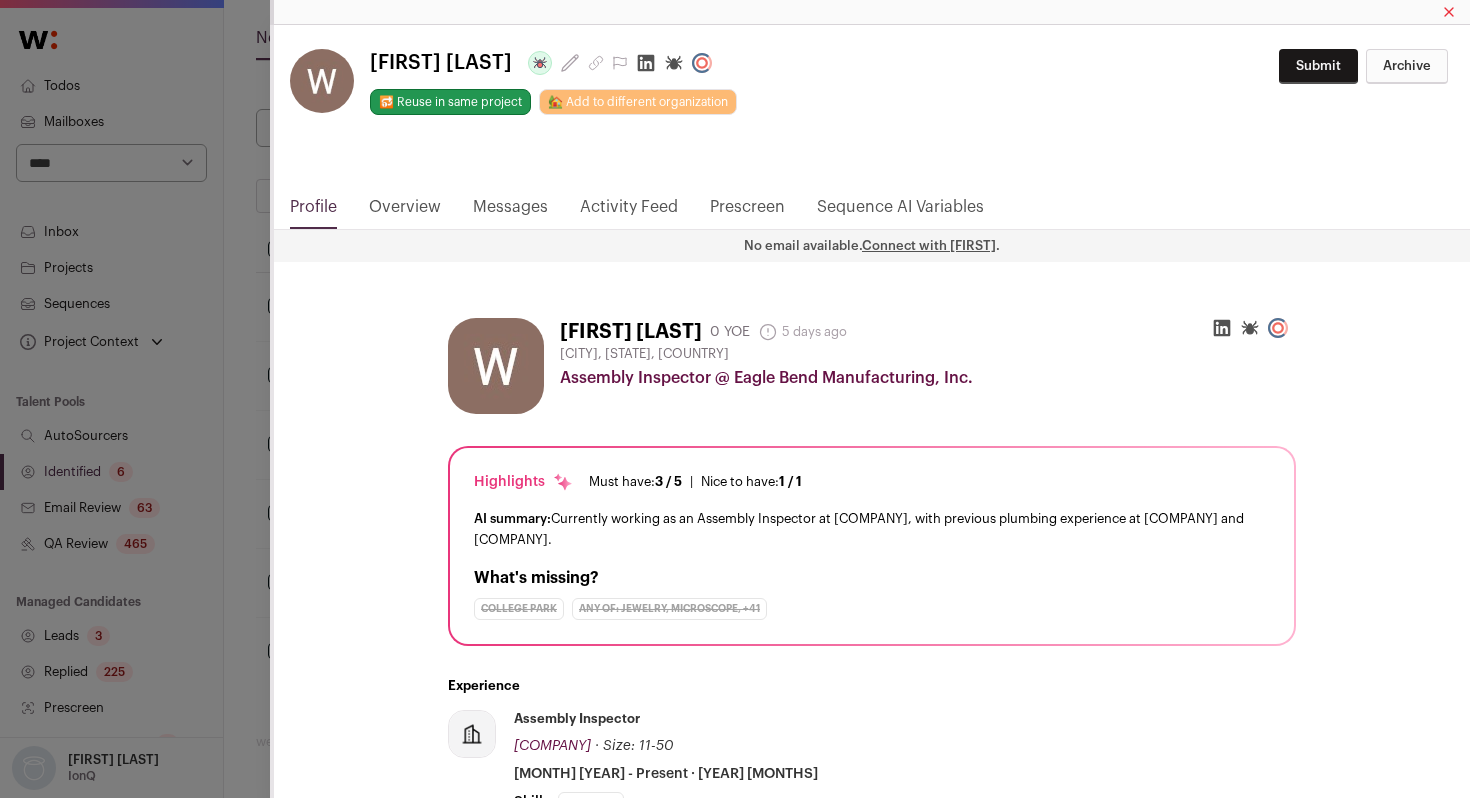 click on "**********" at bounding box center [735, 399] 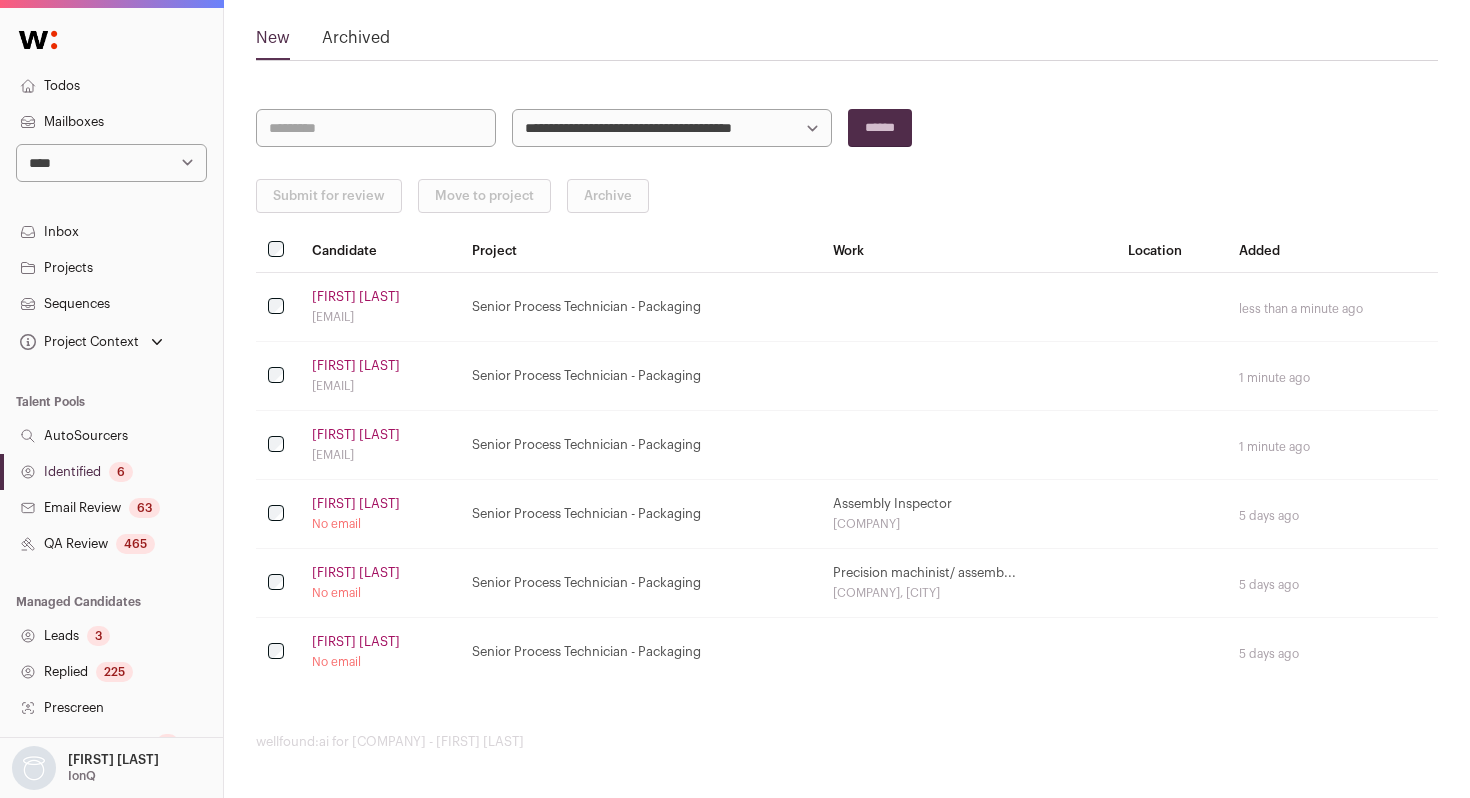 click on "QA Review
465" at bounding box center (111, 544) 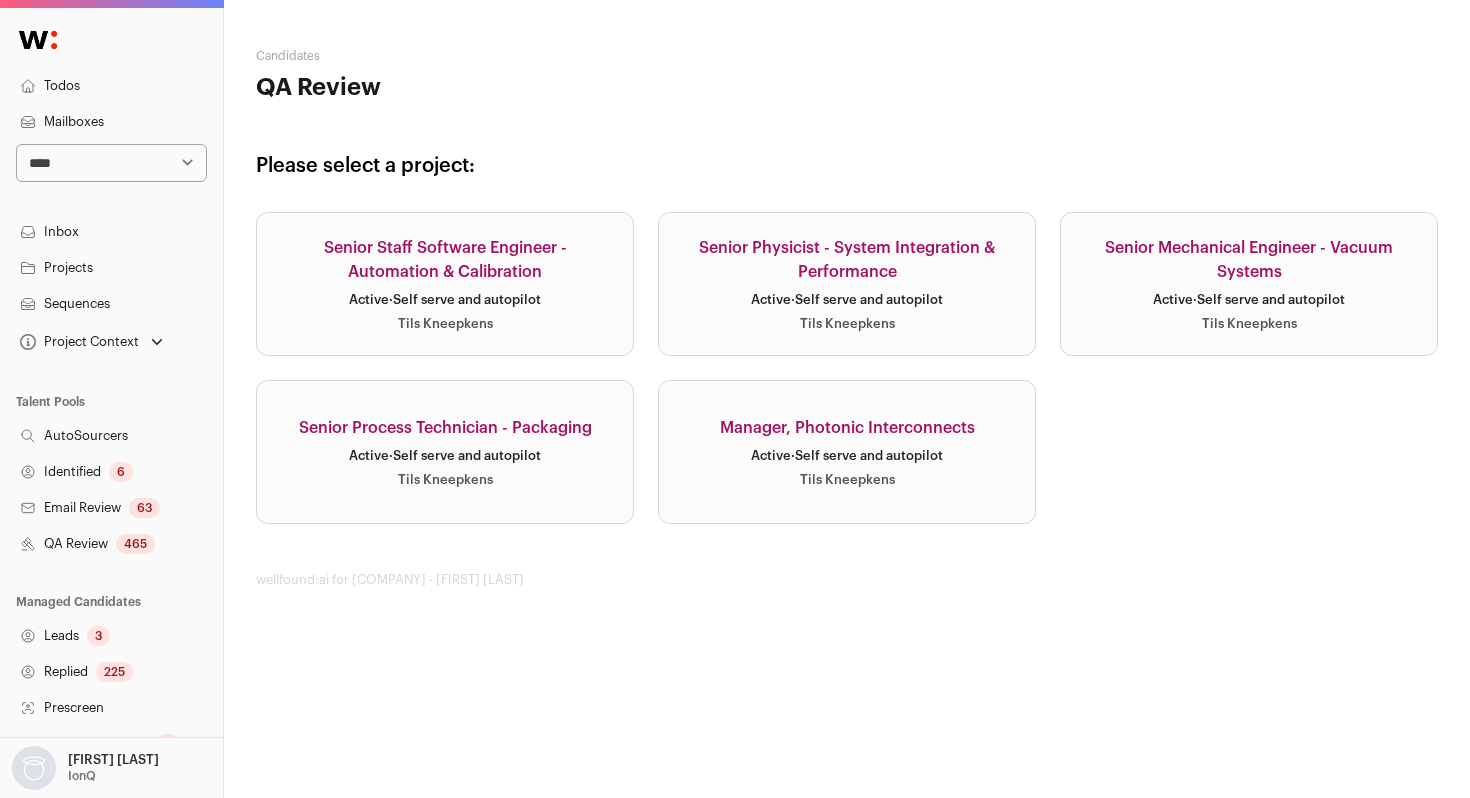 scroll, scrollTop: 0, scrollLeft: 0, axis: both 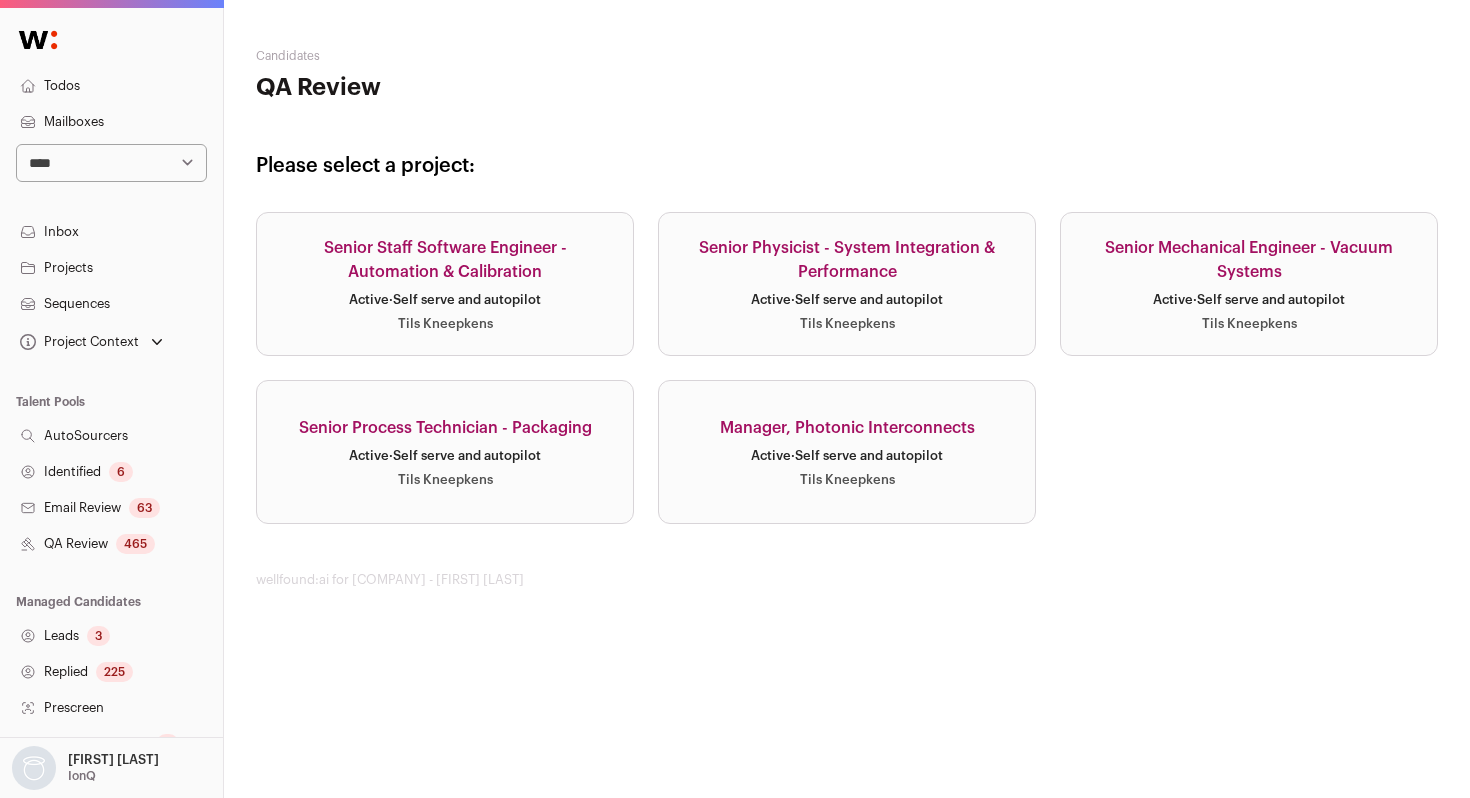 click on "Senior Process Technician - Packaging
Active
·
Self serve and autopilot
[LAST] [LAST]" at bounding box center [445, 452] 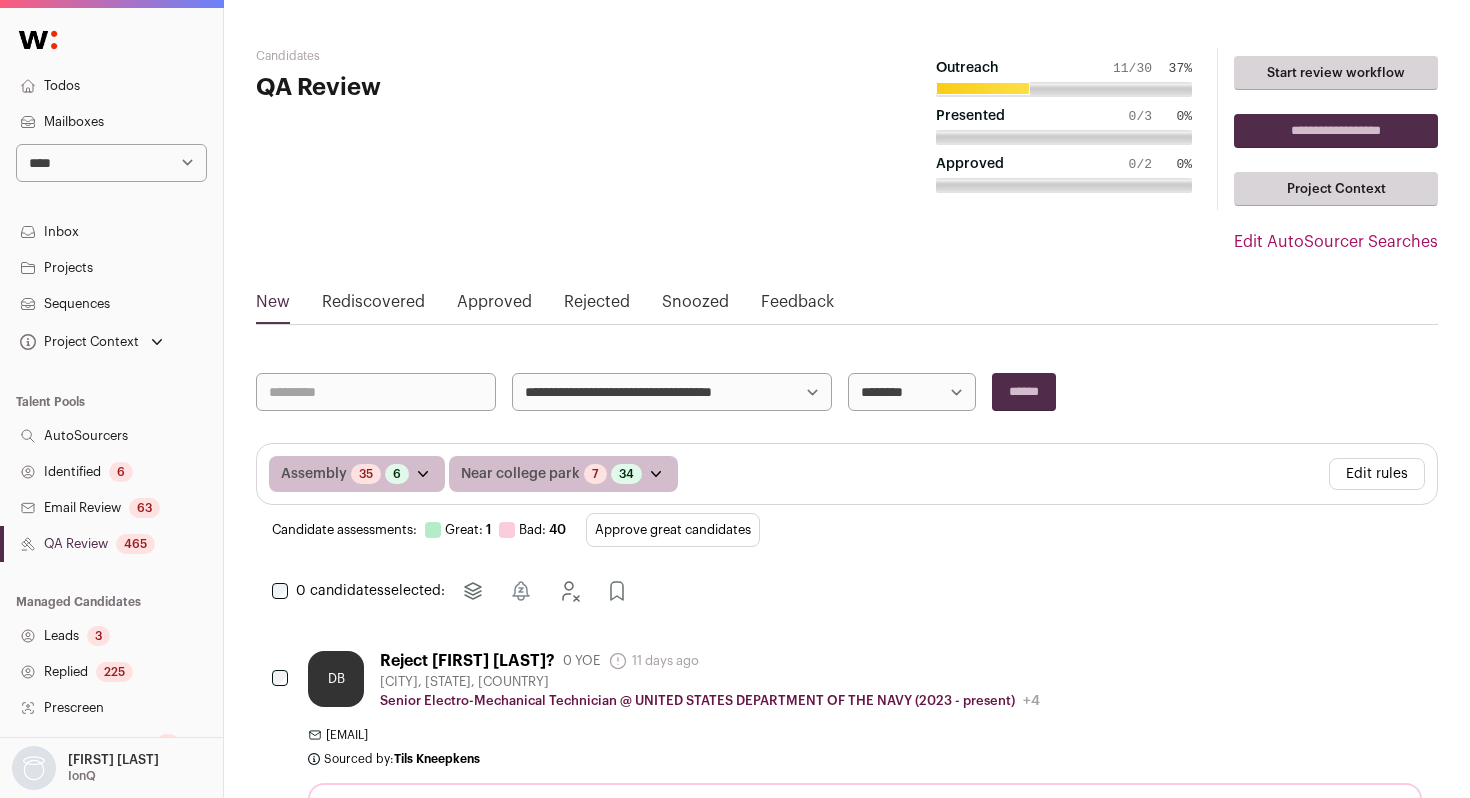 click at bounding box center [423, 474] 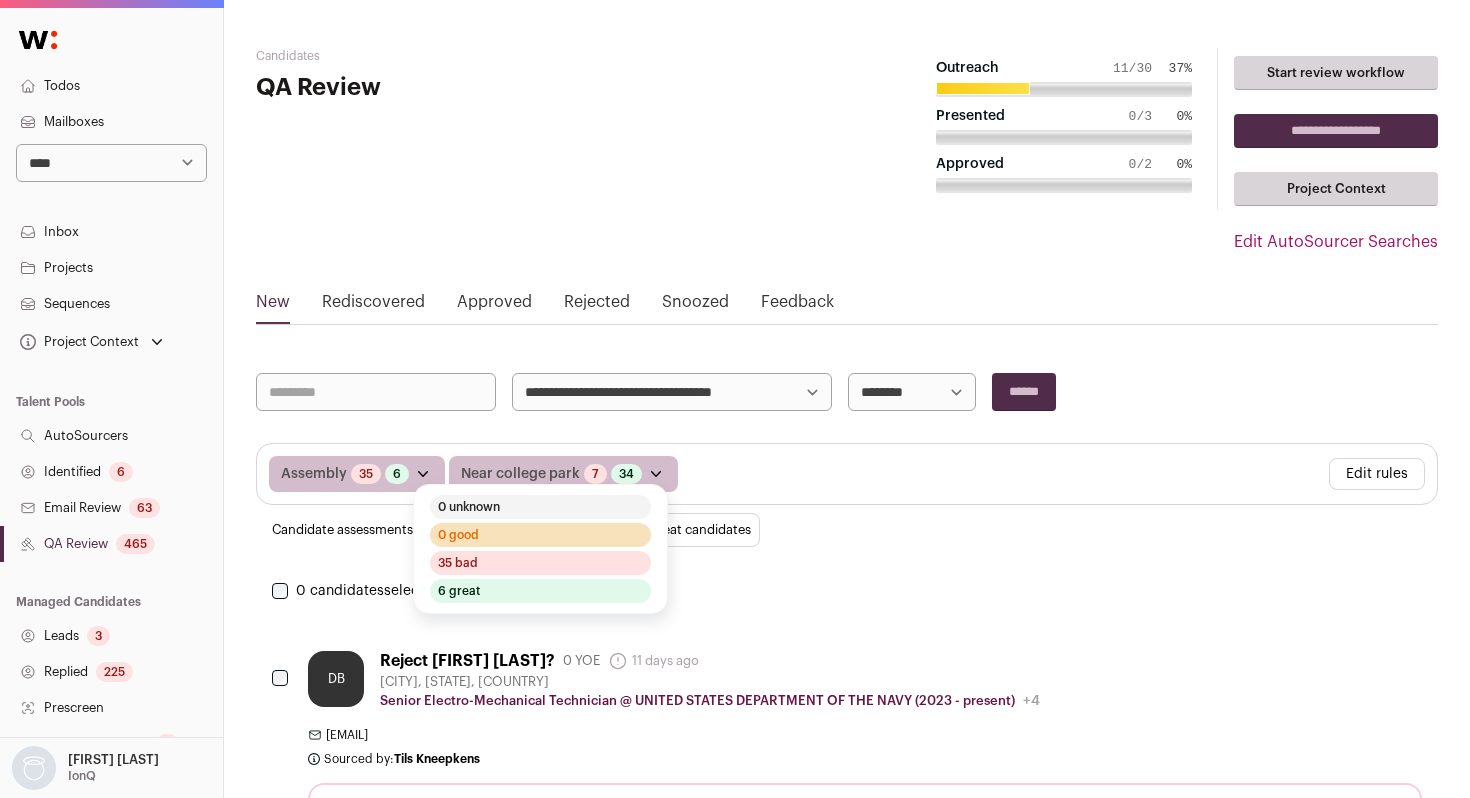 click on "Edit rules" at bounding box center [1377, 474] 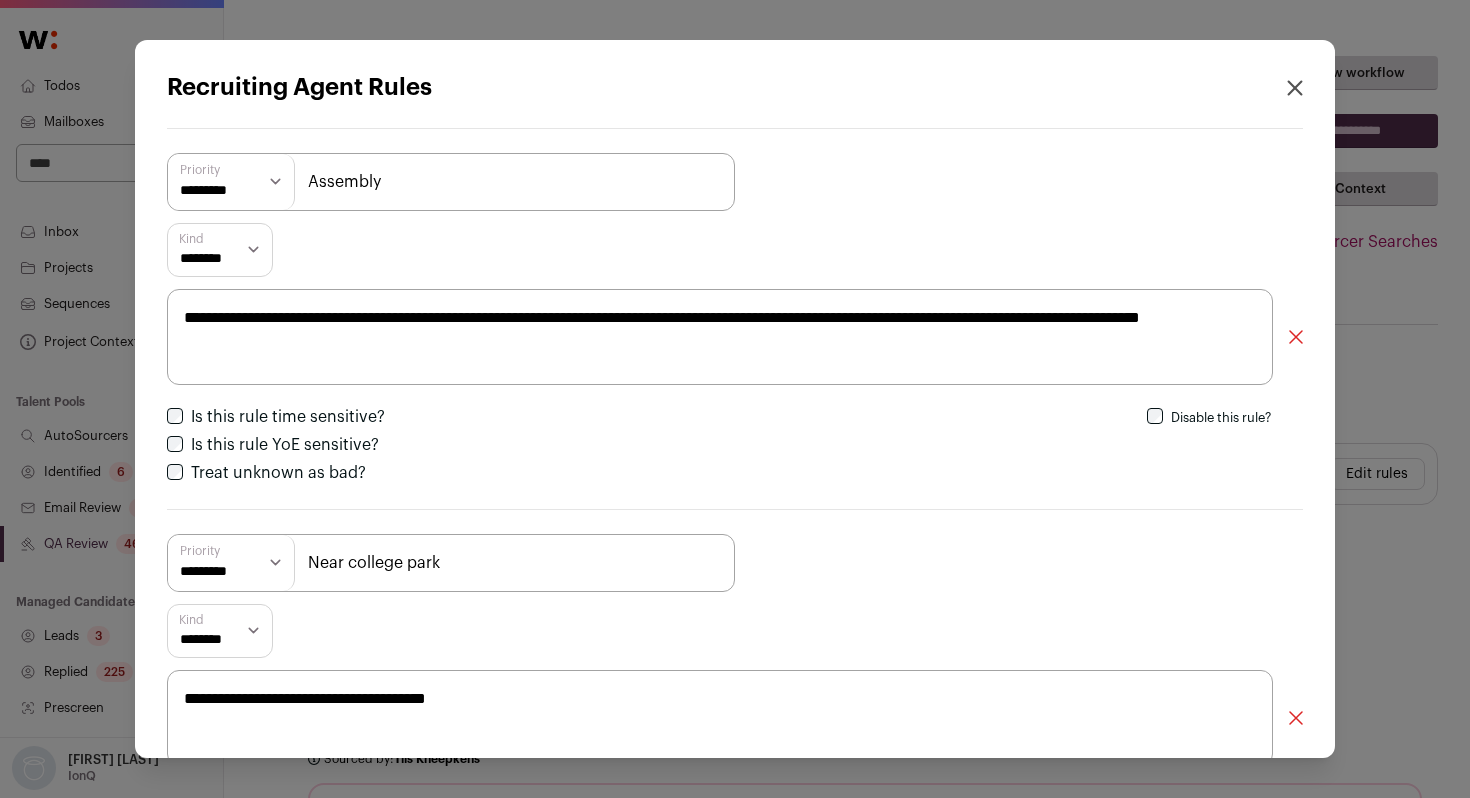 click on "**********" at bounding box center [735, 399] 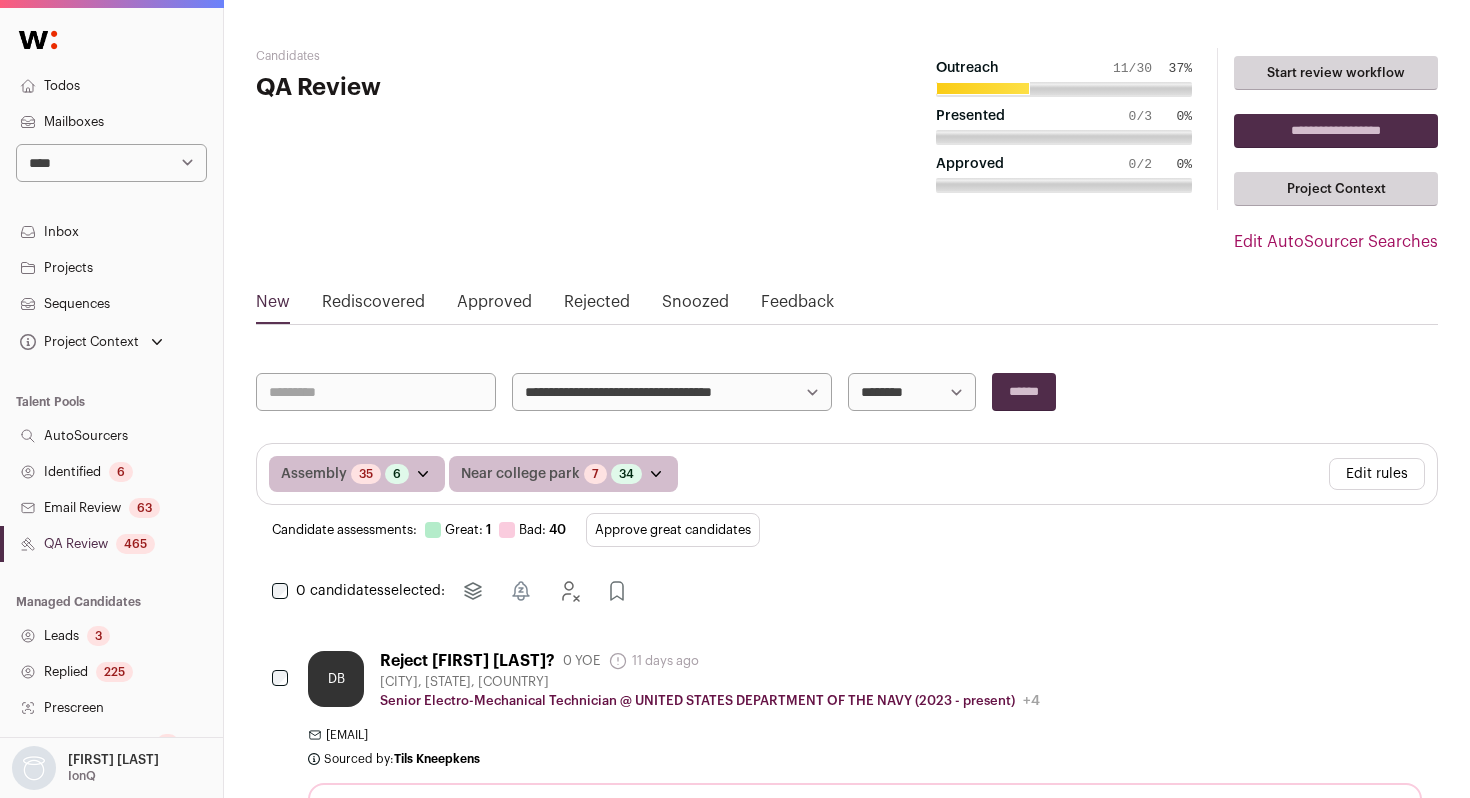 click on "Identified
6" at bounding box center [111, 472] 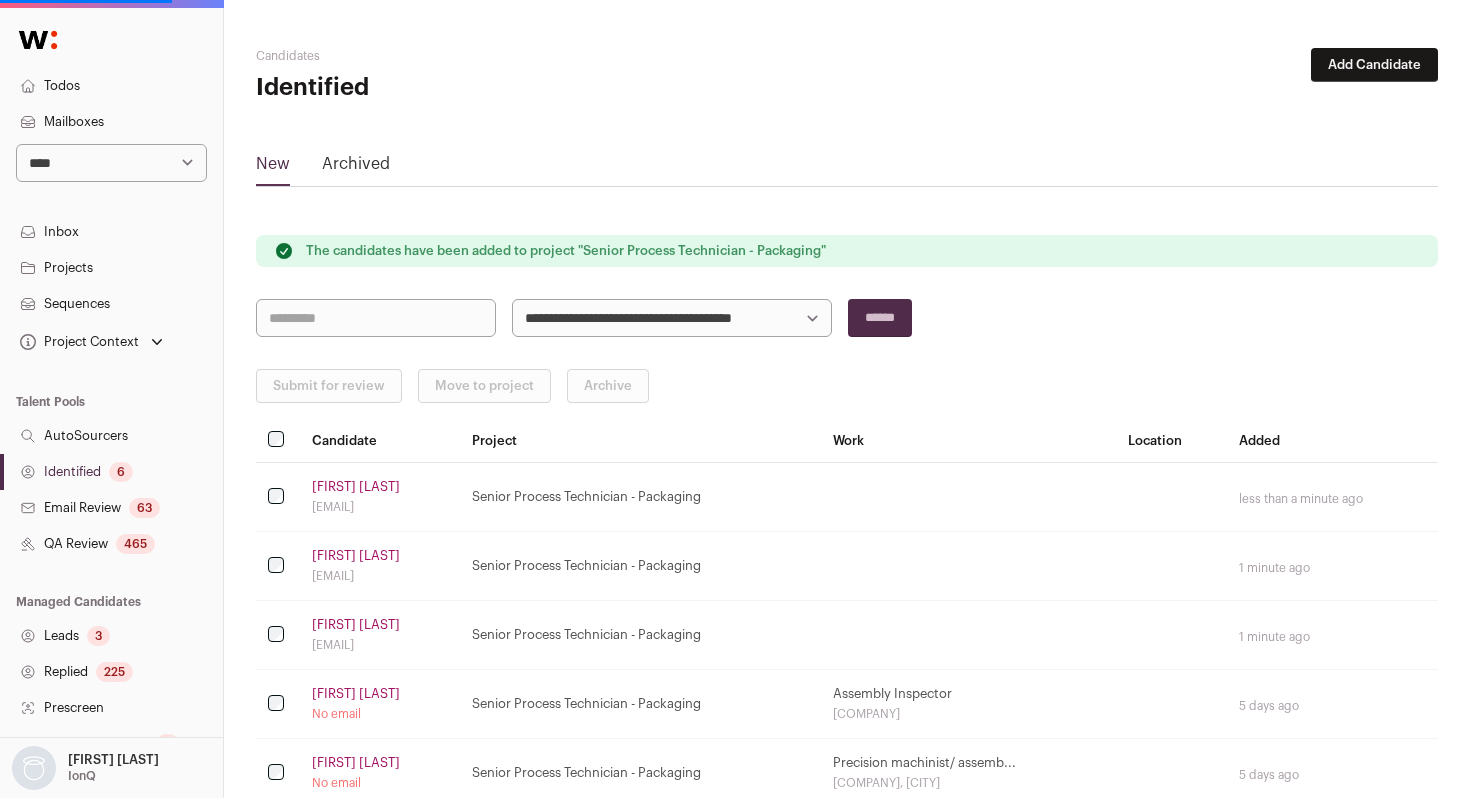 click on "**********" at bounding box center [672, 318] 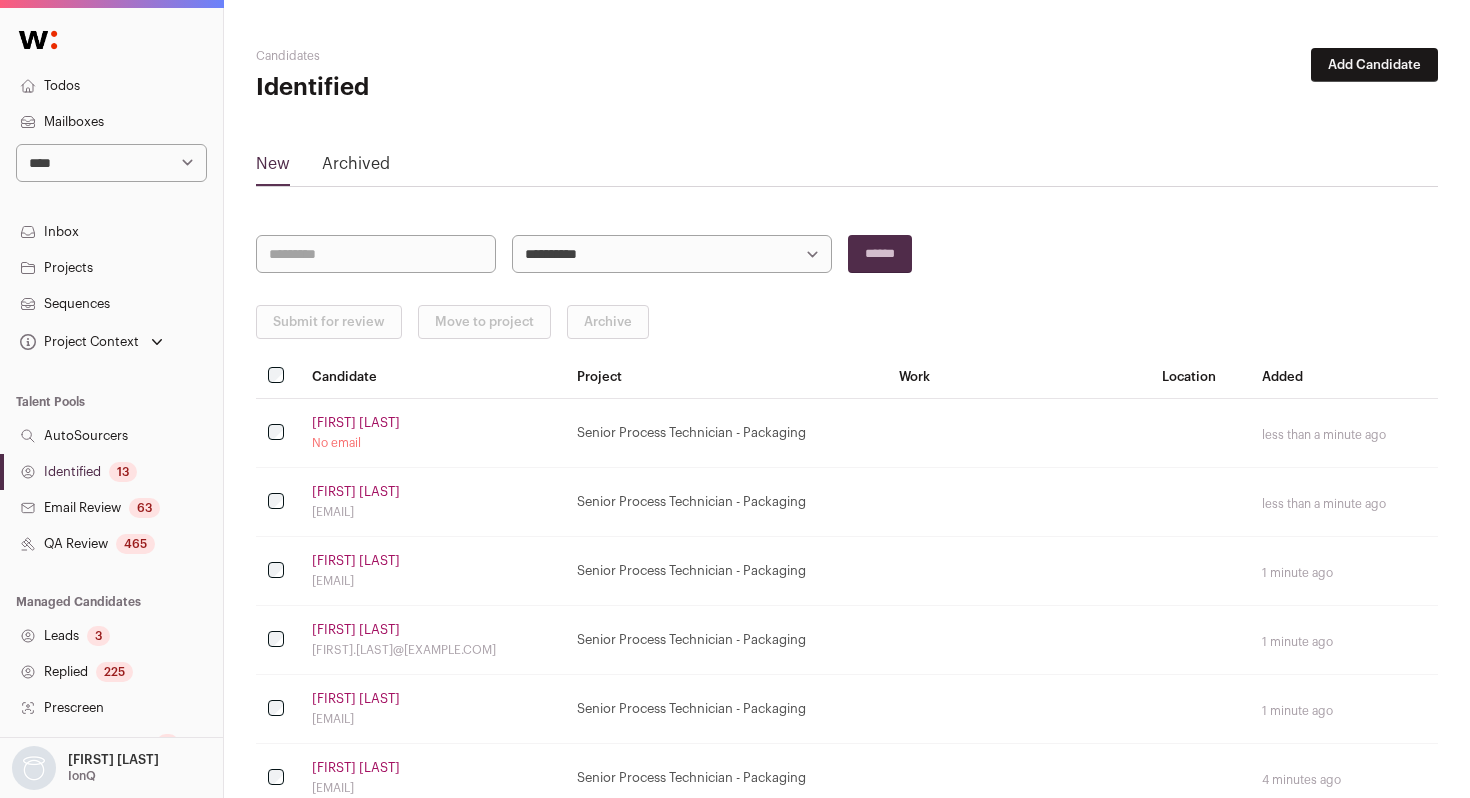 scroll, scrollTop: 0, scrollLeft: 0, axis: both 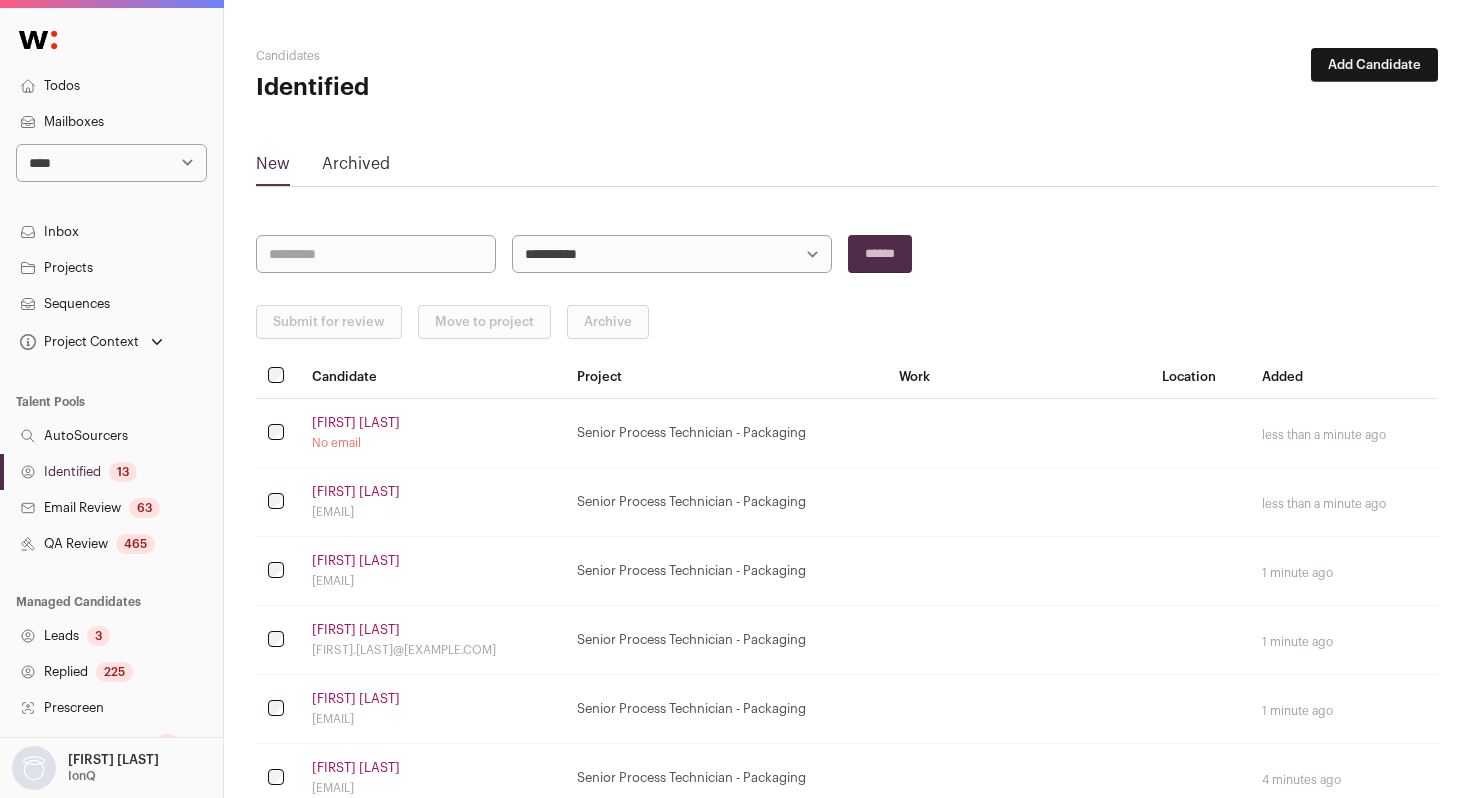 click on "Identified
13" at bounding box center (111, 472) 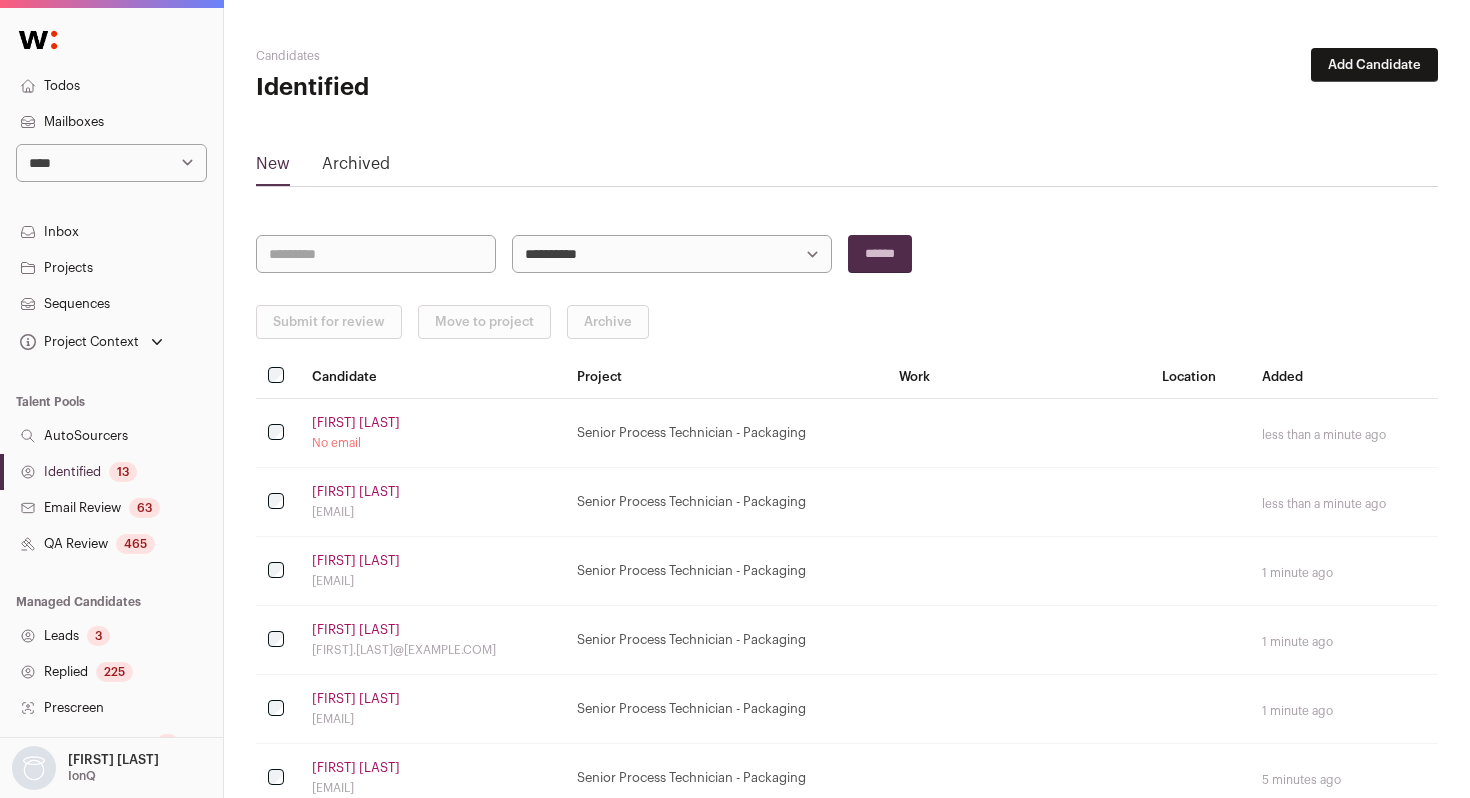 click on "**********" at bounding box center [672, 254] 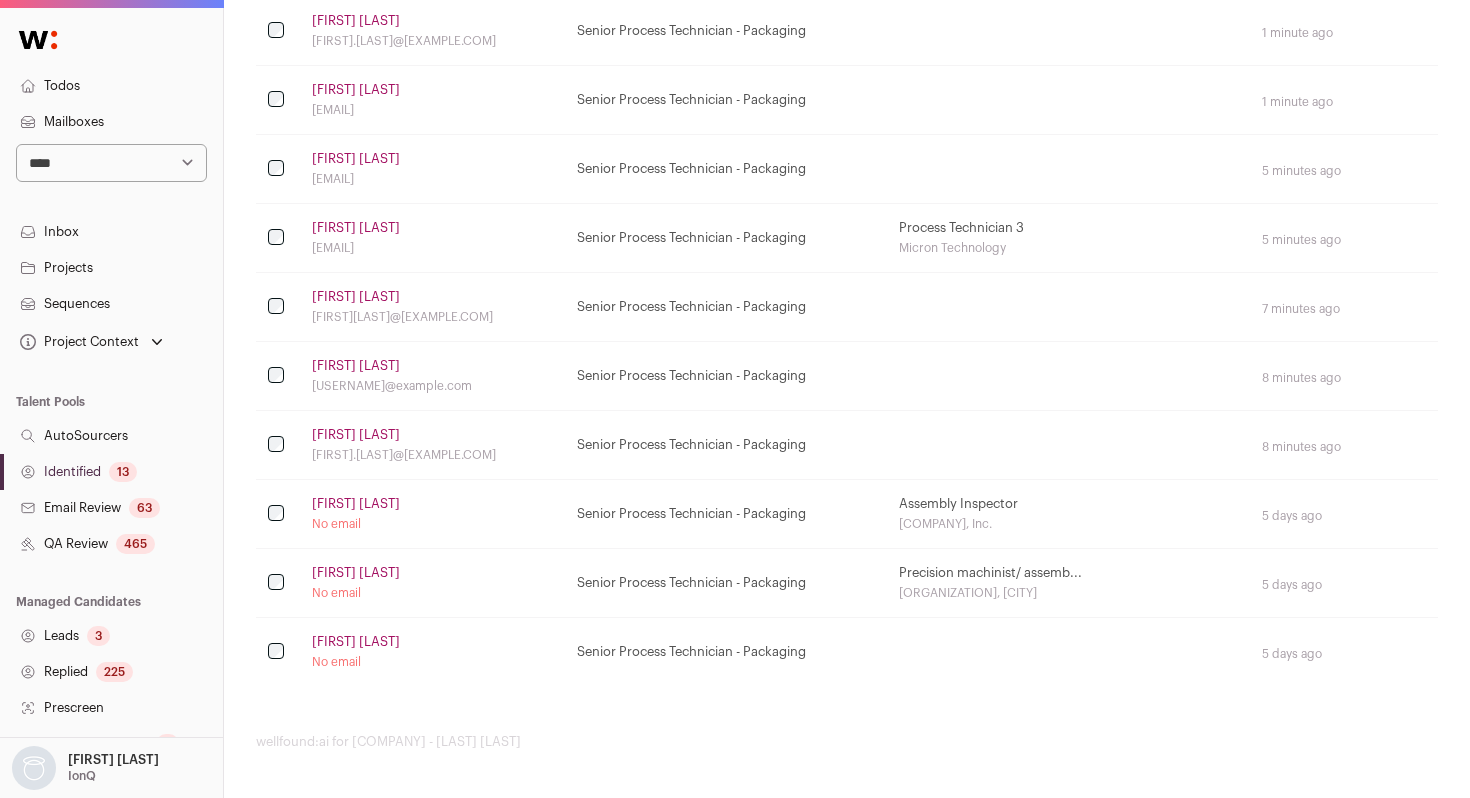 scroll, scrollTop: 0, scrollLeft: 0, axis: both 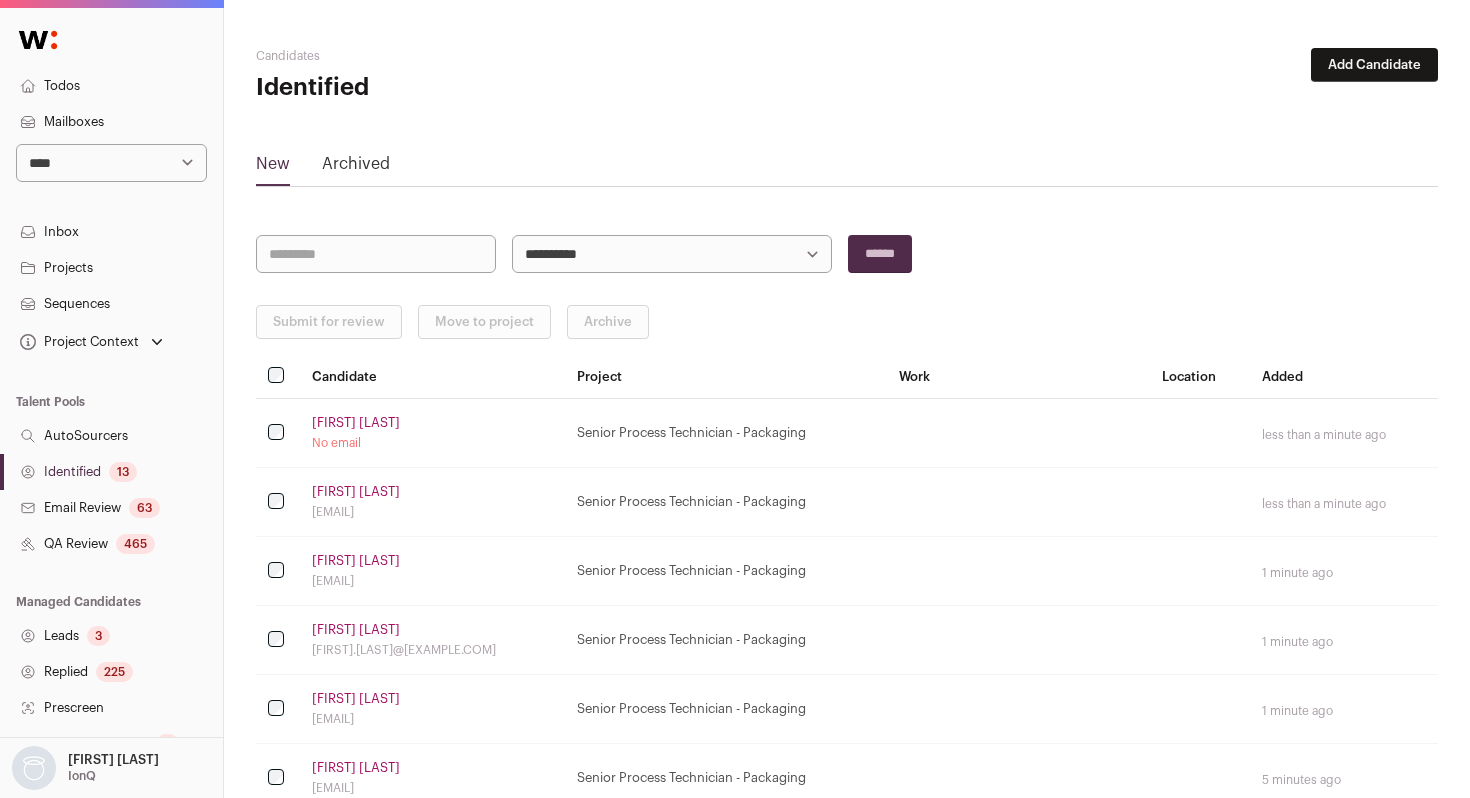 click on "QA Review
465" at bounding box center [111, 544] 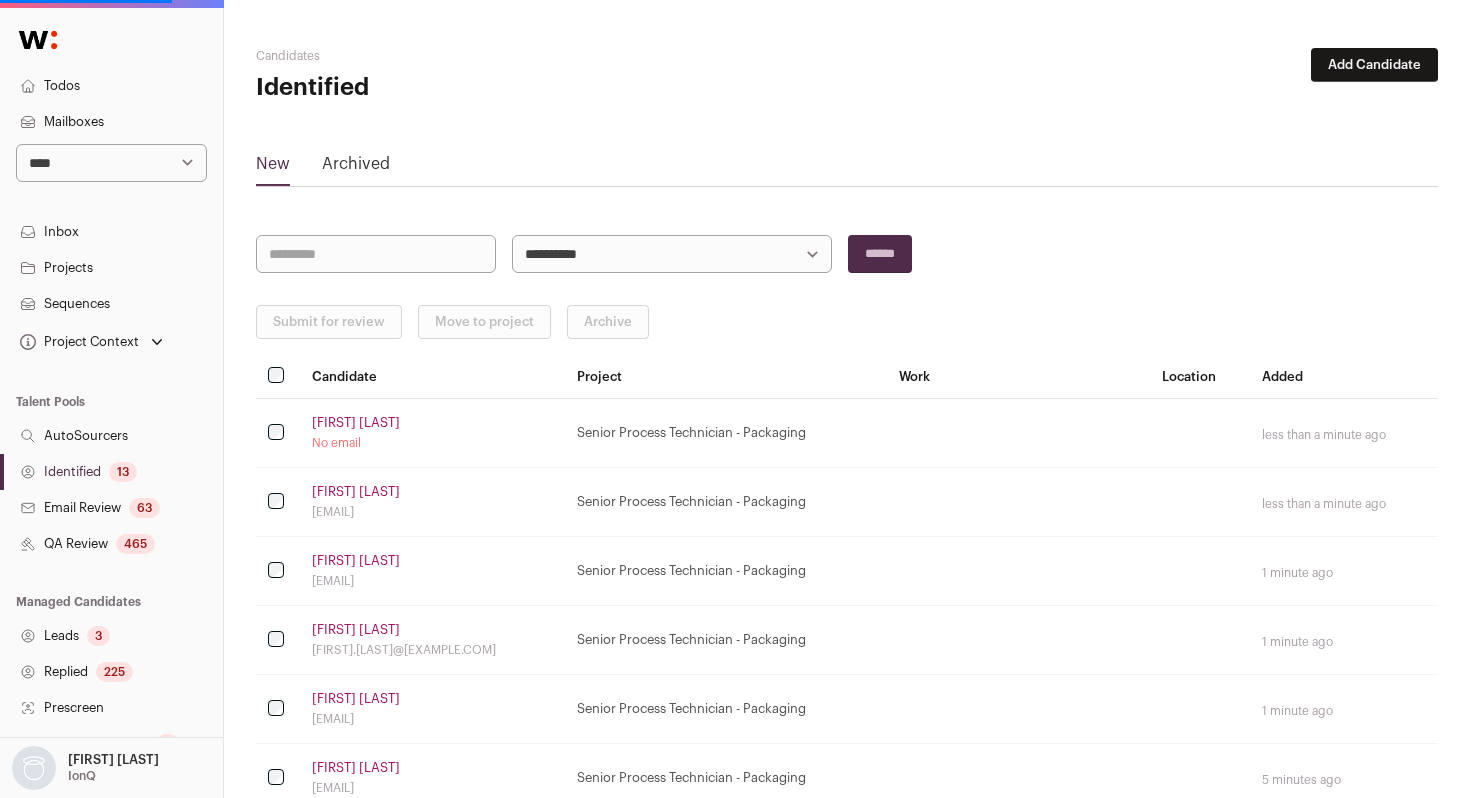 click on "QA Review
465" at bounding box center [111, 544] 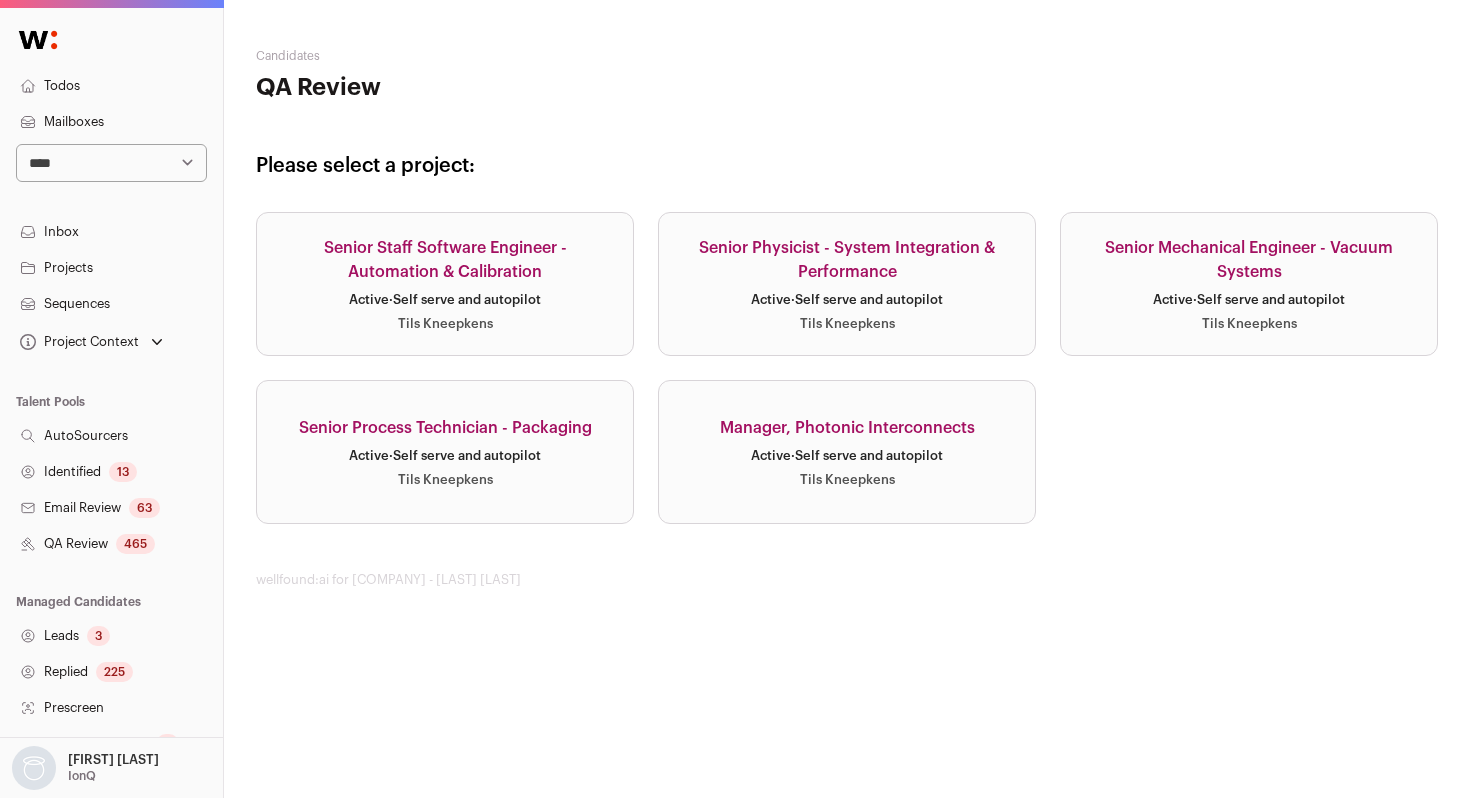 click on "Senior Process Technician - Packaging
Active
·
Self serve and autopilot
[LAST] [LAST]" at bounding box center [445, 452] 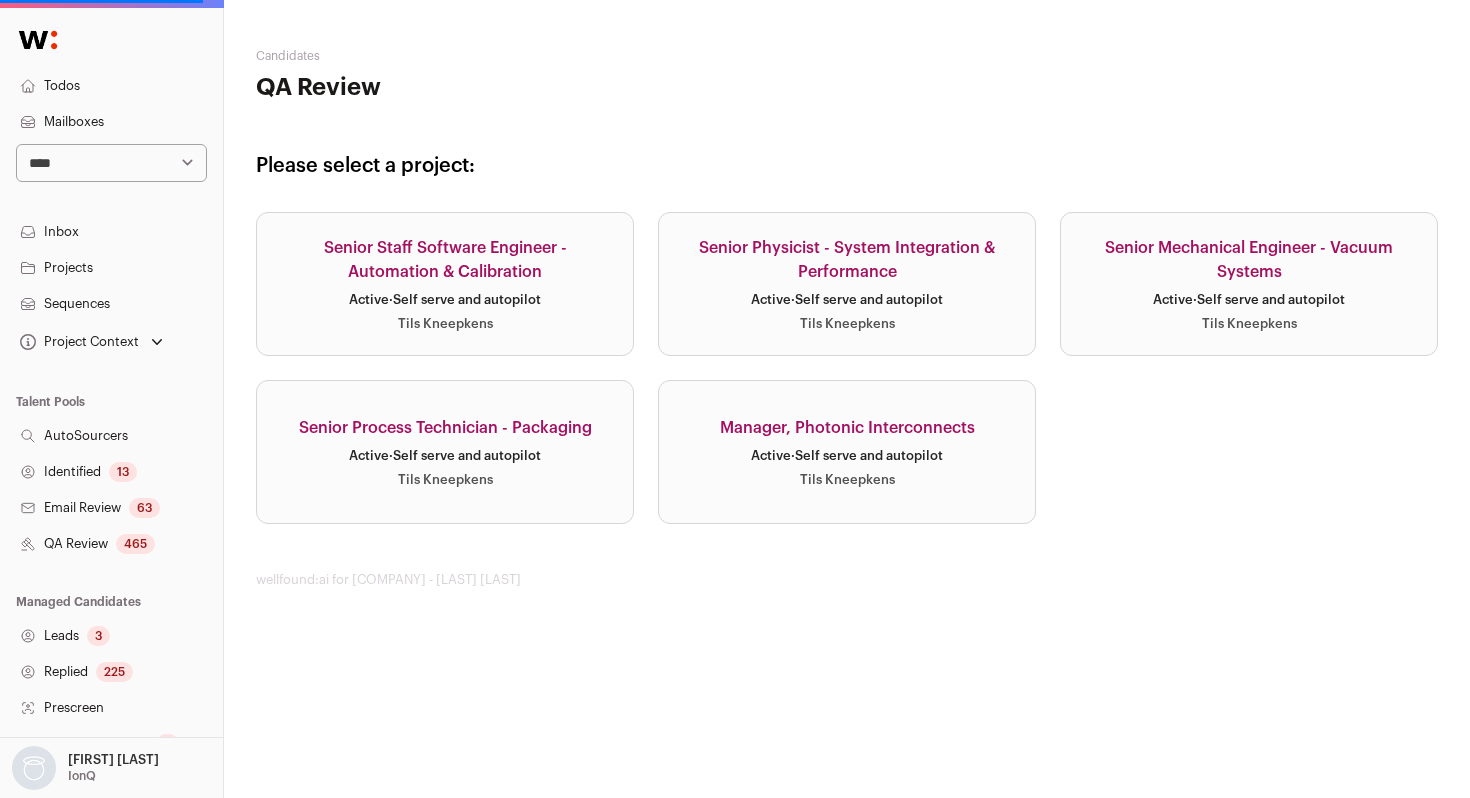 click on "Active
·
Self serve and autopilot" at bounding box center (445, 456) 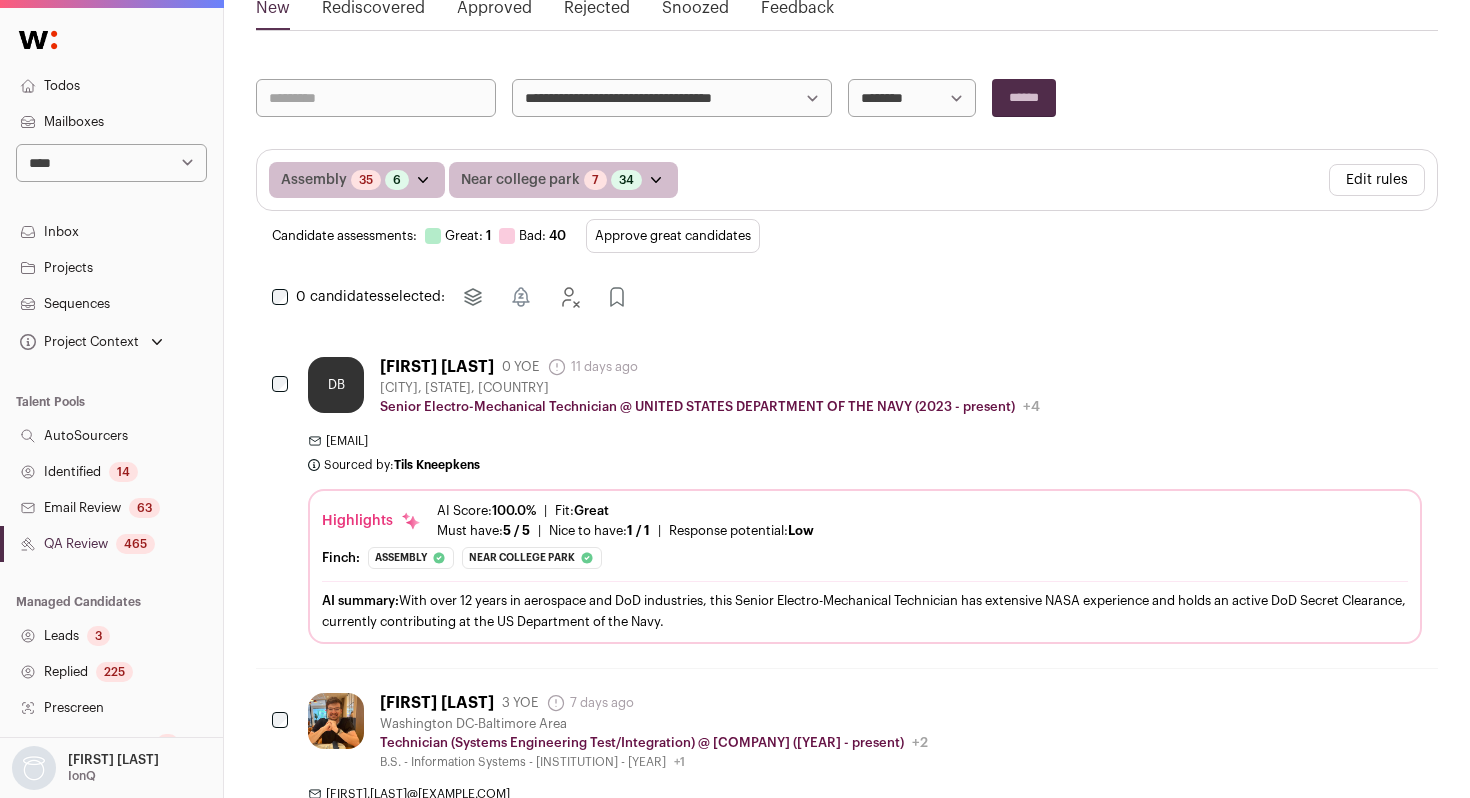 scroll, scrollTop: 245, scrollLeft: 0, axis: vertical 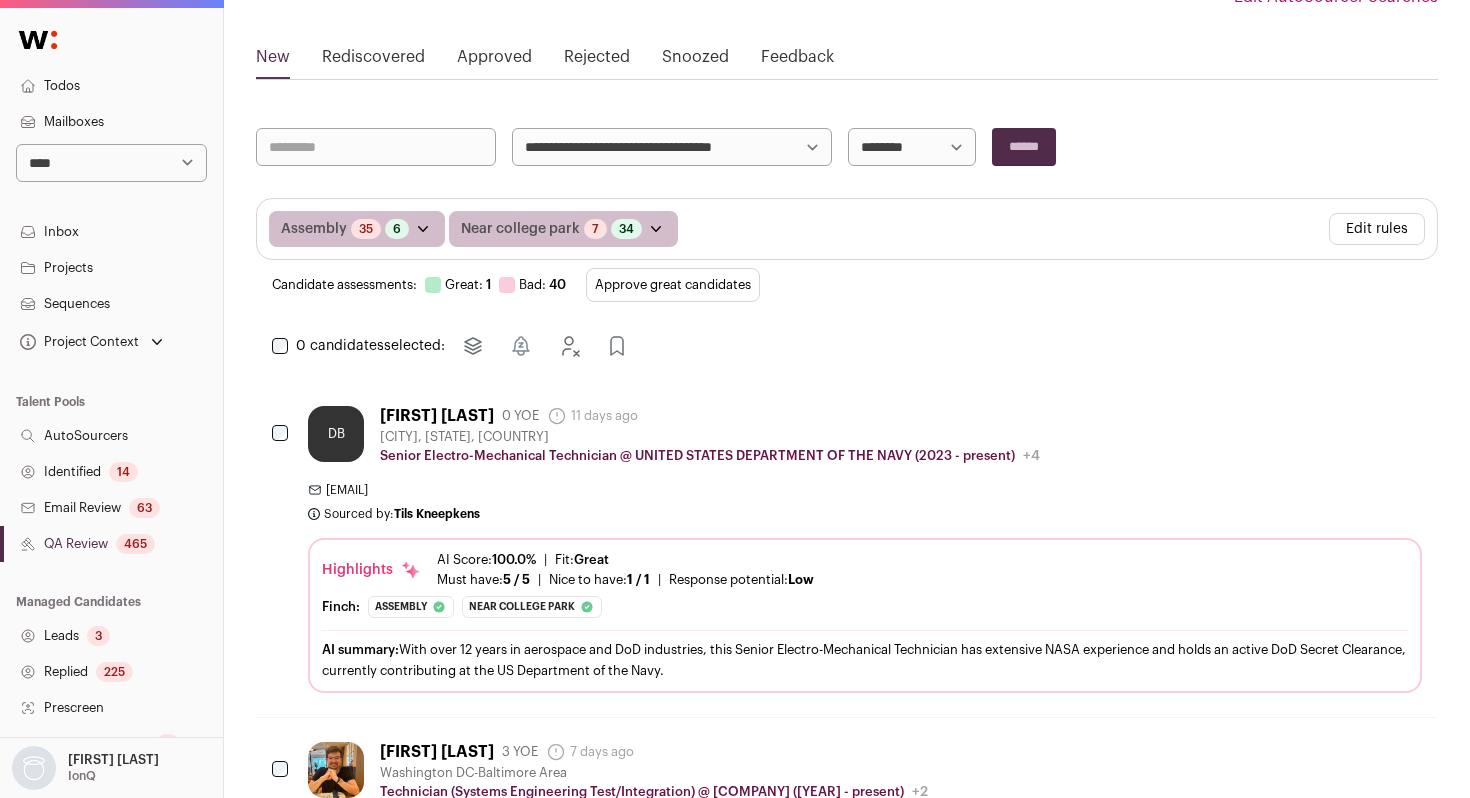 click on "Approved" at bounding box center [494, 61] 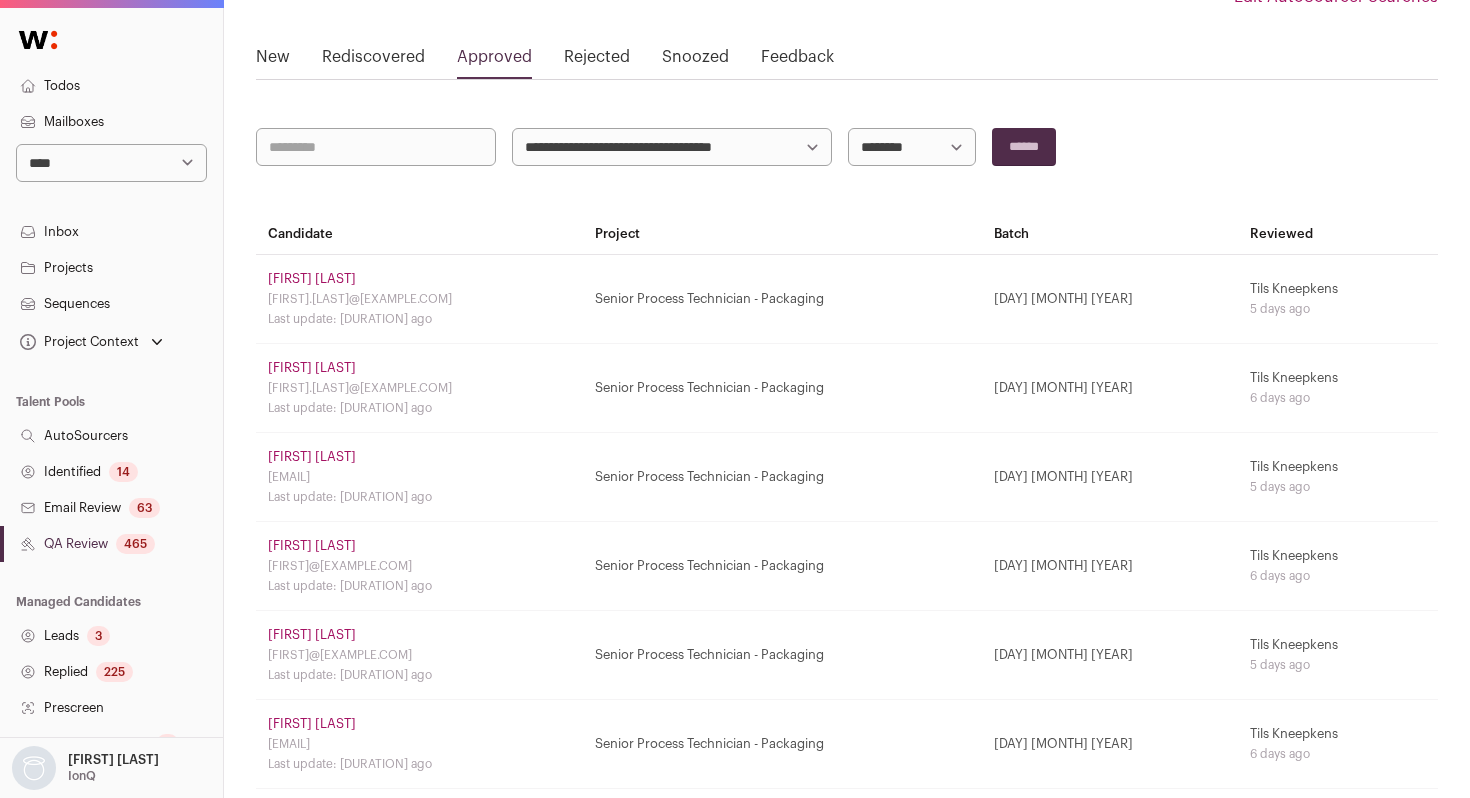 scroll, scrollTop: 0, scrollLeft: 0, axis: both 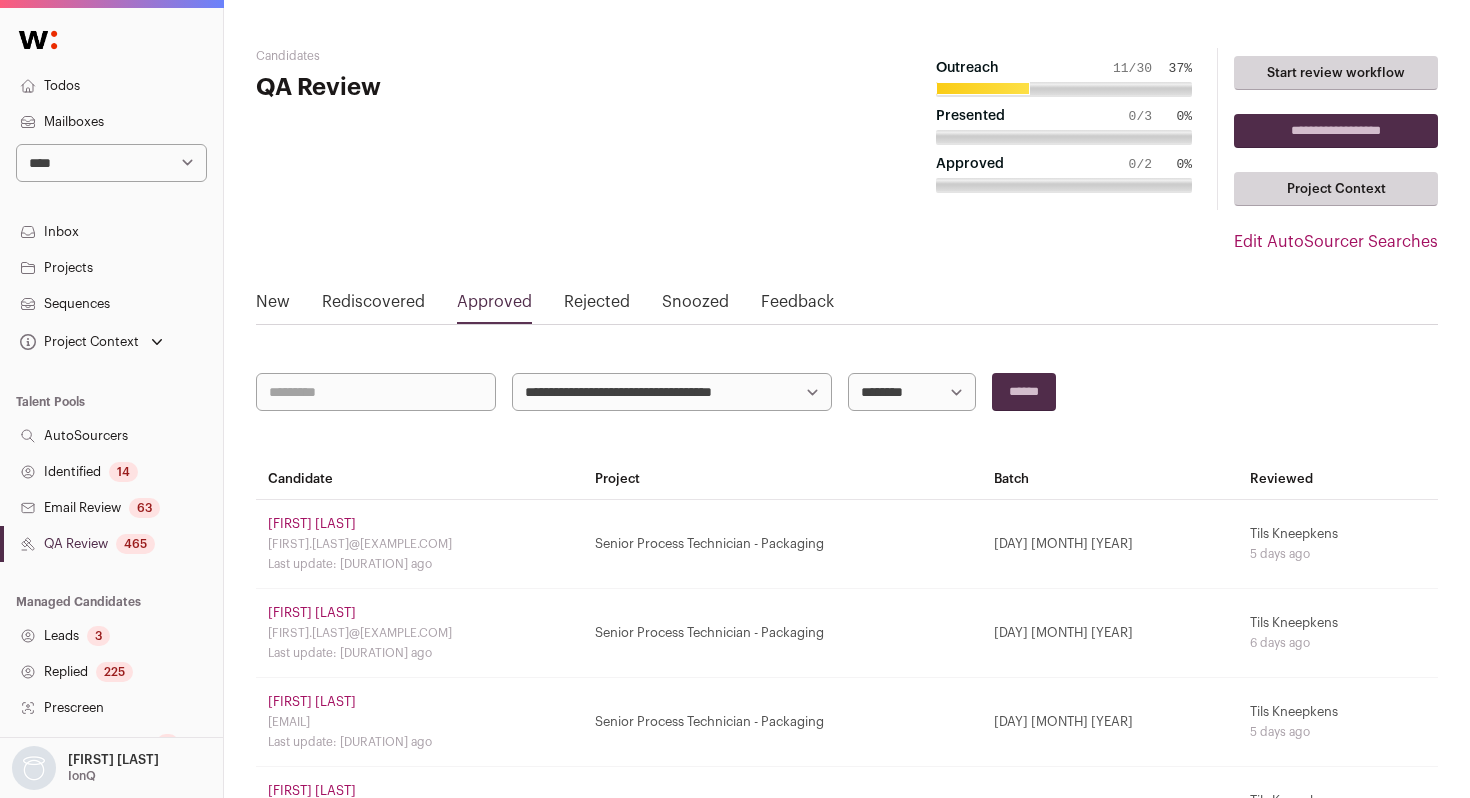 click on "[FIRST] [LAST]" at bounding box center (312, 524) 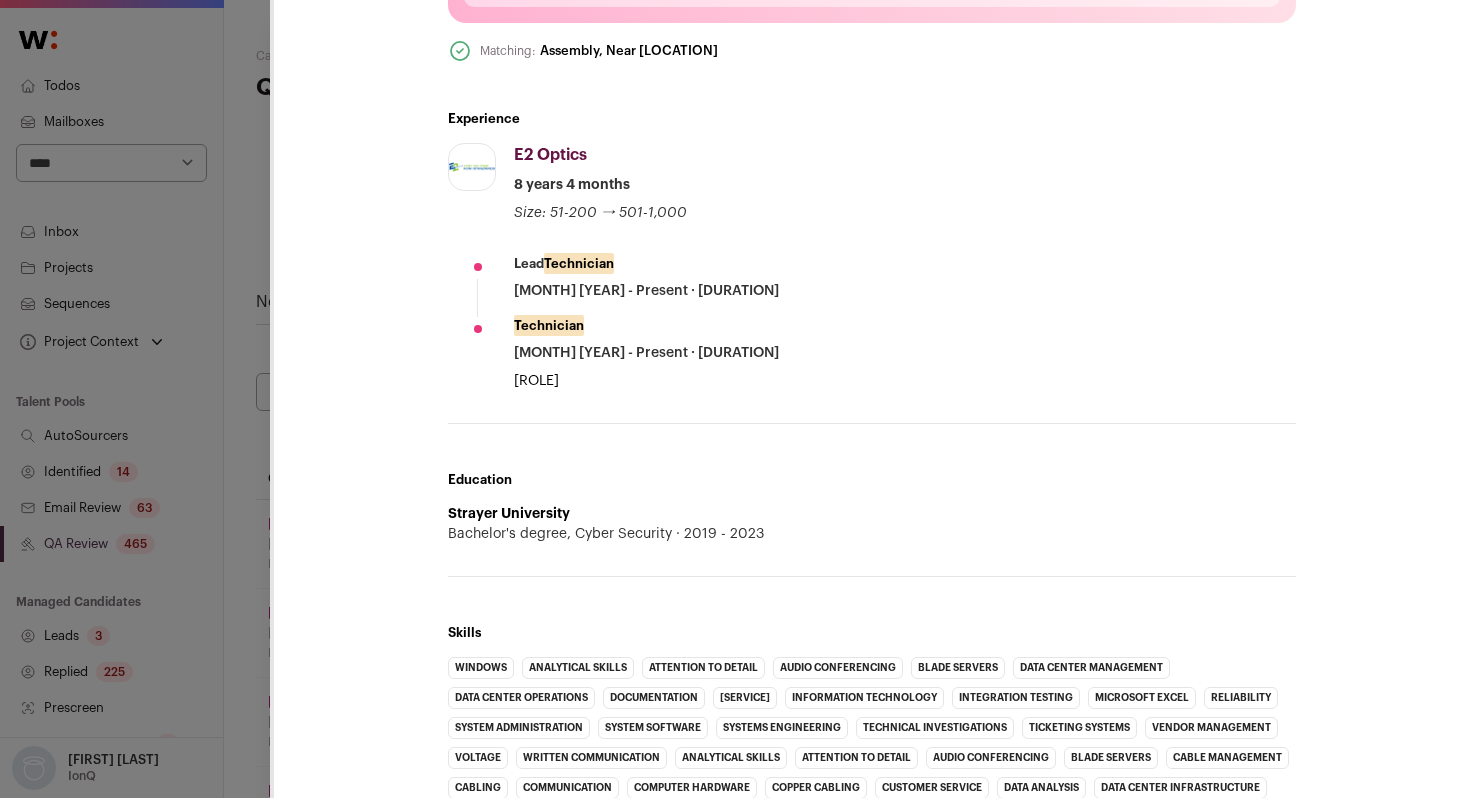 scroll, scrollTop: 1003, scrollLeft: 0, axis: vertical 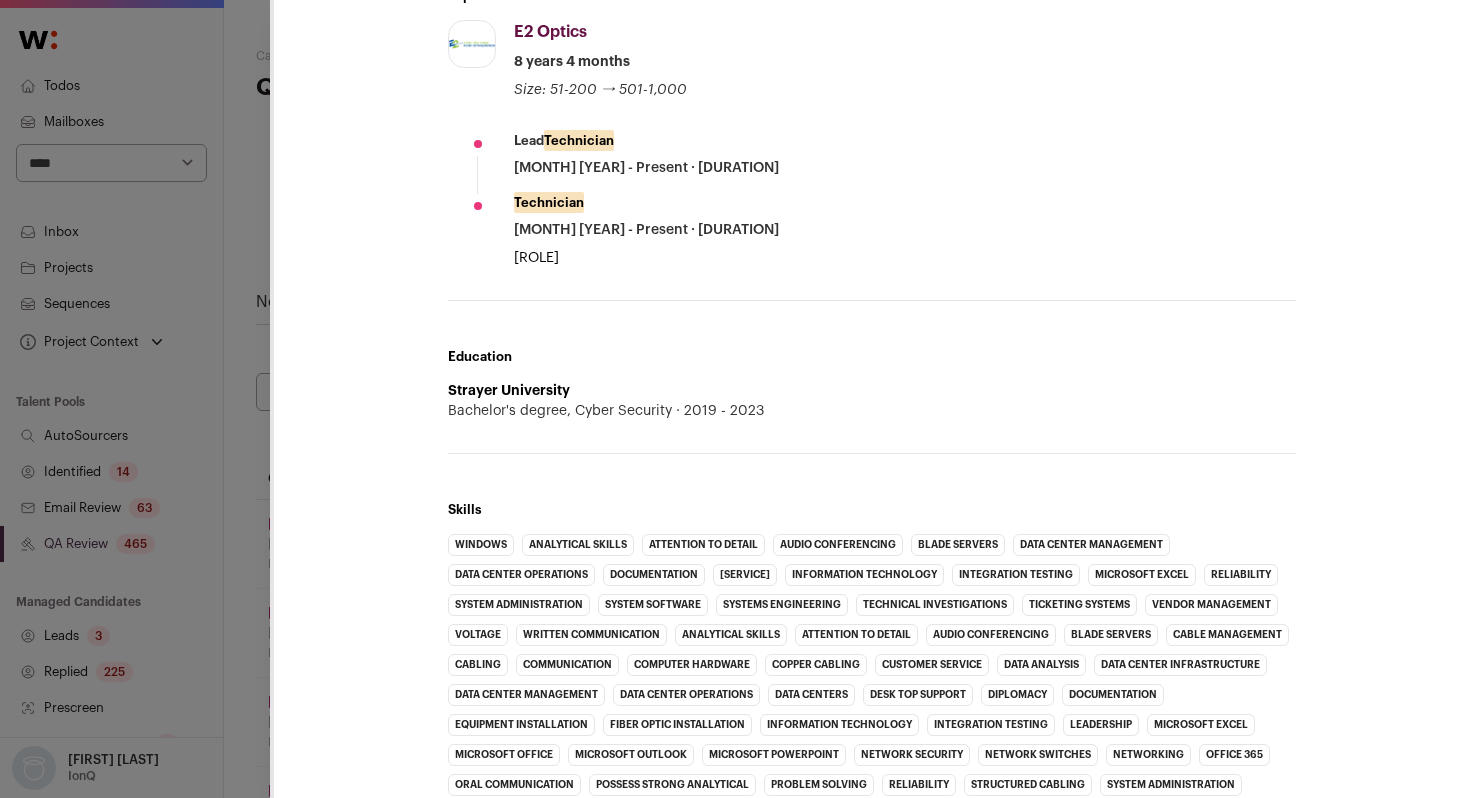 click on "CSM Outreach
V1 OUTREACH Senior Process Technician - Packaging as Tils for Cyrus
Stop sequence
[FIRST] [LAST]
Last update:  7 days ago
View most recent conversation in Front
🔂 Reuse in same project" at bounding box center [0, 0] 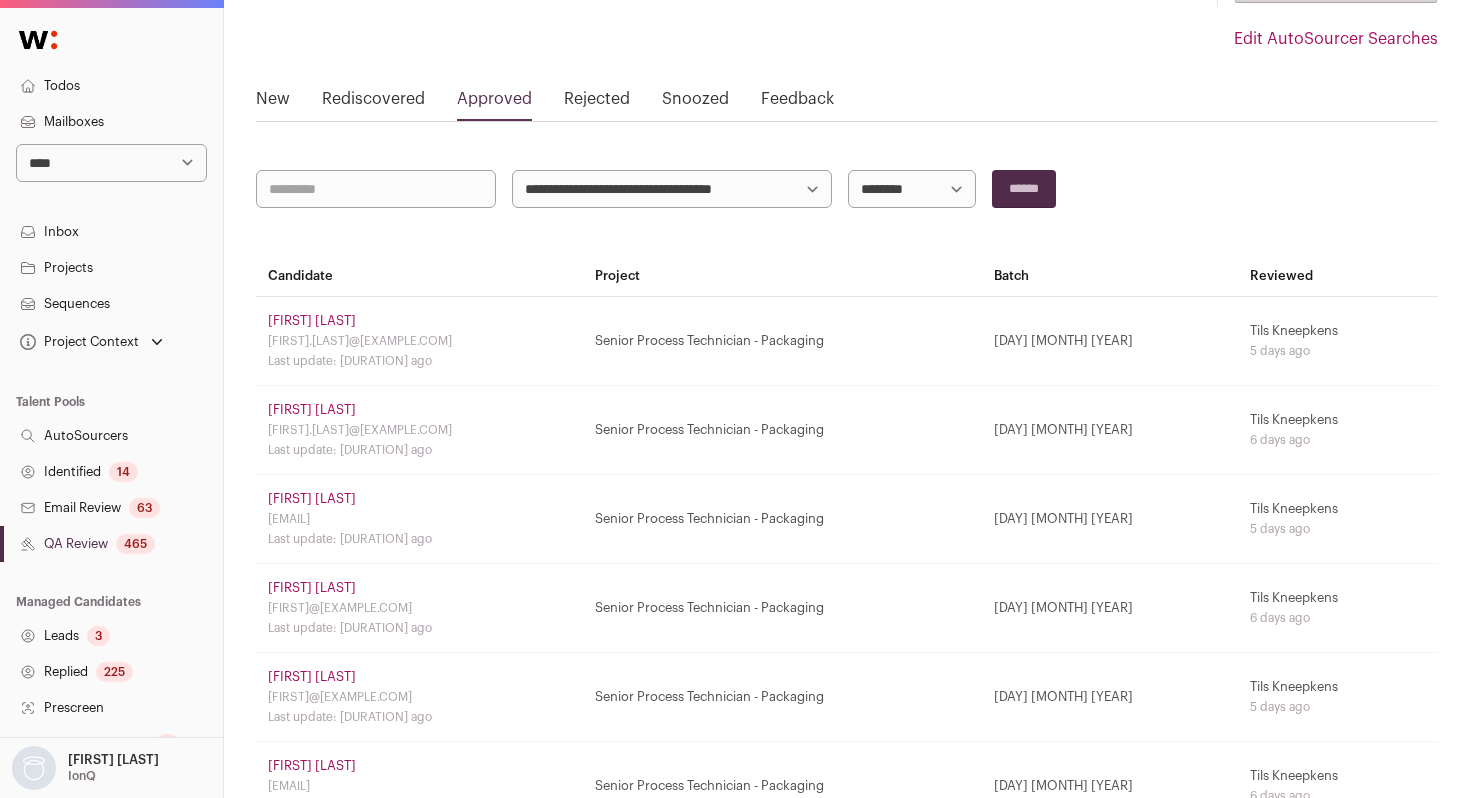 scroll, scrollTop: 328, scrollLeft: 0, axis: vertical 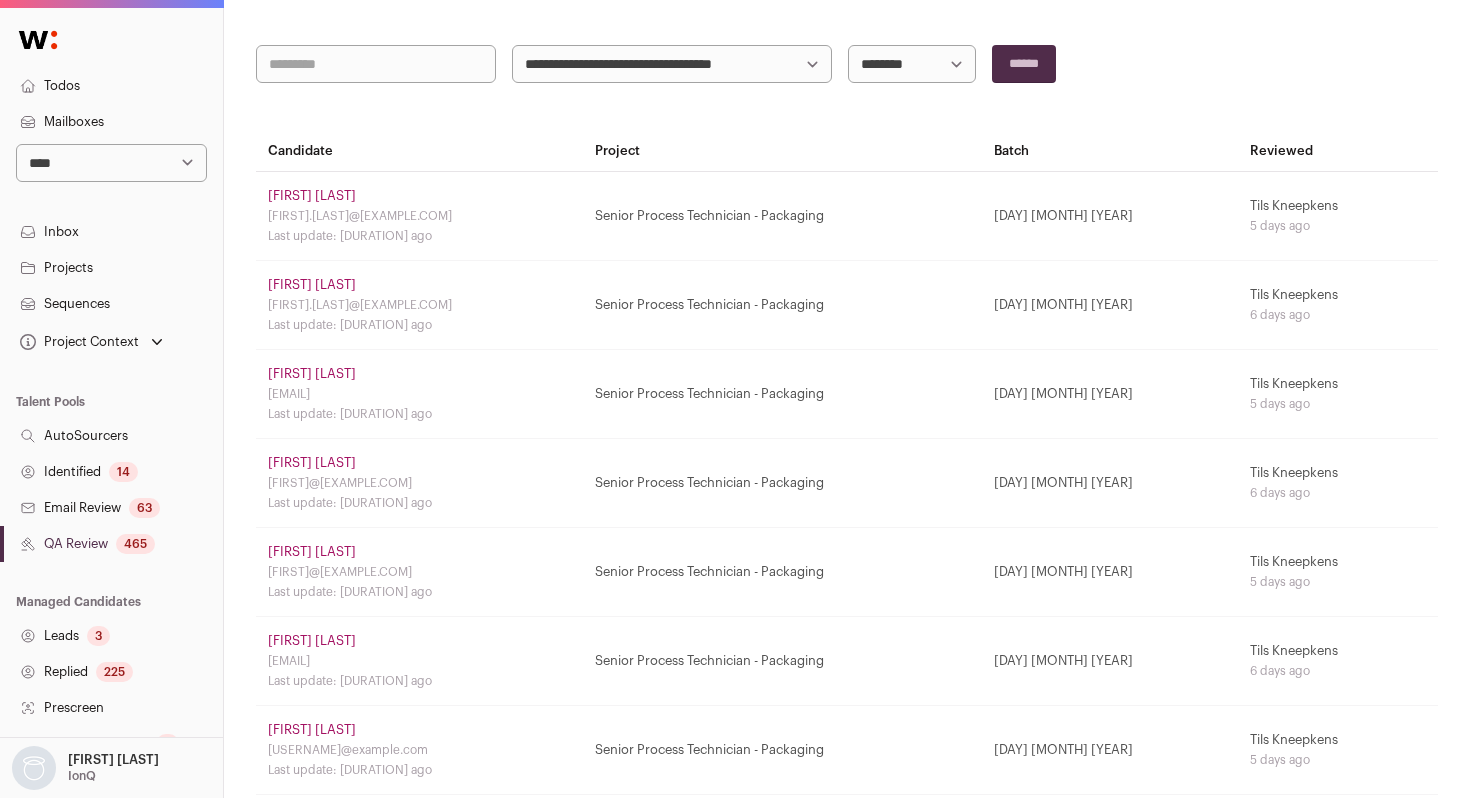 click on "[FIRST] [LAST]" at bounding box center [312, 285] 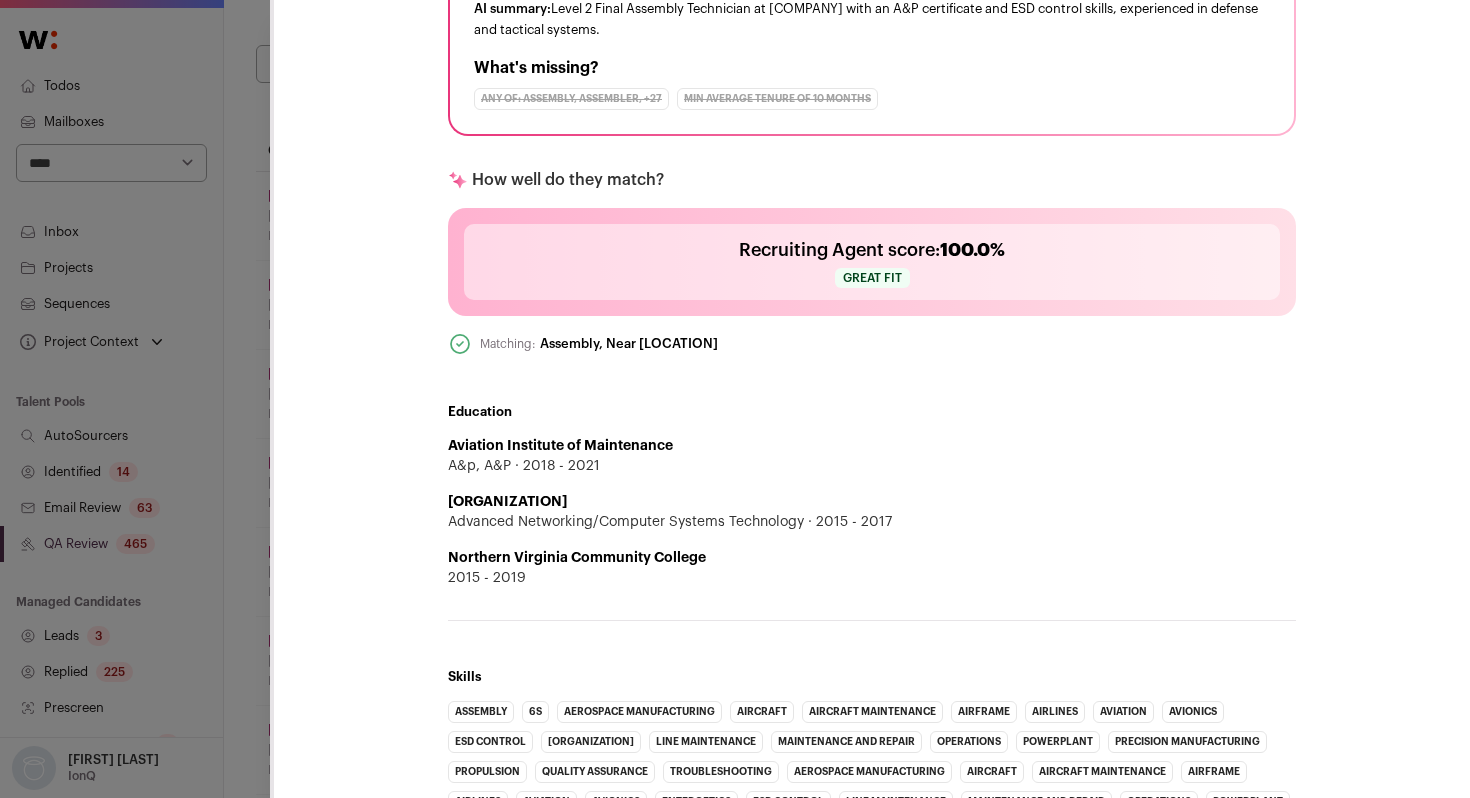 scroll, scrollTop: 619, scrollLeft: 0, axis: vertical 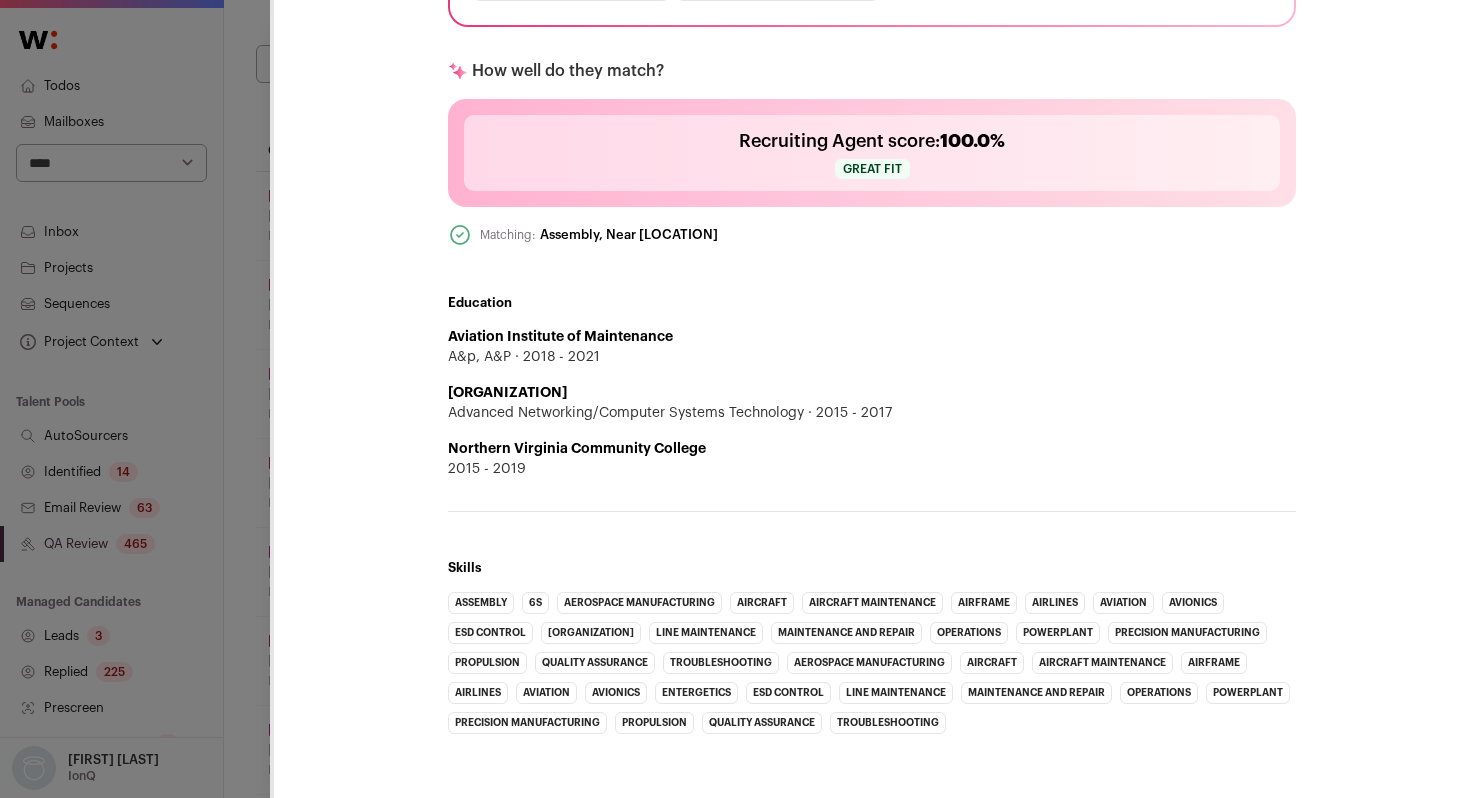 click on "MY
[FIRST] [LAST]
Last update:  [NUMBER] days ago
View most recent conversation in Front
🔂 Reuse in same project
🏡 Add to different organization
Submit for review" at bounding box center (0, 0) 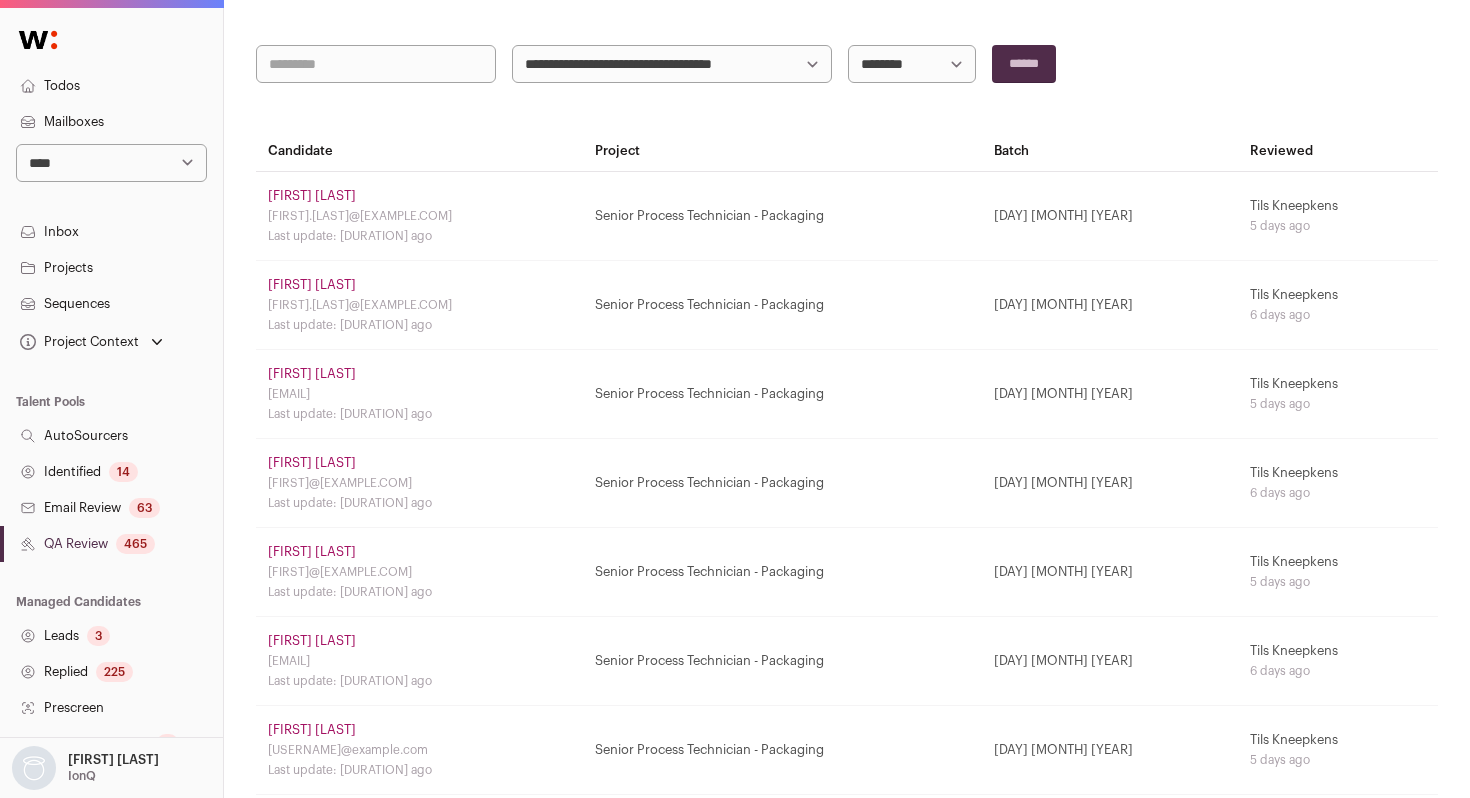 click on "[FIRST] [LAST]" at bounding box center [312, 374] 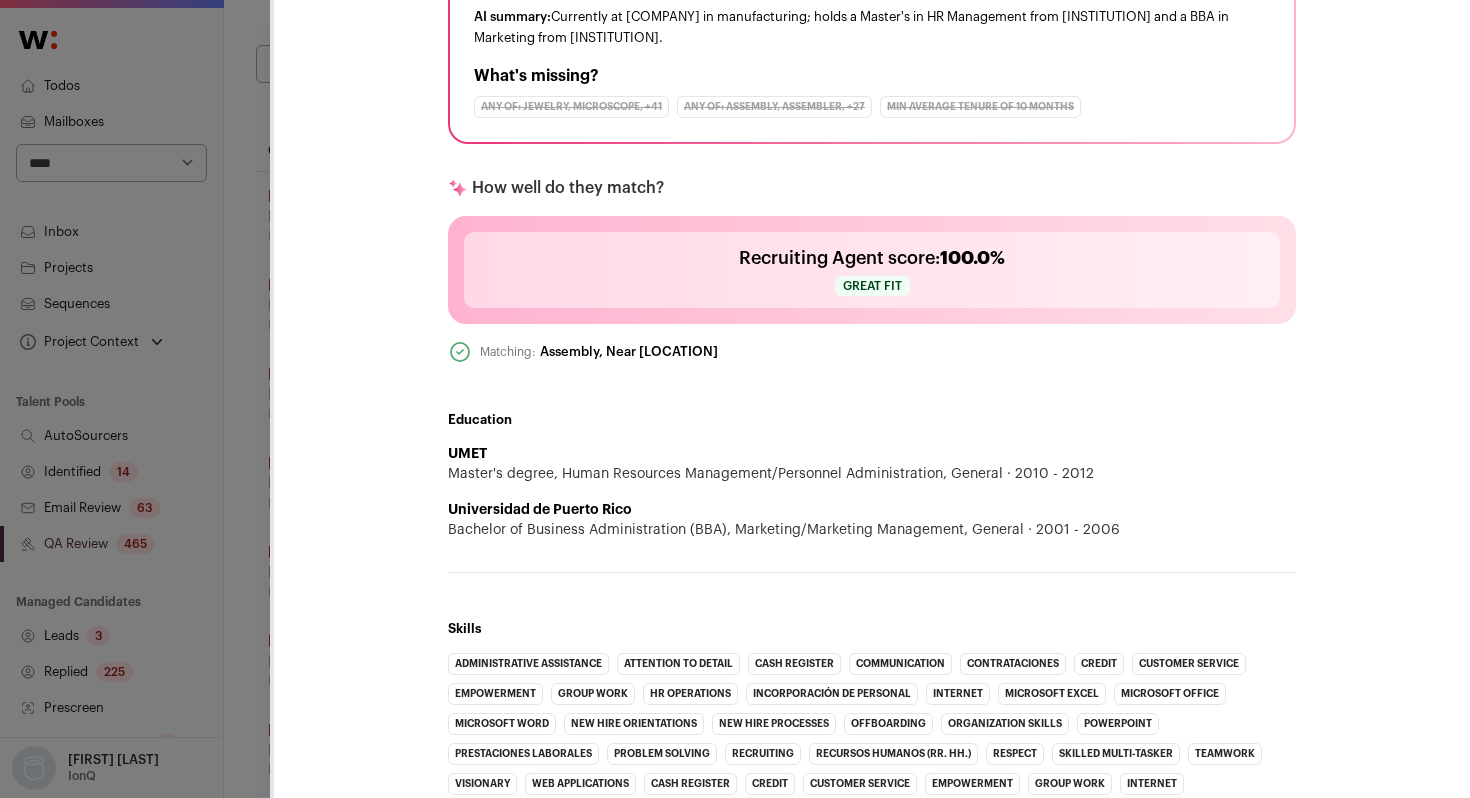 scroll, scrollTop: 670, scrollLeft: 0, axis: vertical 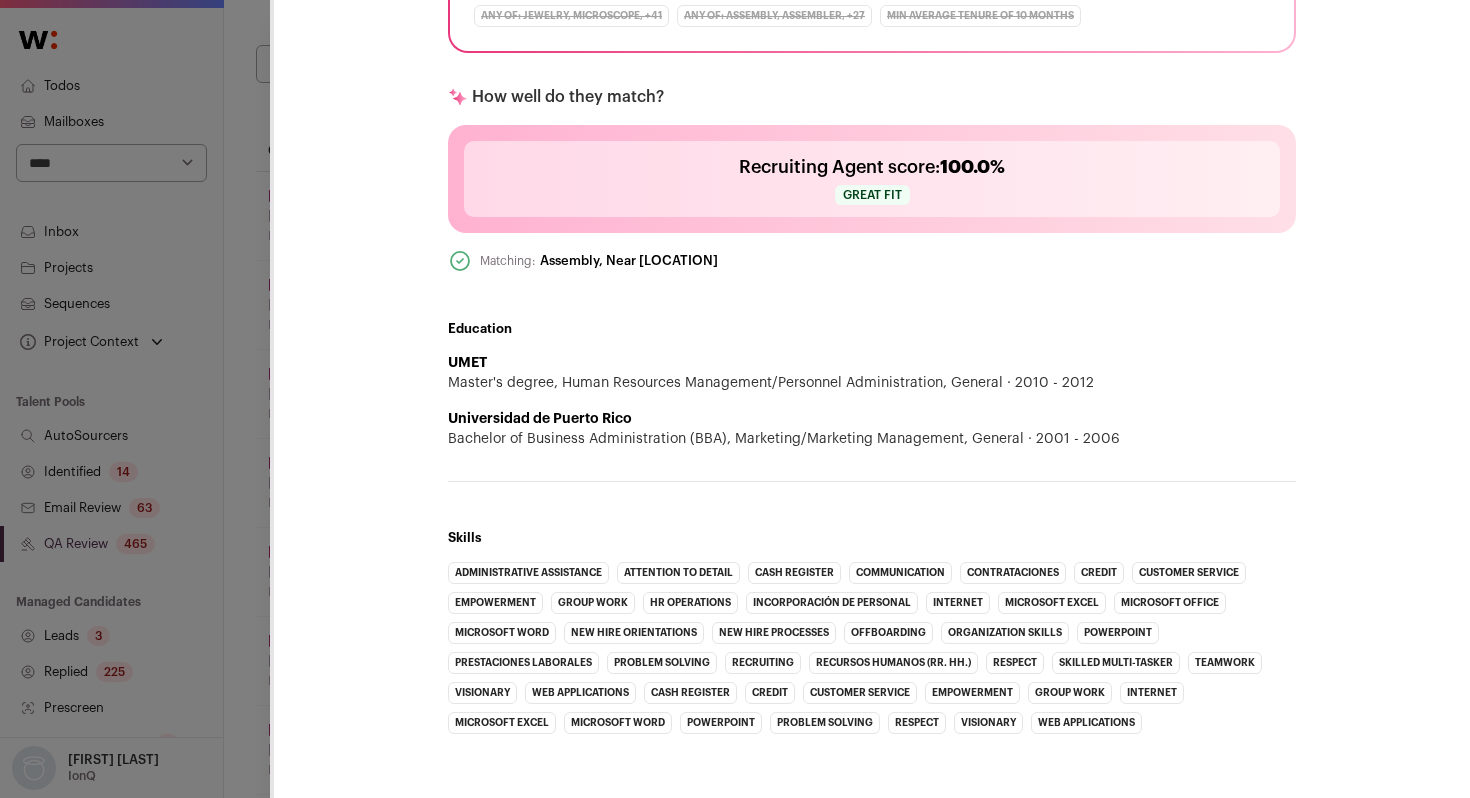 click on "CSM Outreach
V1 OUTREACH Senior Process Technician - Packaging as Tils for Cyrus
Stop sequence
[FIRST] [LAST]
Last update:  [DURATION]
View most recent conversation in Front" at bounding box center [0, 0] 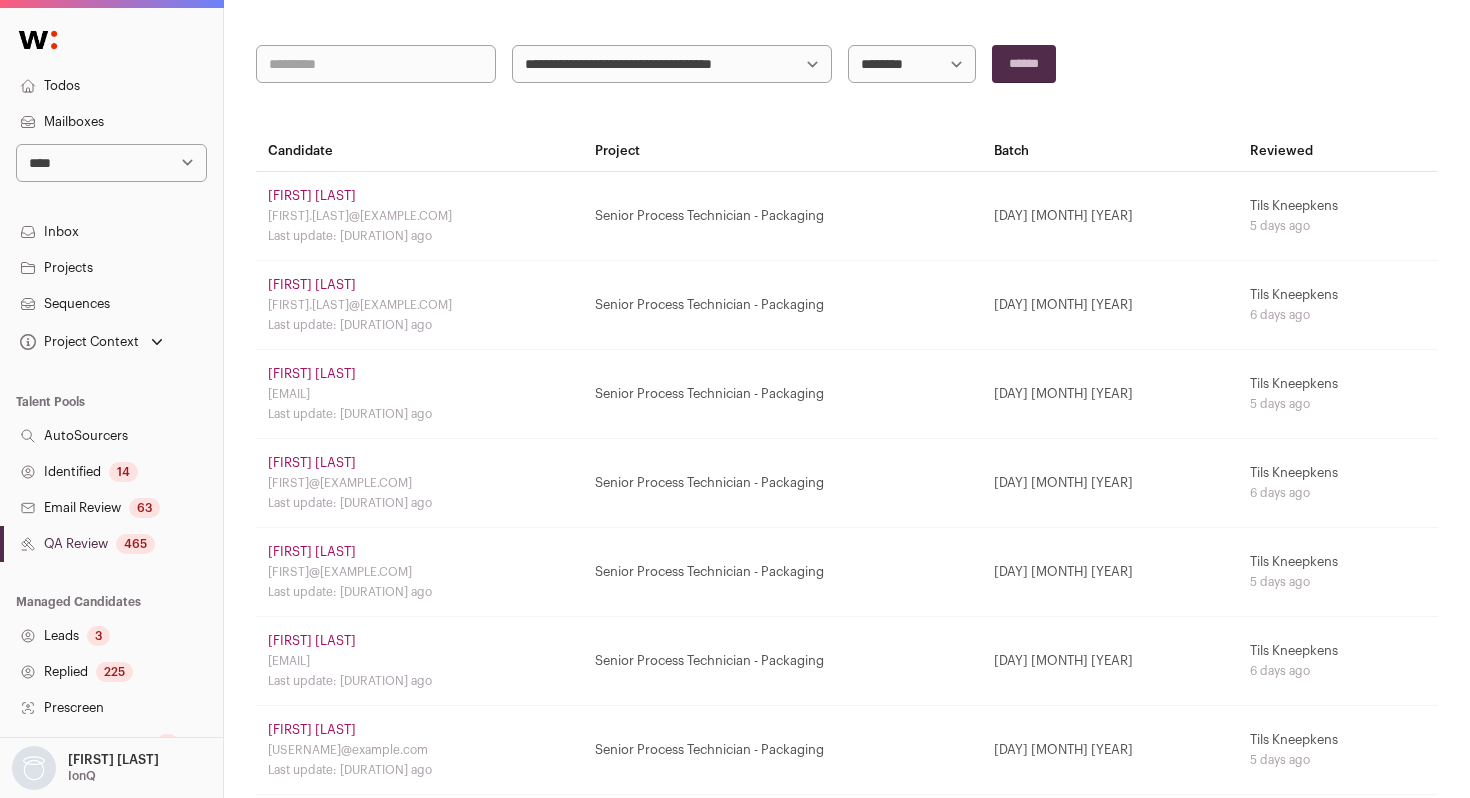 click on "[FIRST] [LAST]" at bounding box center (312, 463) 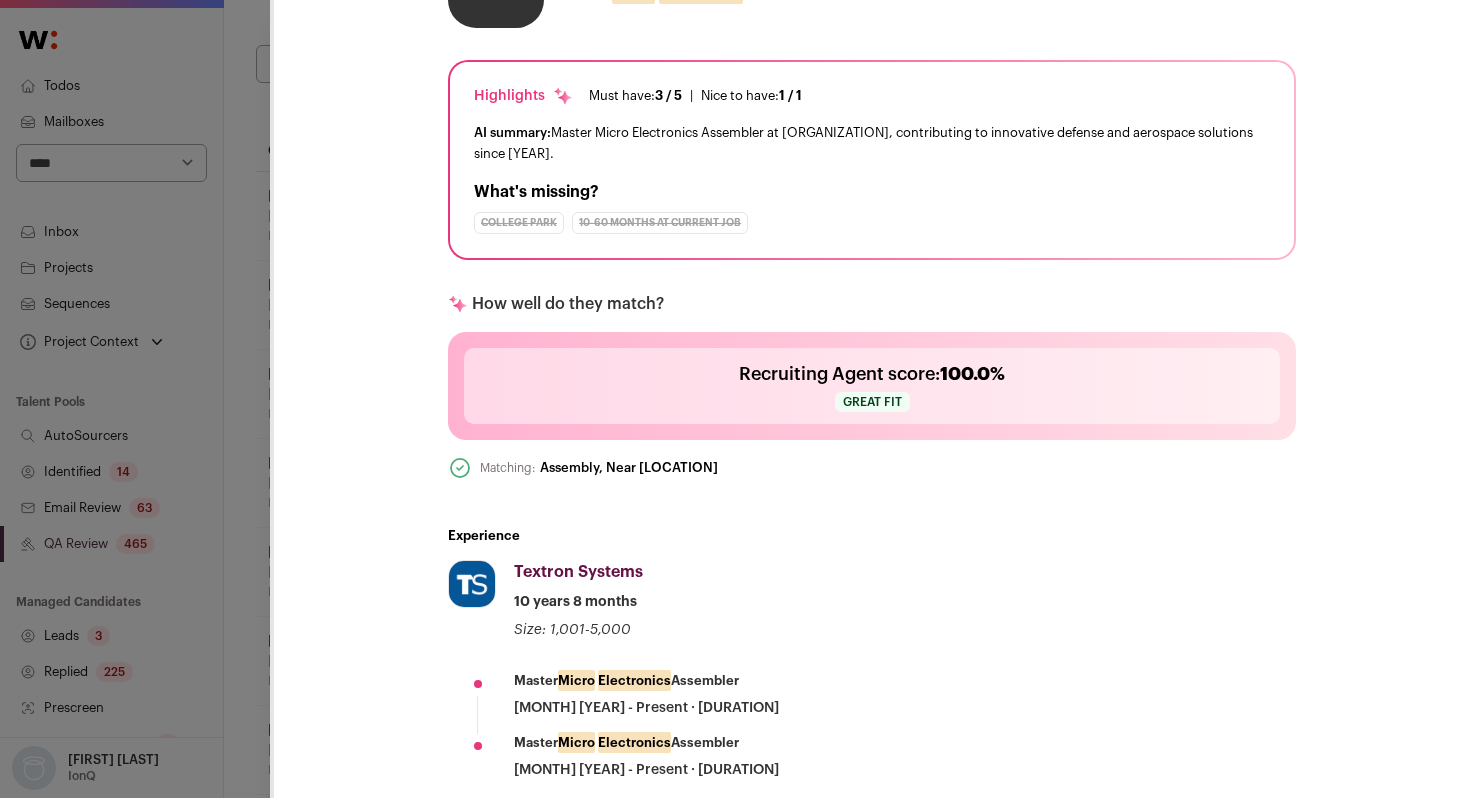 scroll, scrollTop: 433, scrollLeft: 0, axis: vertical 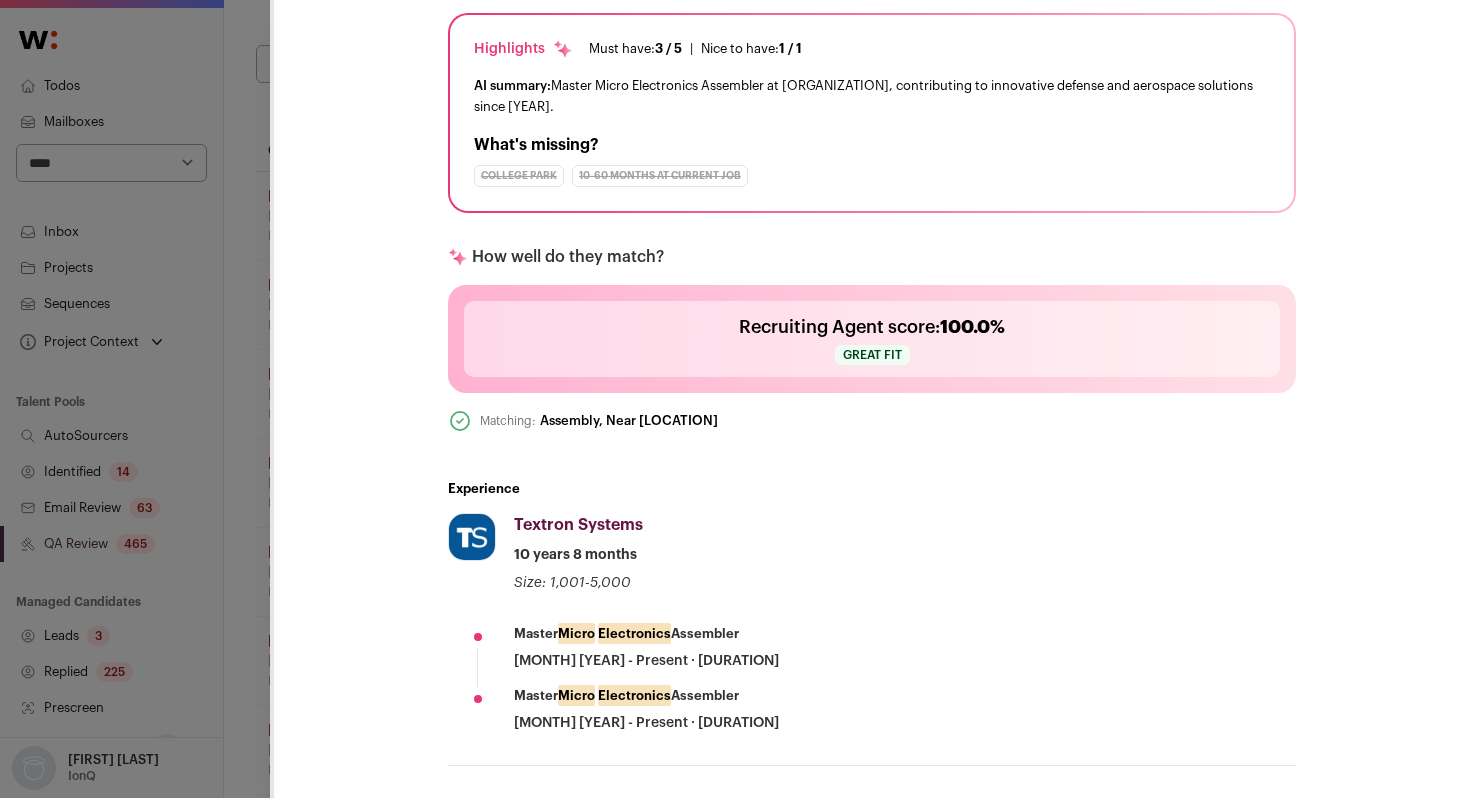 click on "[FIRST] [LAST]
[FIRST] [LAST]
Last update:  [DURATION] ago
View most recent conversation in Front
🔂 Reuse in same project
🏡 Add to different organization
Submit for review" at bounding box center (0, 0) 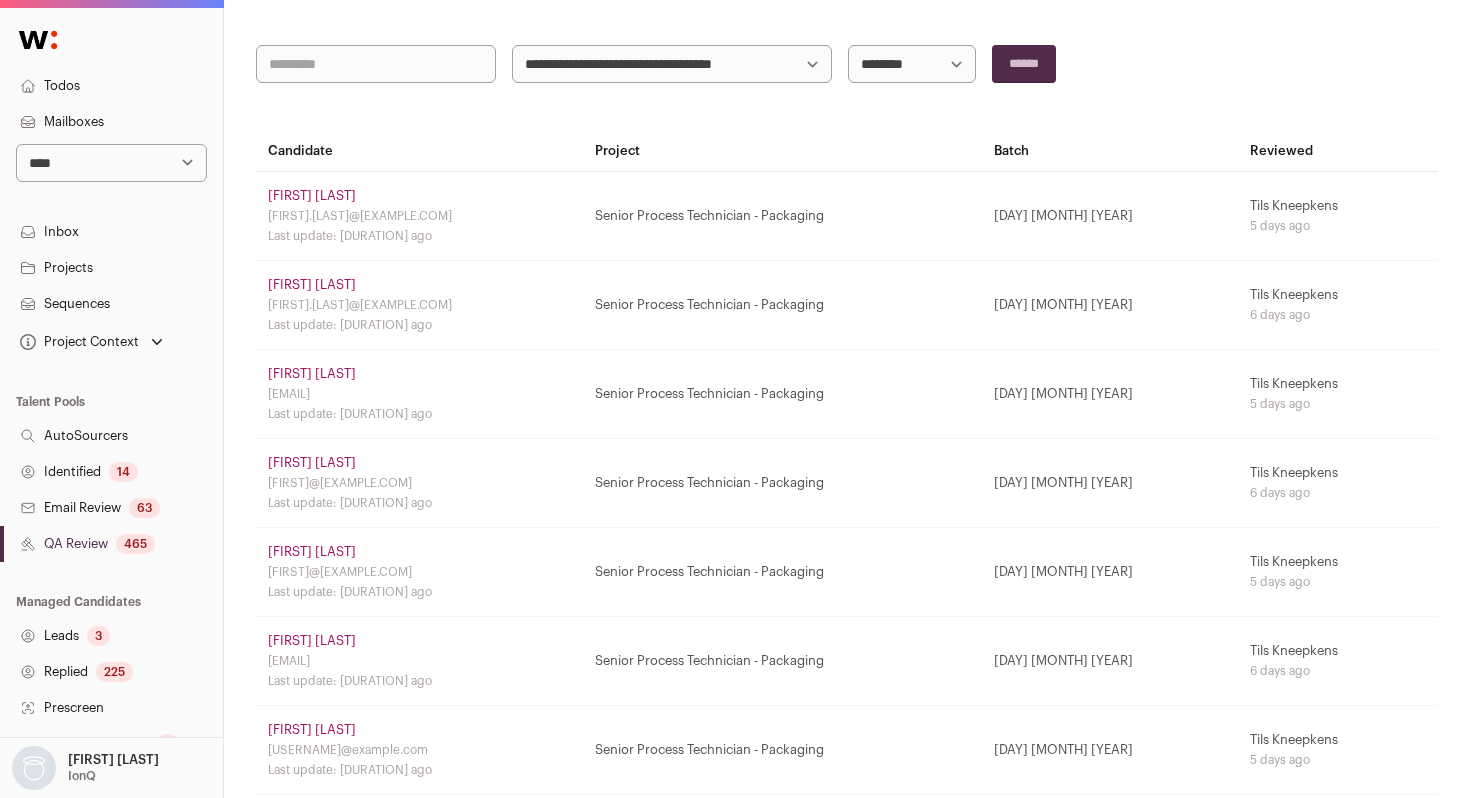 click on "[FIRST] [LAST]" at bounding box center (312, 552) 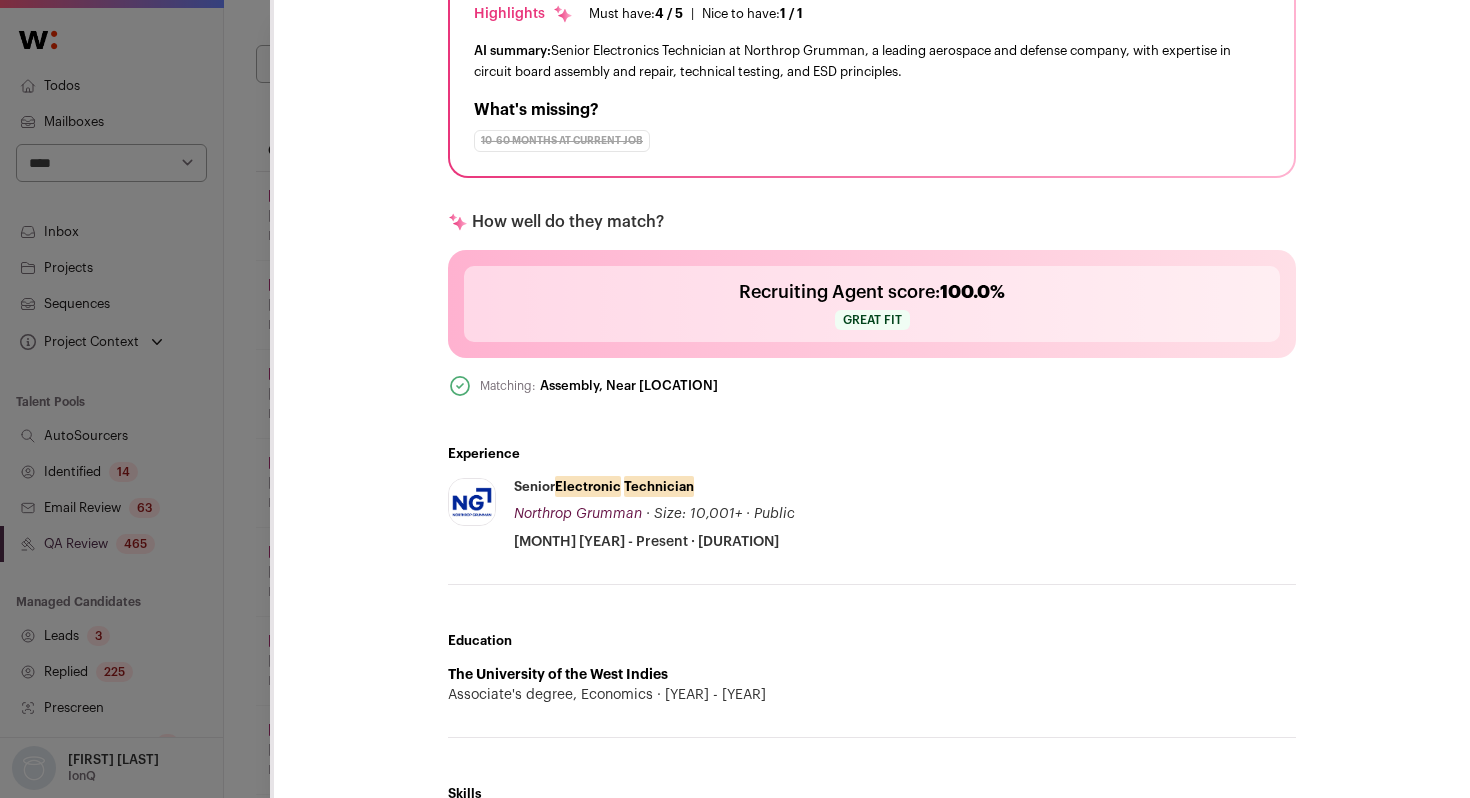 scroll, scrollTop: 547, scrollLeft: 0, axis: vertical 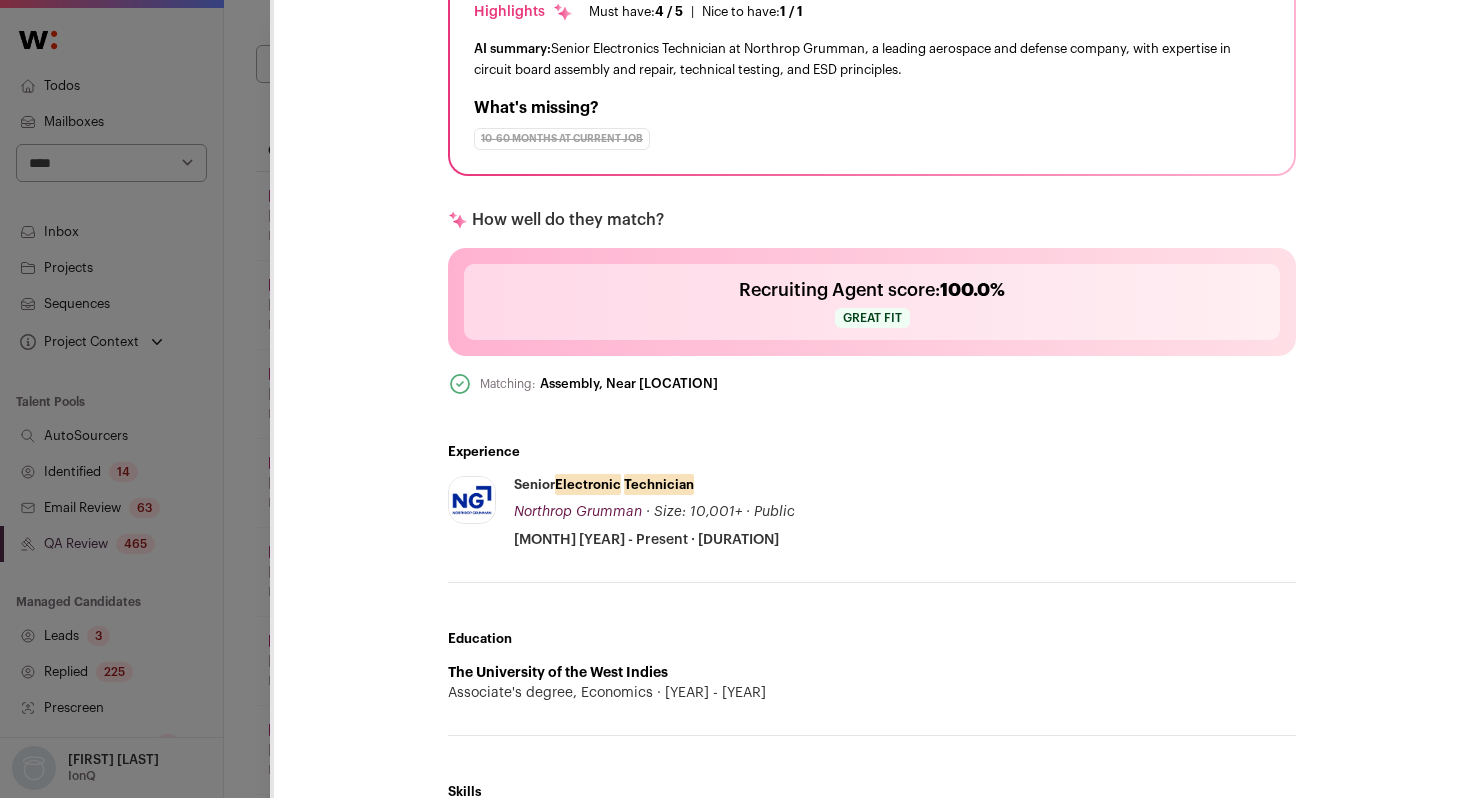 click on "CSM Outreach
V1 OUTREACH Senior Process Technician - Packaging as Tils for Cyrus
Stop sequence
[FIRST] [LAST]
Last update:  [DURATION]
View most recent conversation in Front
🔂 Reuse in same project" at bounding box center [0, 0] 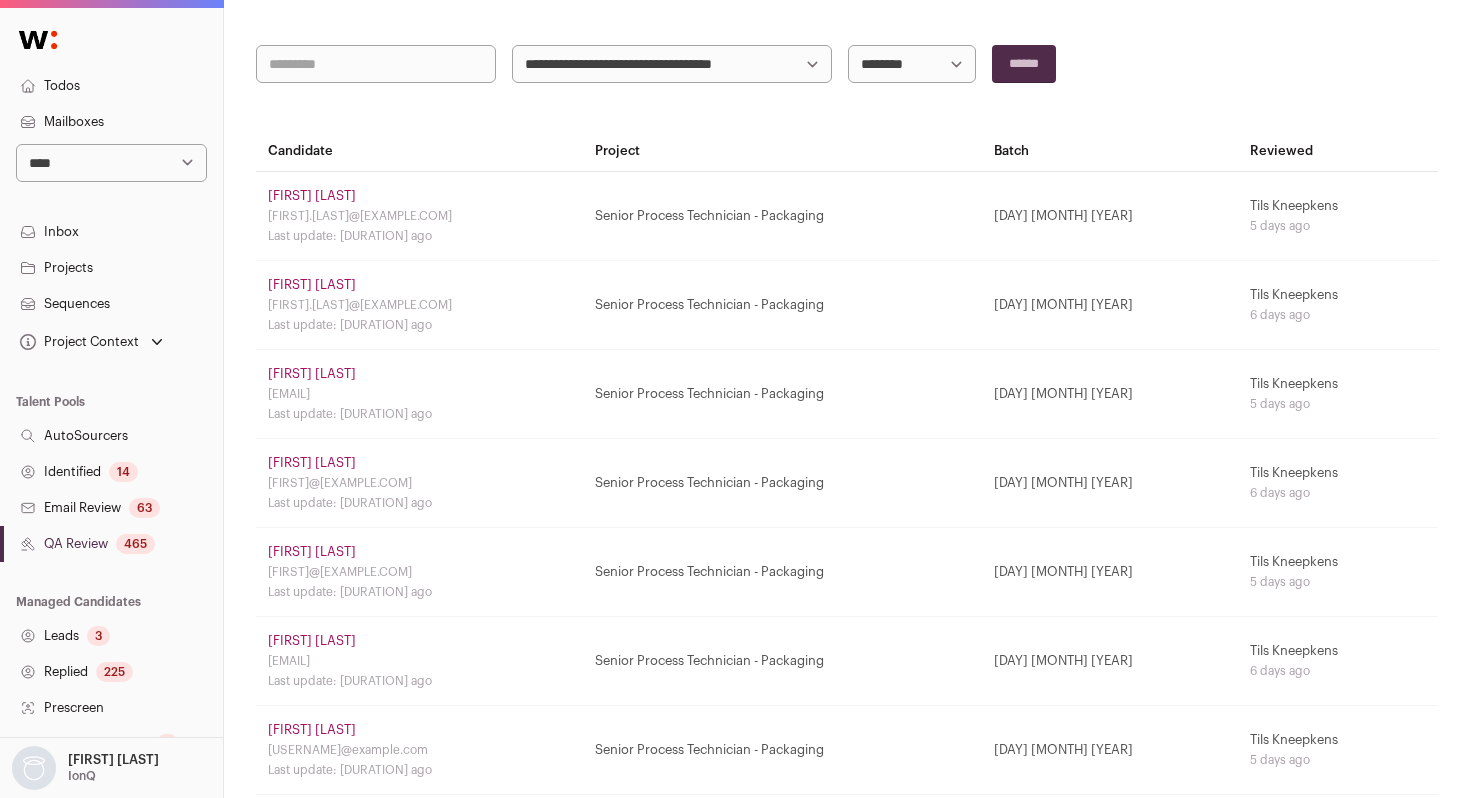 click on "[FIRST] [LAST]" at bounding box center (312, 641) 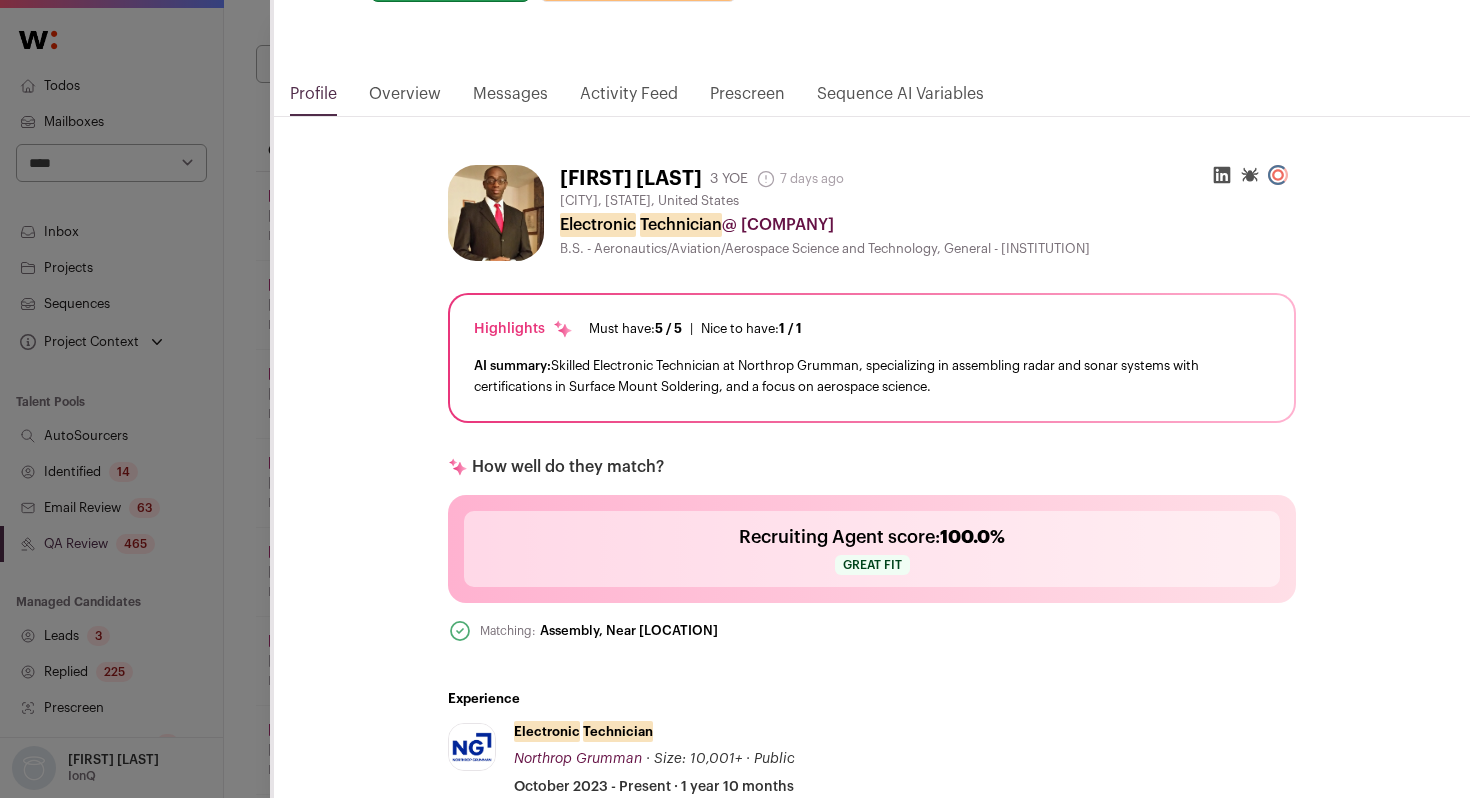 scroll, scrollTop: 0, scrollLeft: 0, axis: both 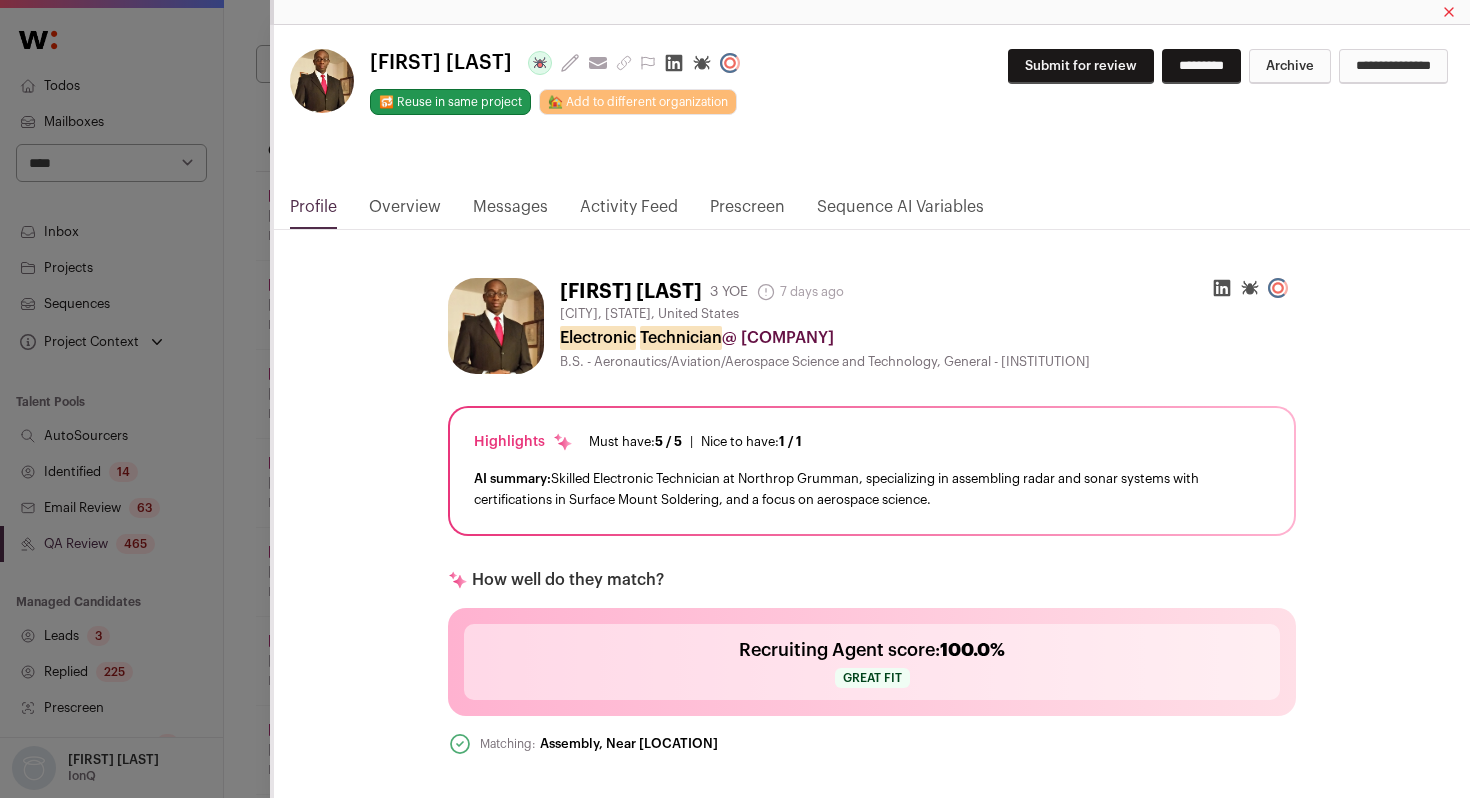 click on "Activity Feed" at bounding box center [629, 212] 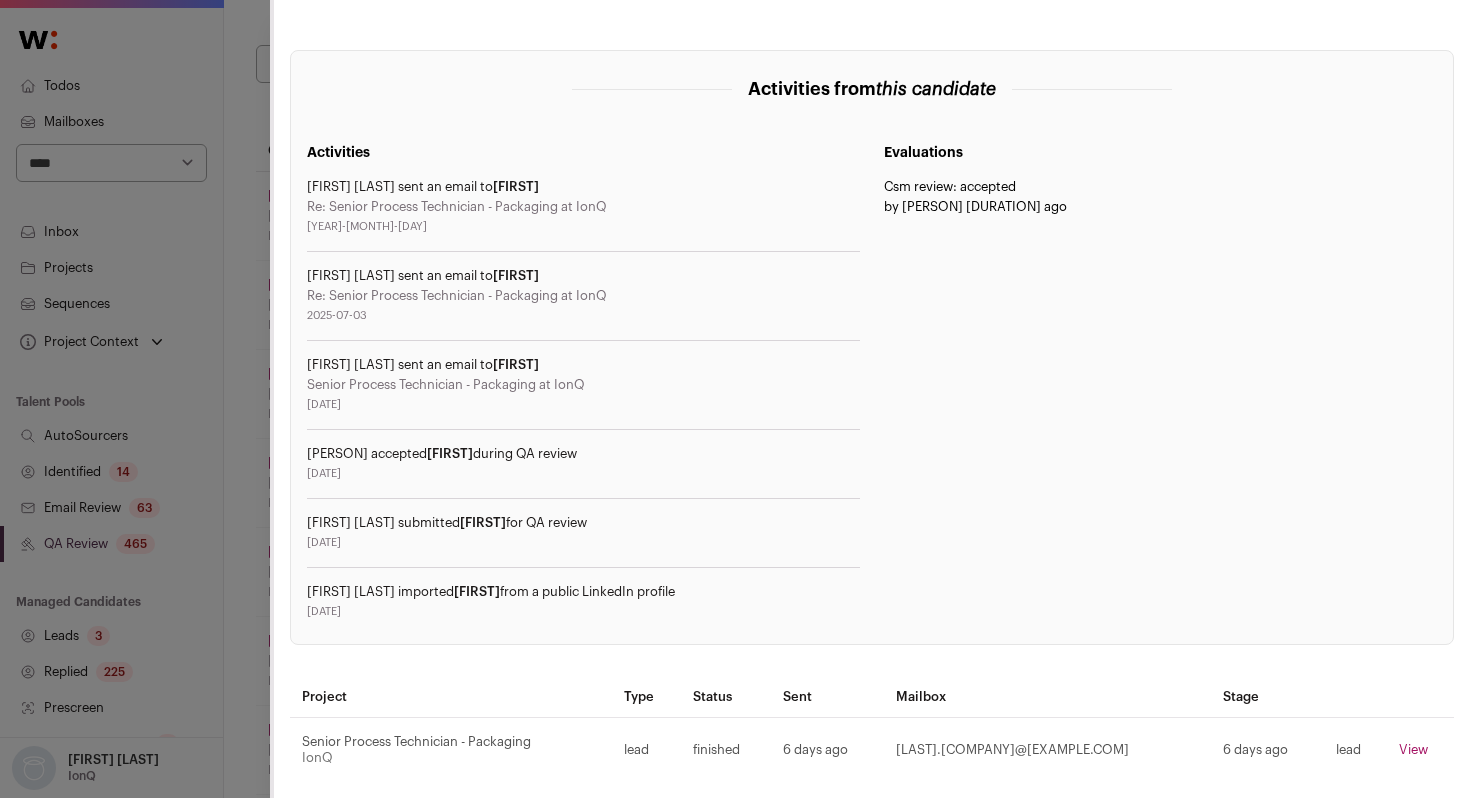 scroll, scrollTop: 244, scrollLeft: 0, axis: vertical 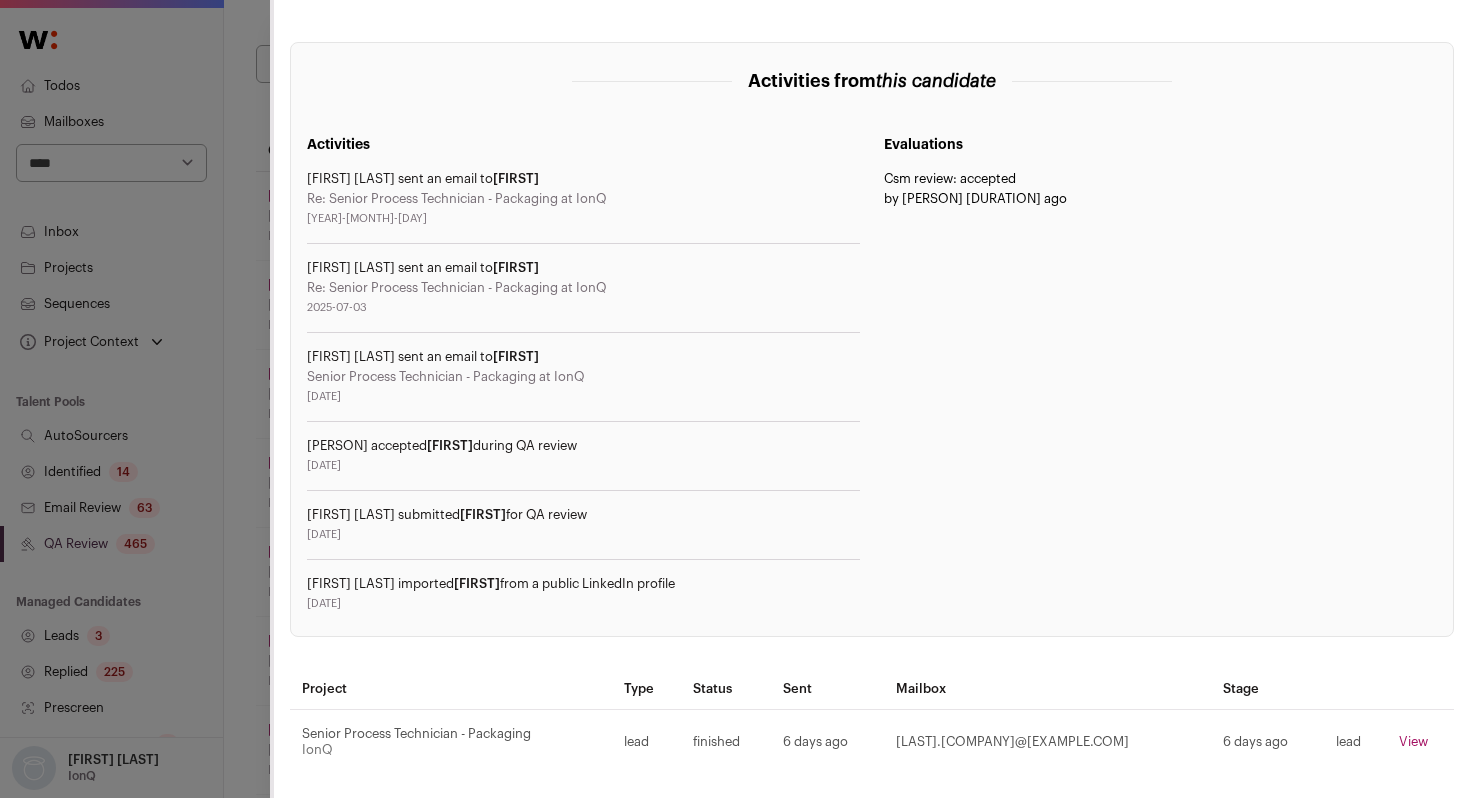 click on "[FIRST] [LAST]
Last update:  [DURATION] ago
View most recent conversation in Front
🔂 Reuse in same project
🏡 Add to different organization
Submit for review" at bounding box center [0, 0] 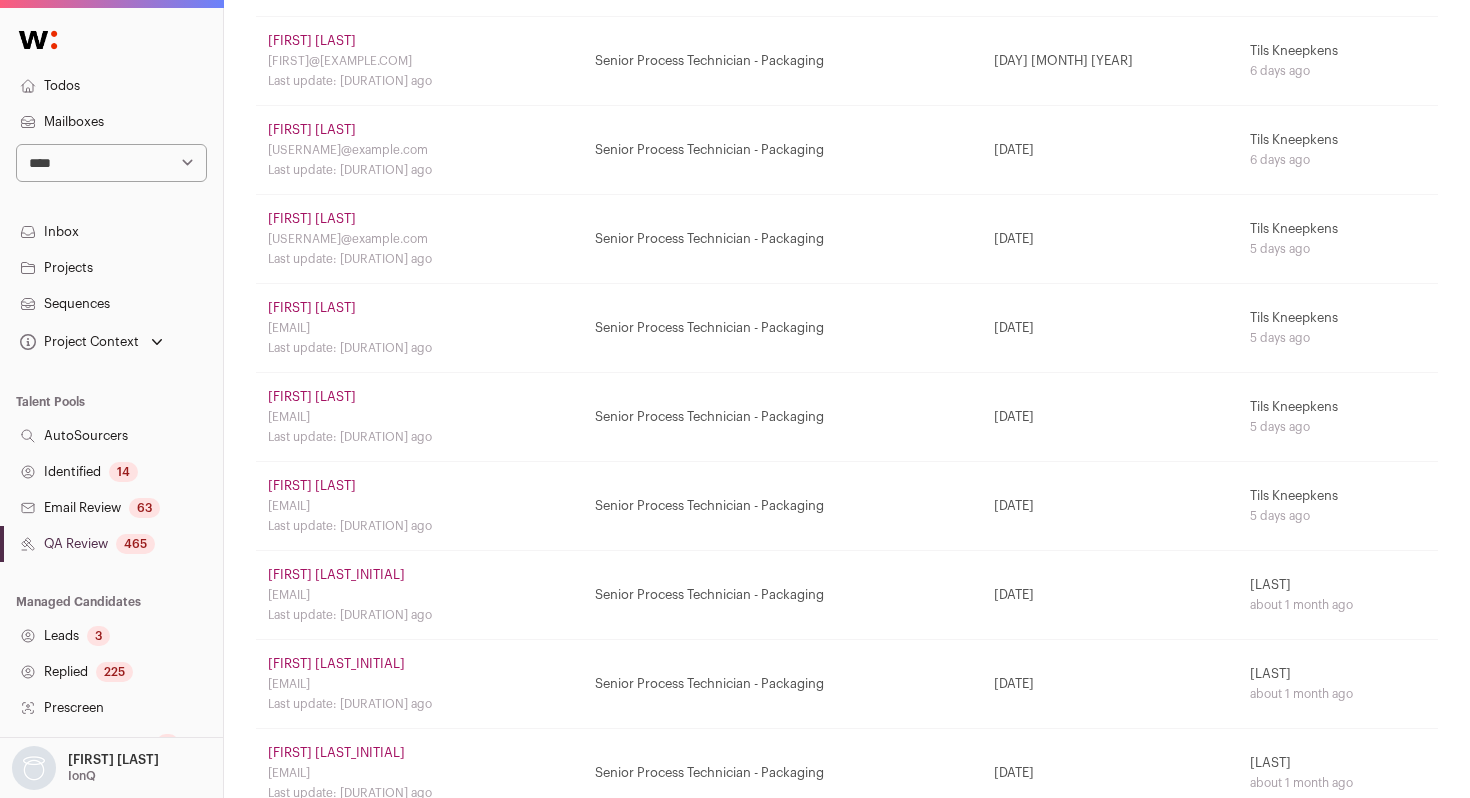 scroll, scrollTop: 1378, scrollLeft: 0, axis: vertical 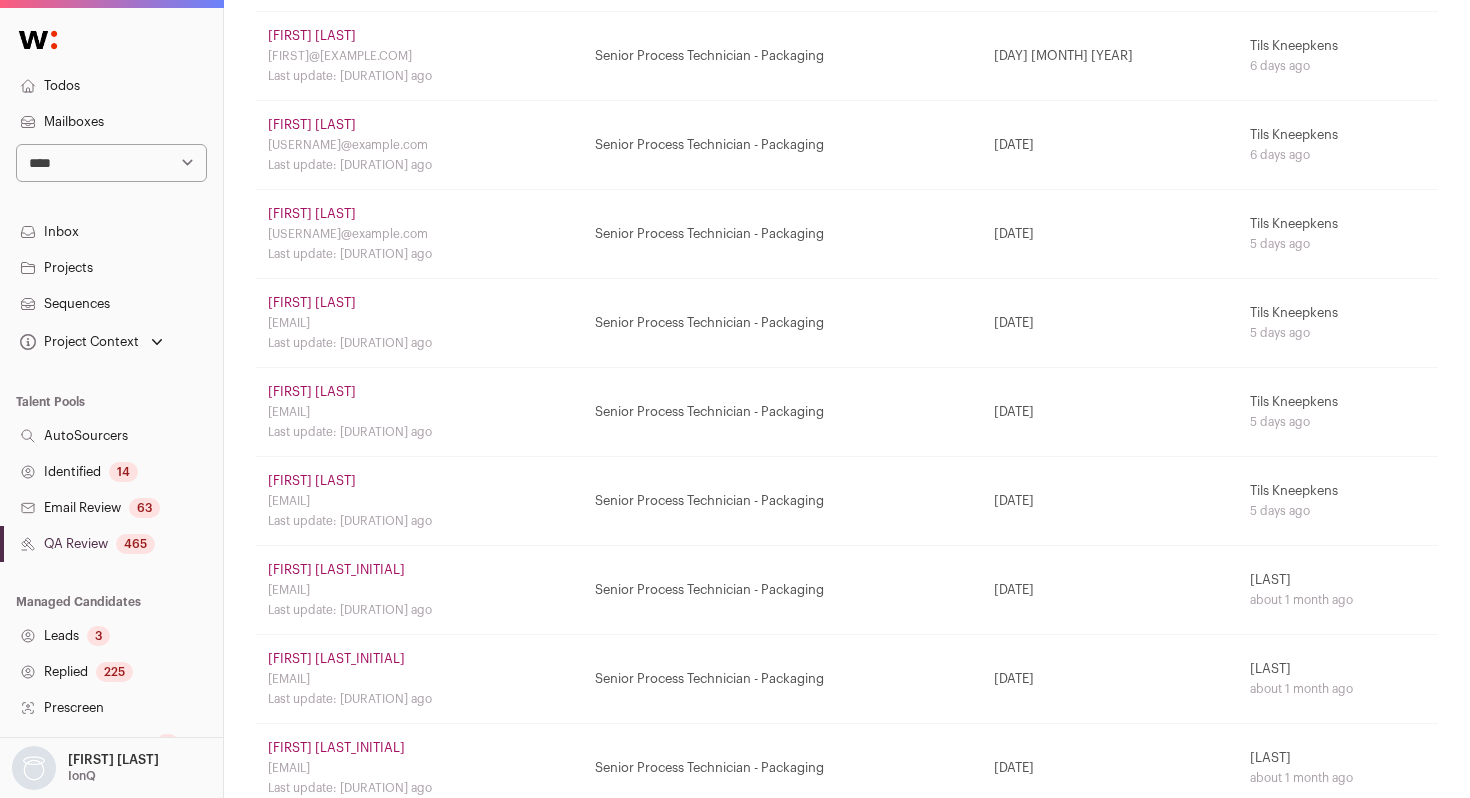 click on "Identified
14" at bounding box center [111, 472] 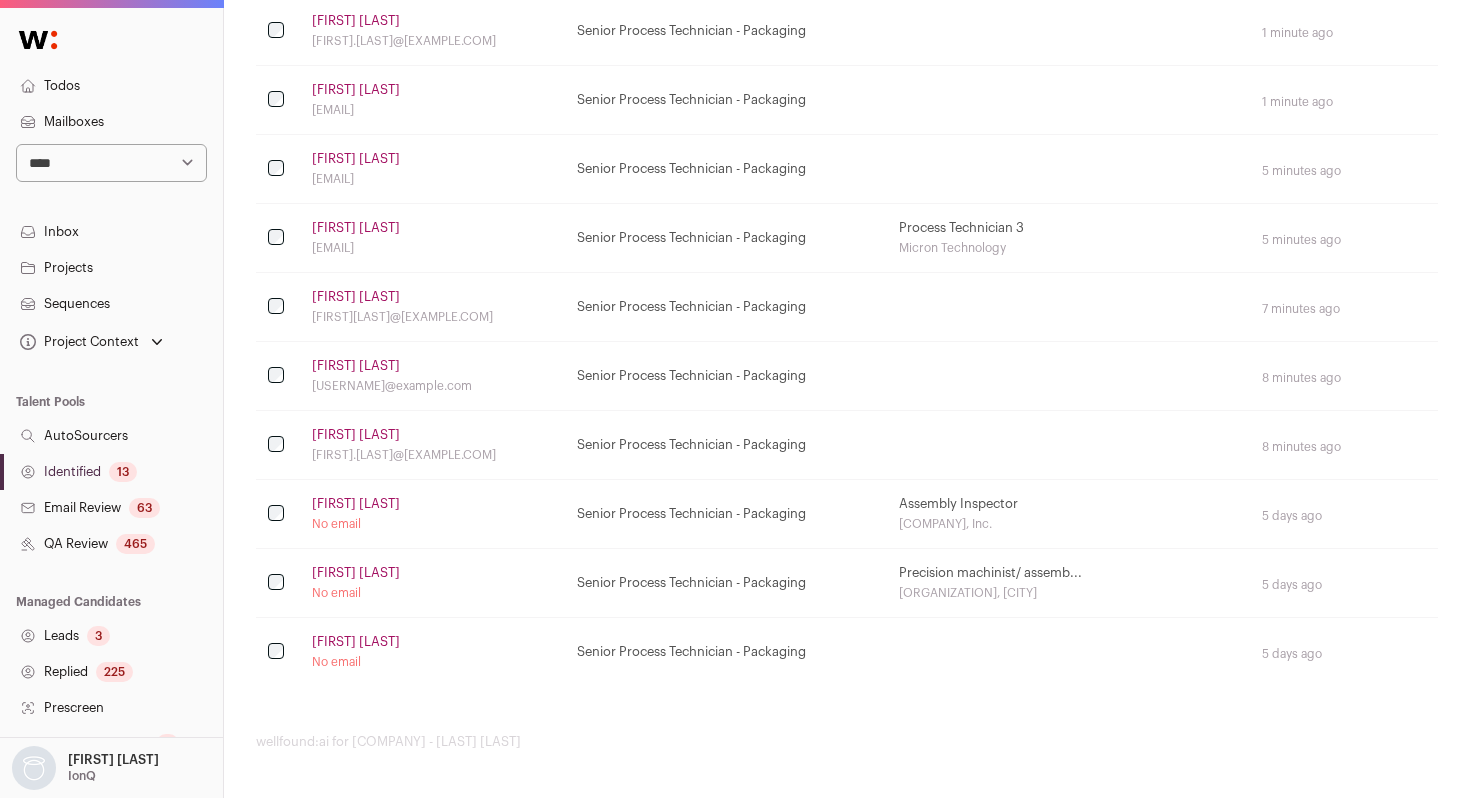 scroll, scrollTop: 0, scrollLeft: 0, axis: both 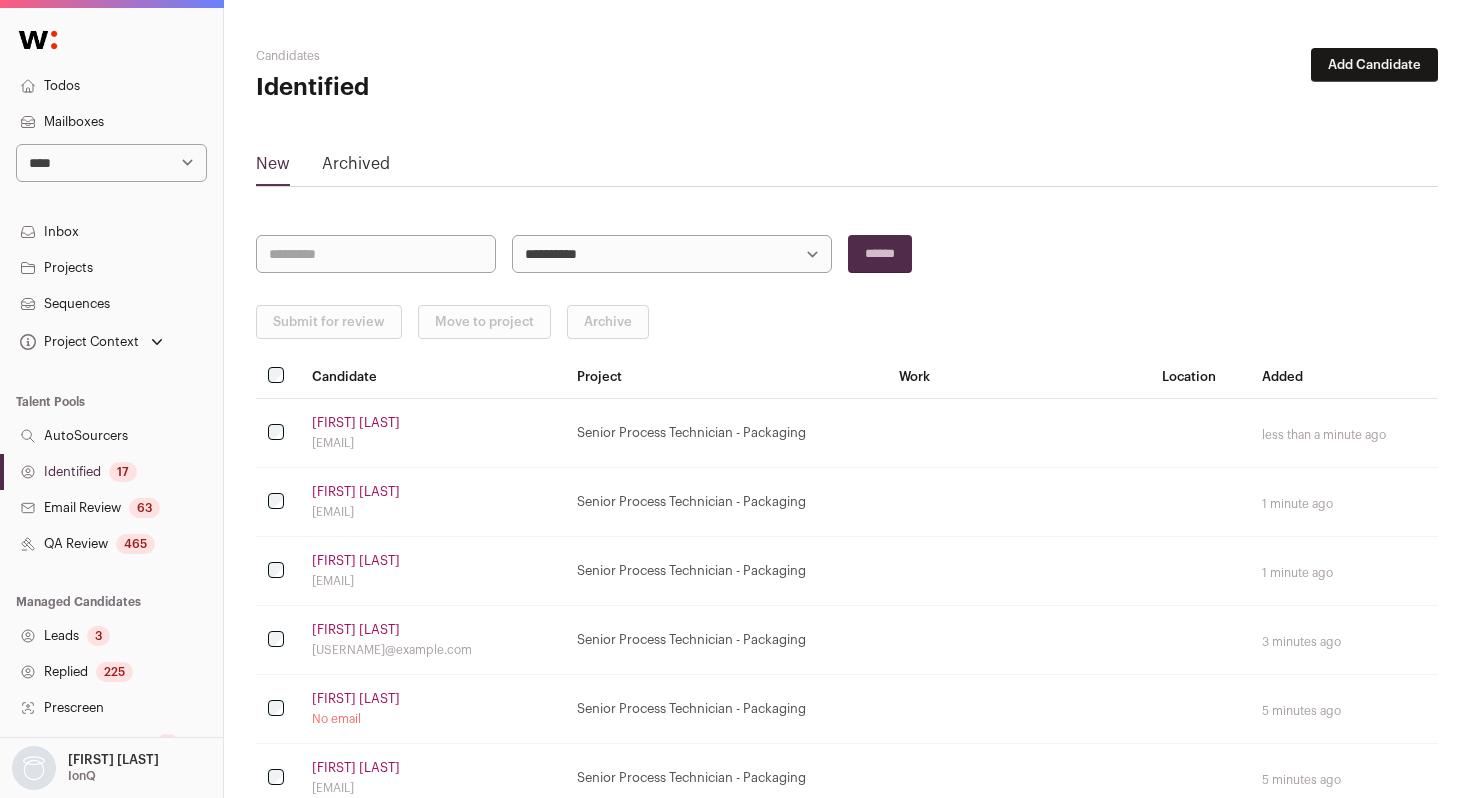 click on "**********" at bounding box center (672, 254) 